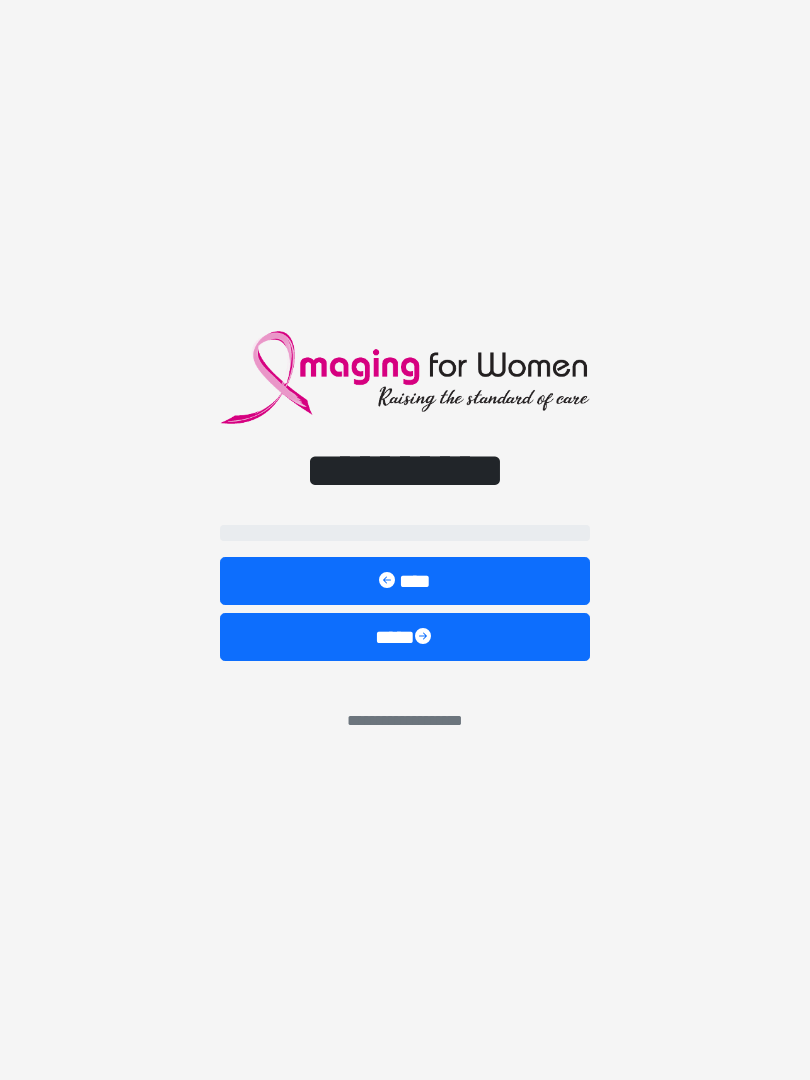 scroll, scrollTop: 0, scrollLeft: 0, axis: both 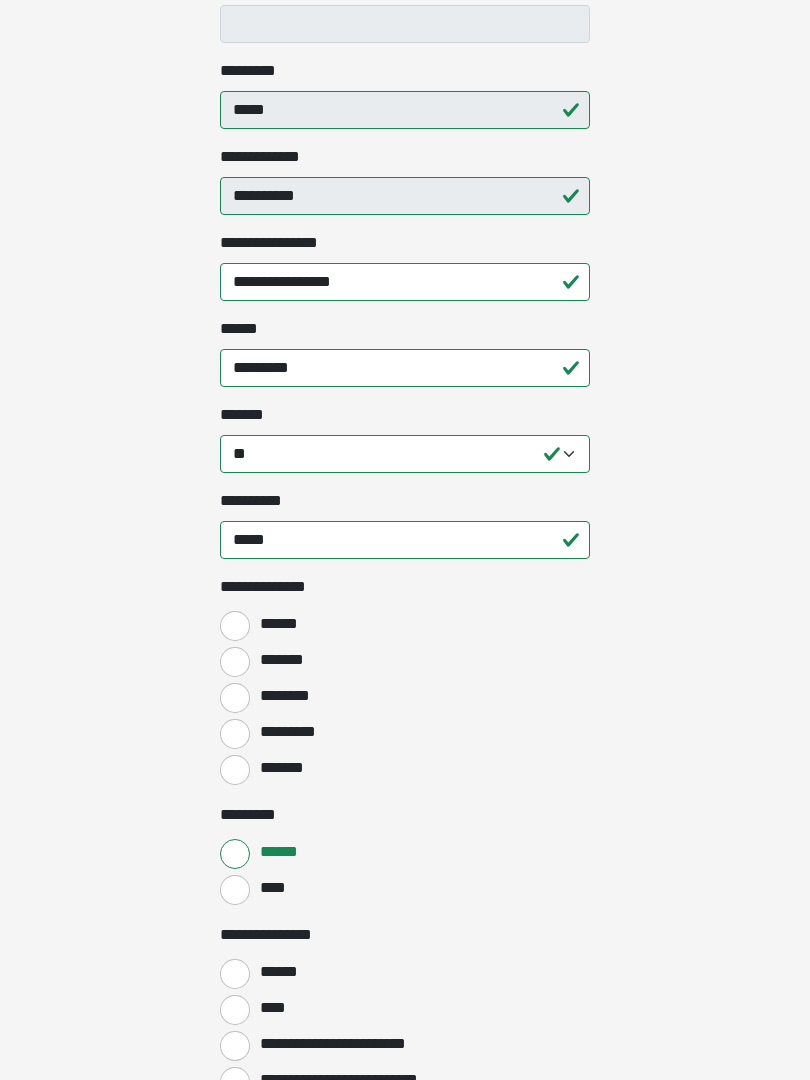 click on "*******" at bounding box center [235, 662] 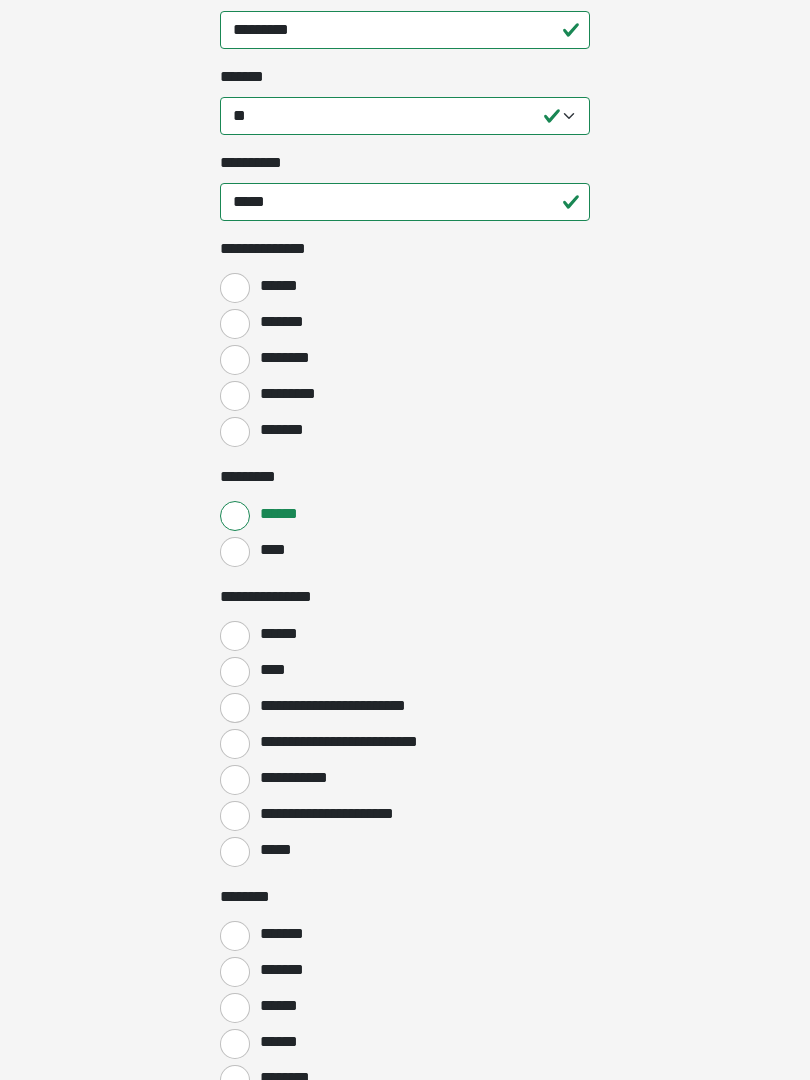 click on "******" at bounding box center (235, 637) 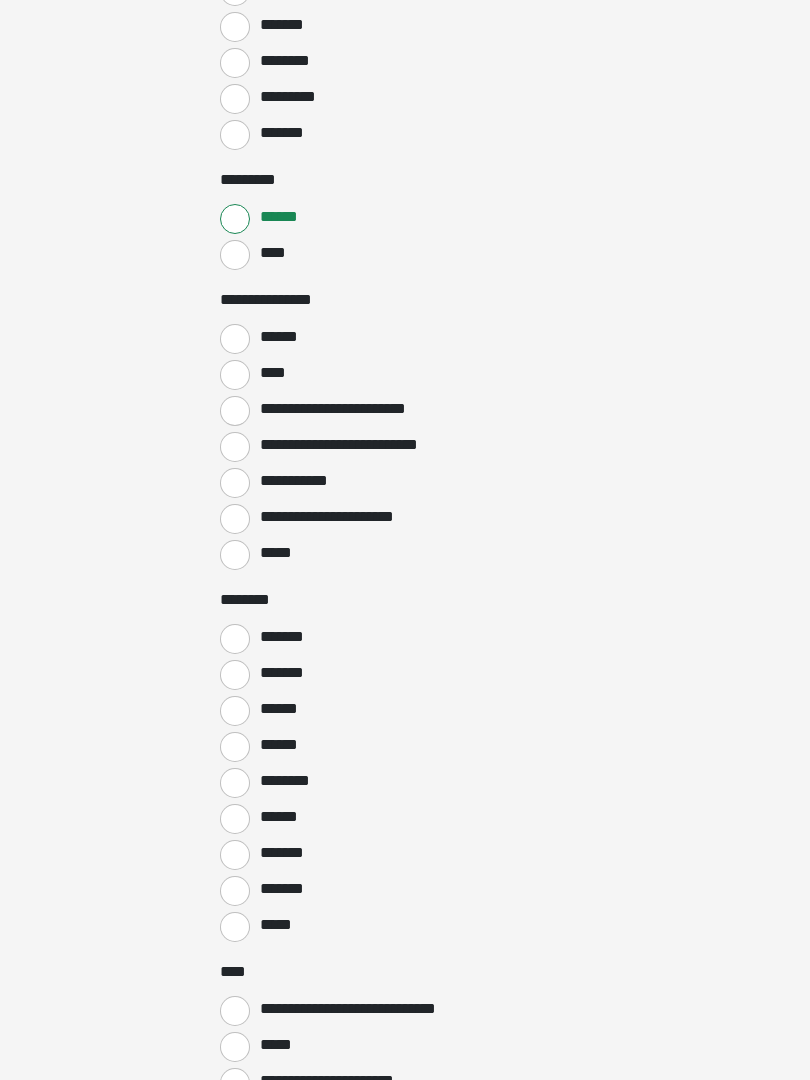 click on "*******" at bounding box center [235, 639] 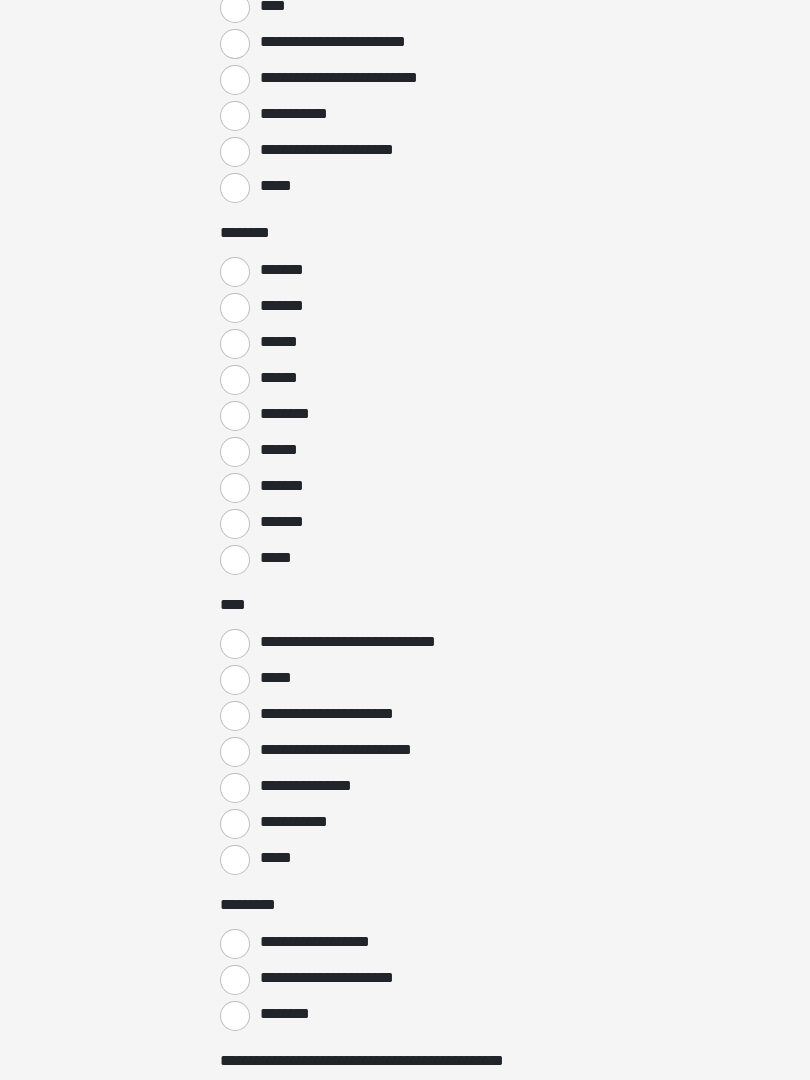 scroll, scrollTop: 1469, scrollLeft: 0, axis: vertical 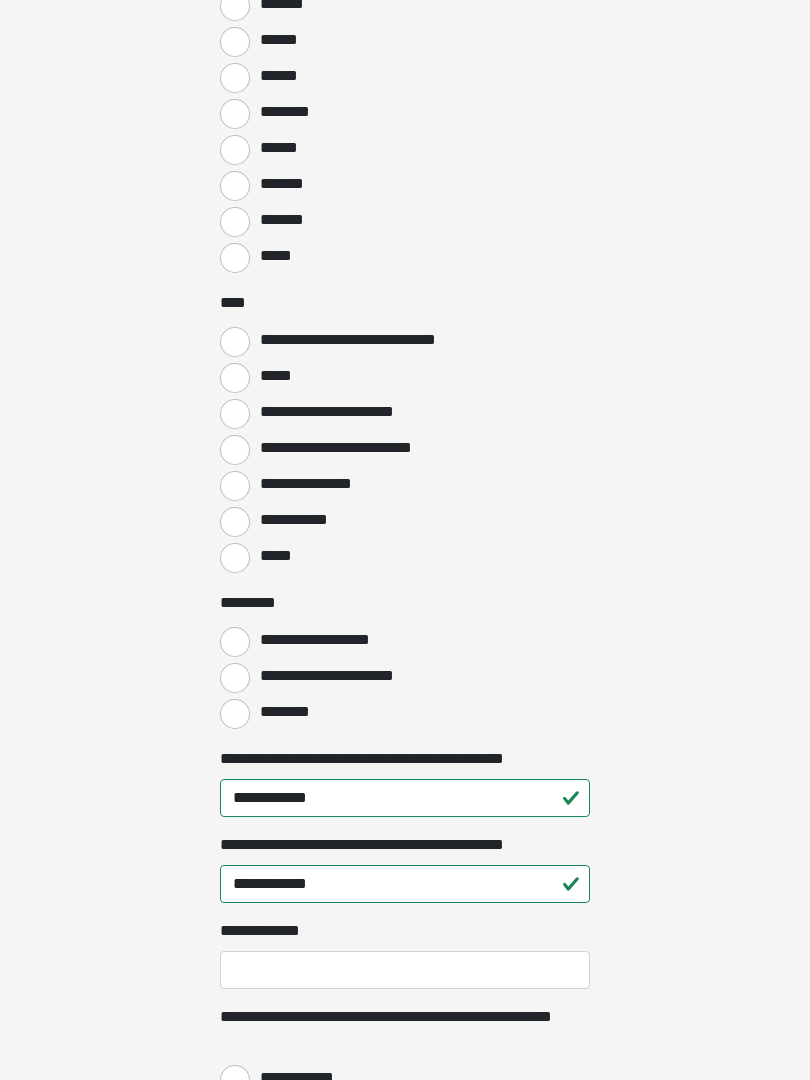 click on "********" at bounding box center (235, 714) 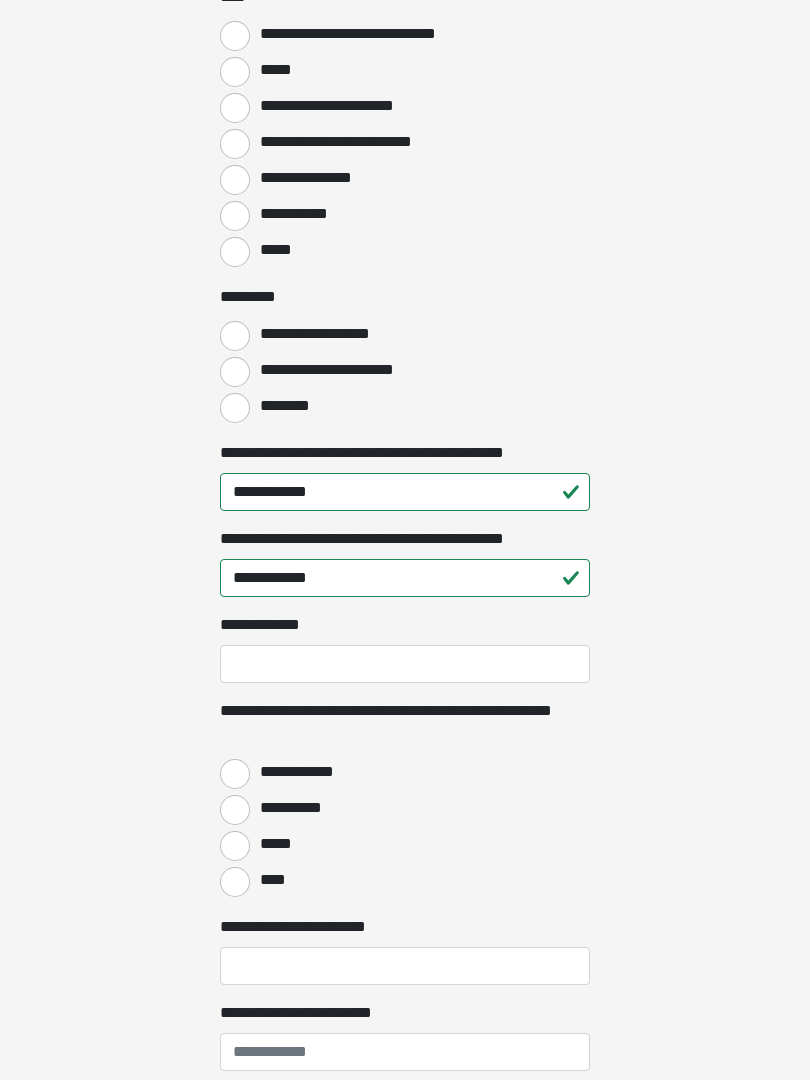 scroll, scrollTop: 2077, scrollLeft: 0, axis: vertical 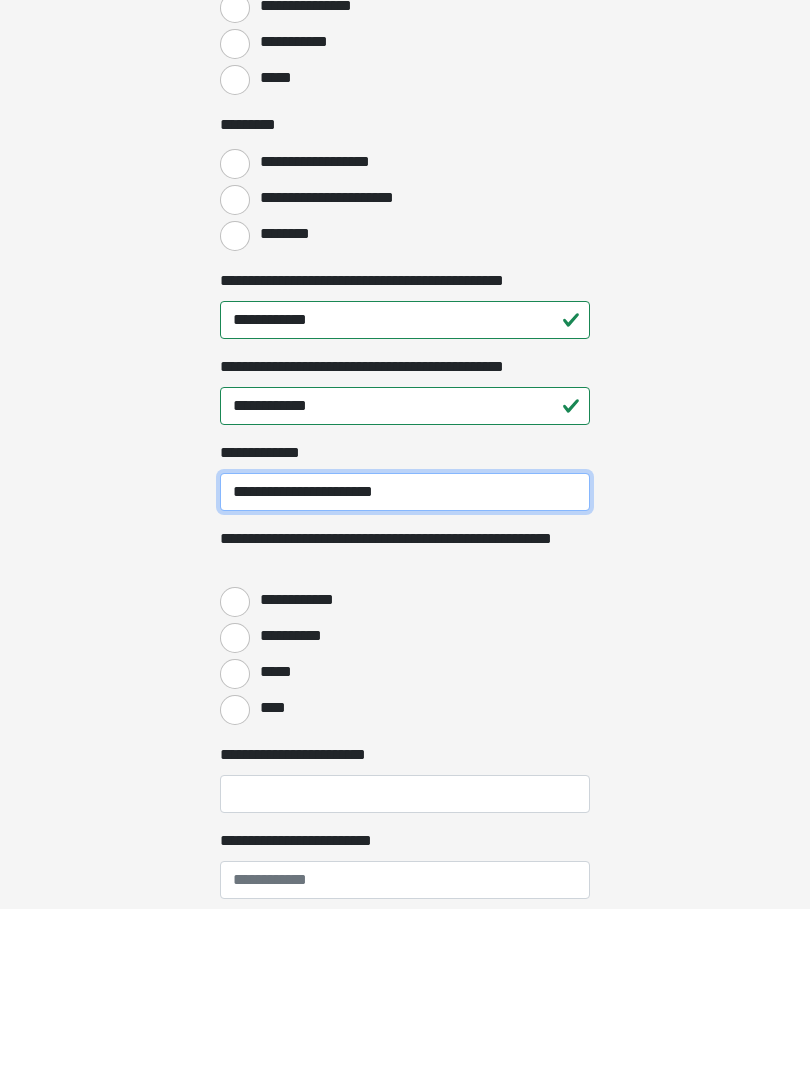type on "**********" 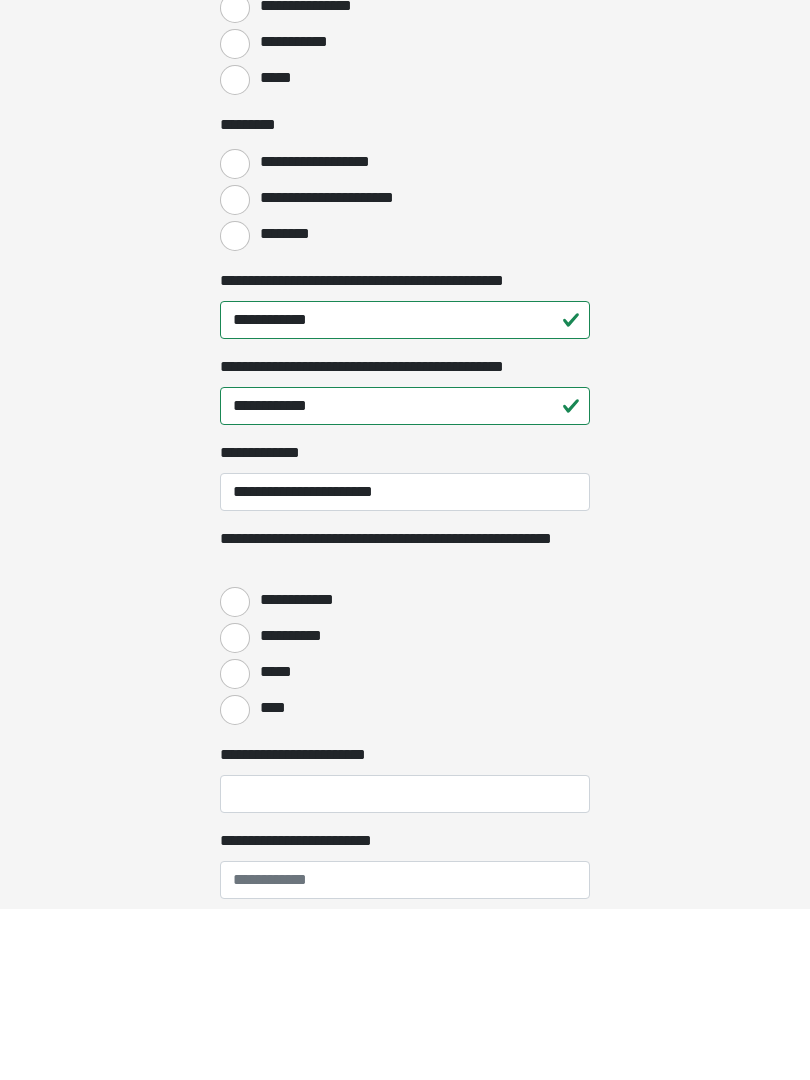 click on "****" at bounding box center [235, 882] 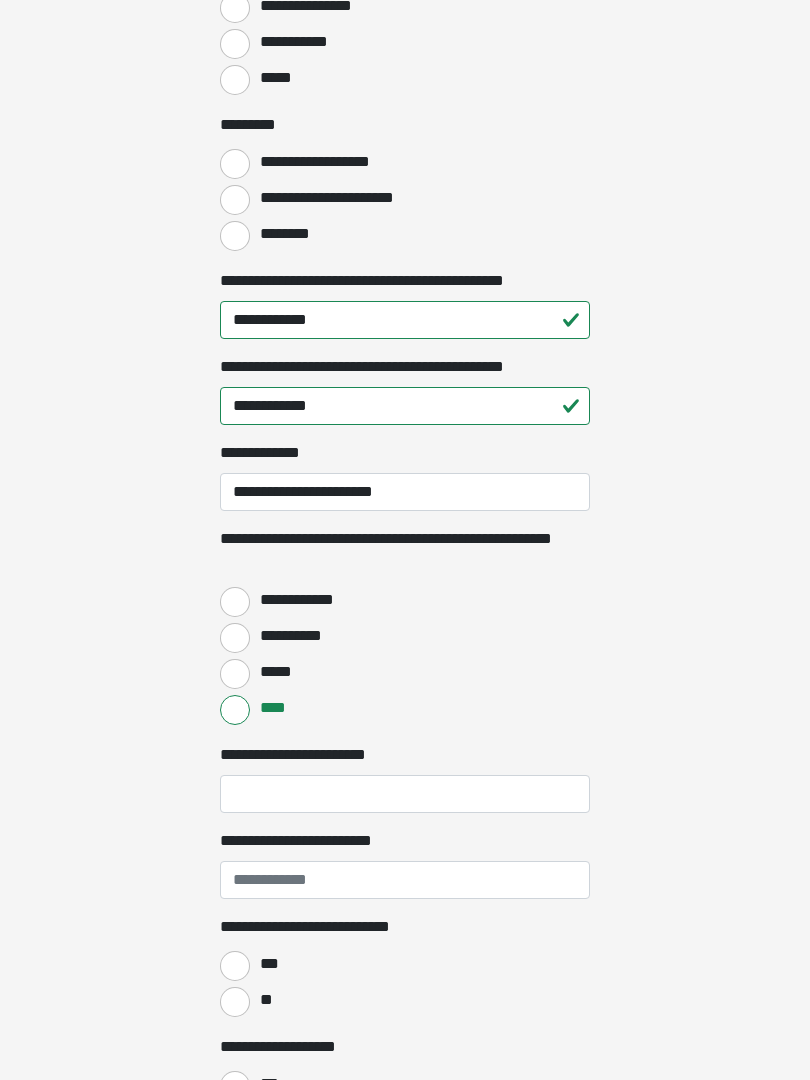 click on "**********" at bounding box center (235, 602) 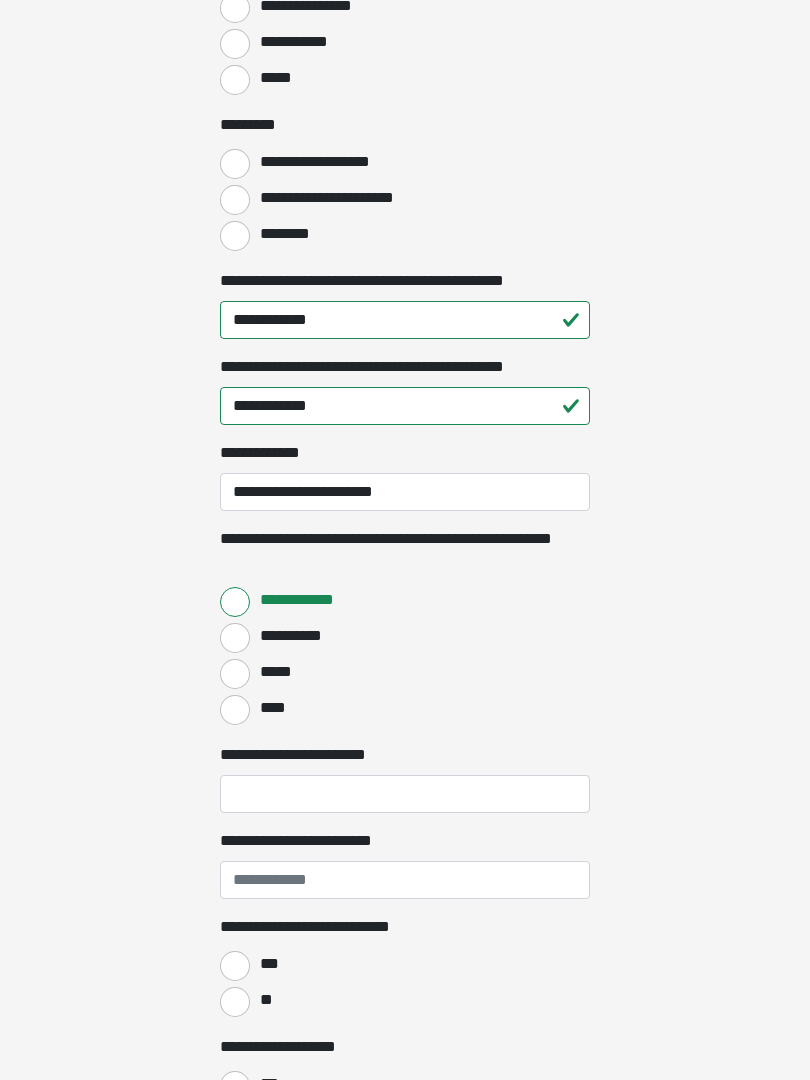 click on "*****" at bounding box center (235, 674) 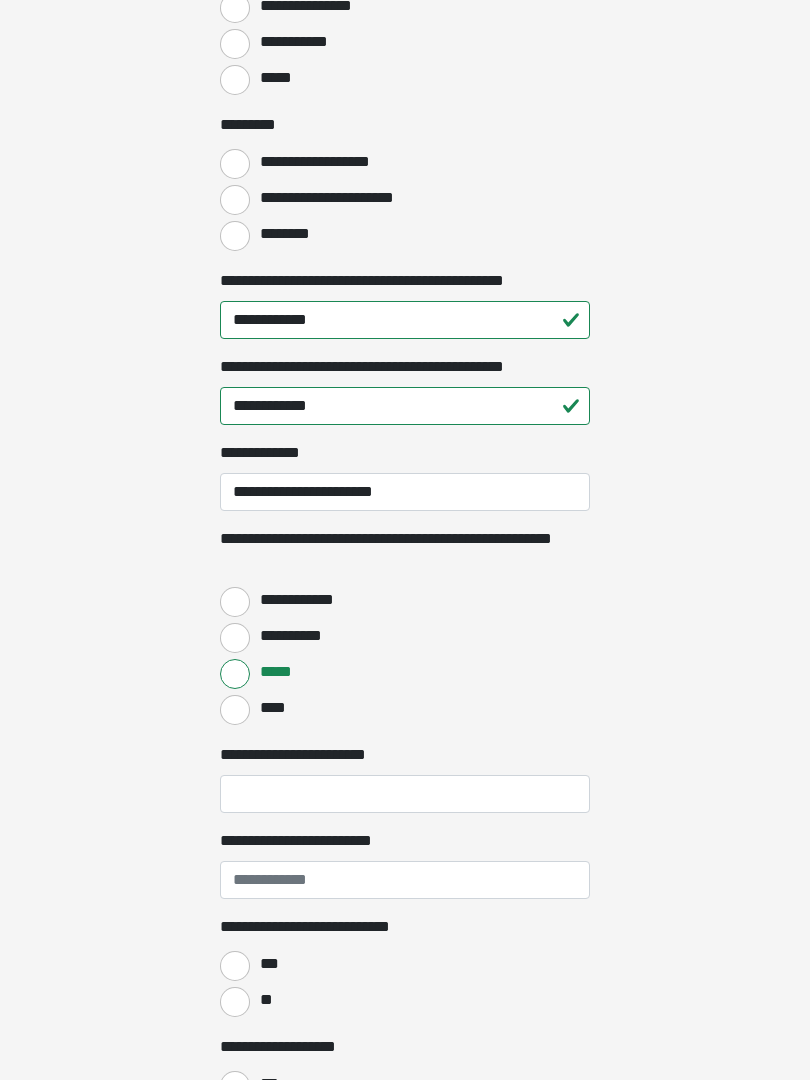 click on "****" at bounding box center [235, 710] 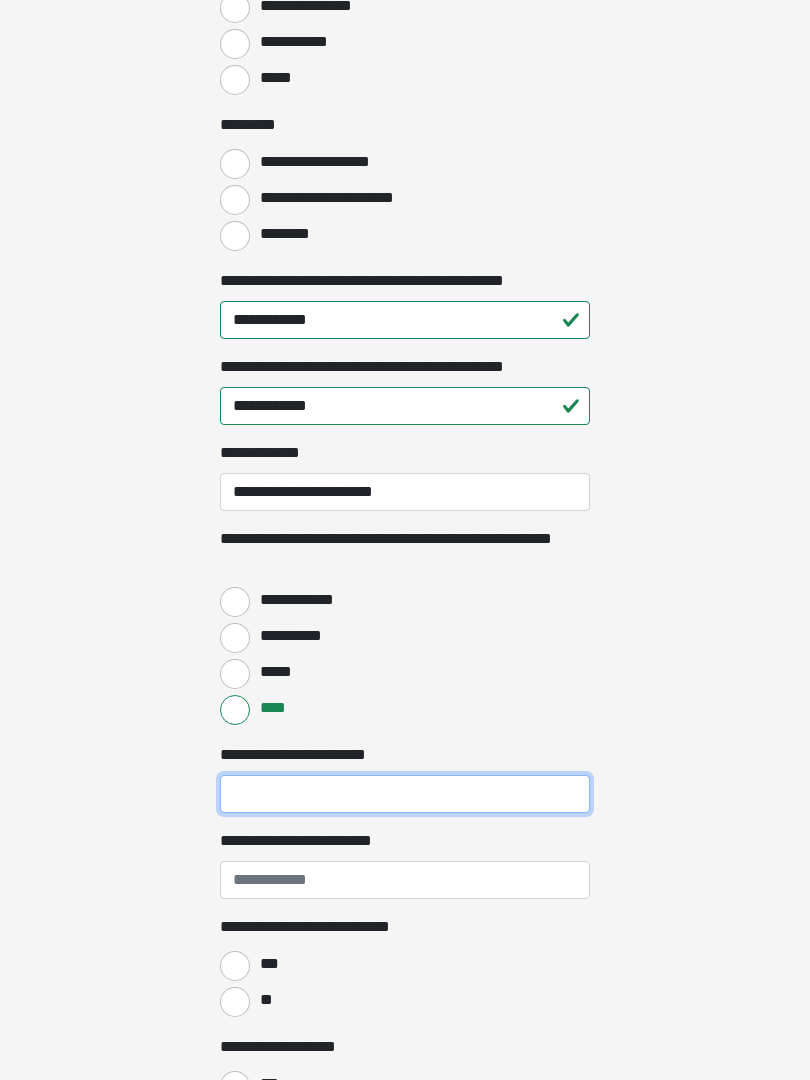 click on "**********" at bounding box center (405, 794) 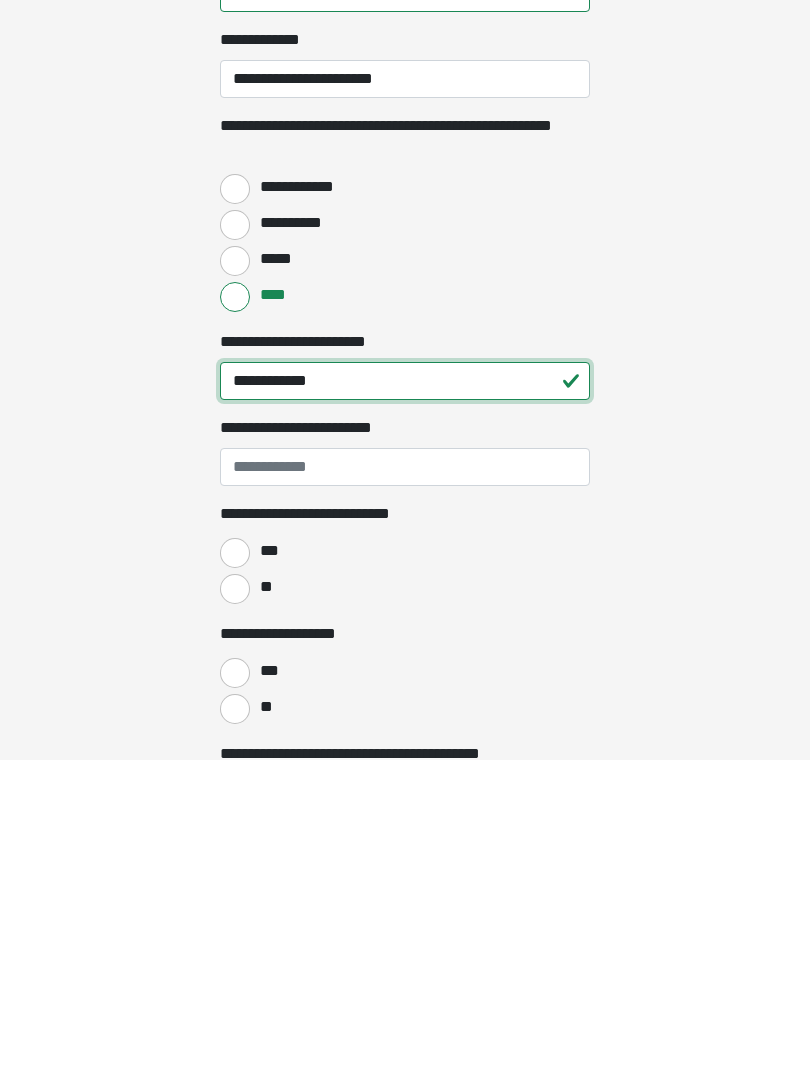 type on "**********" 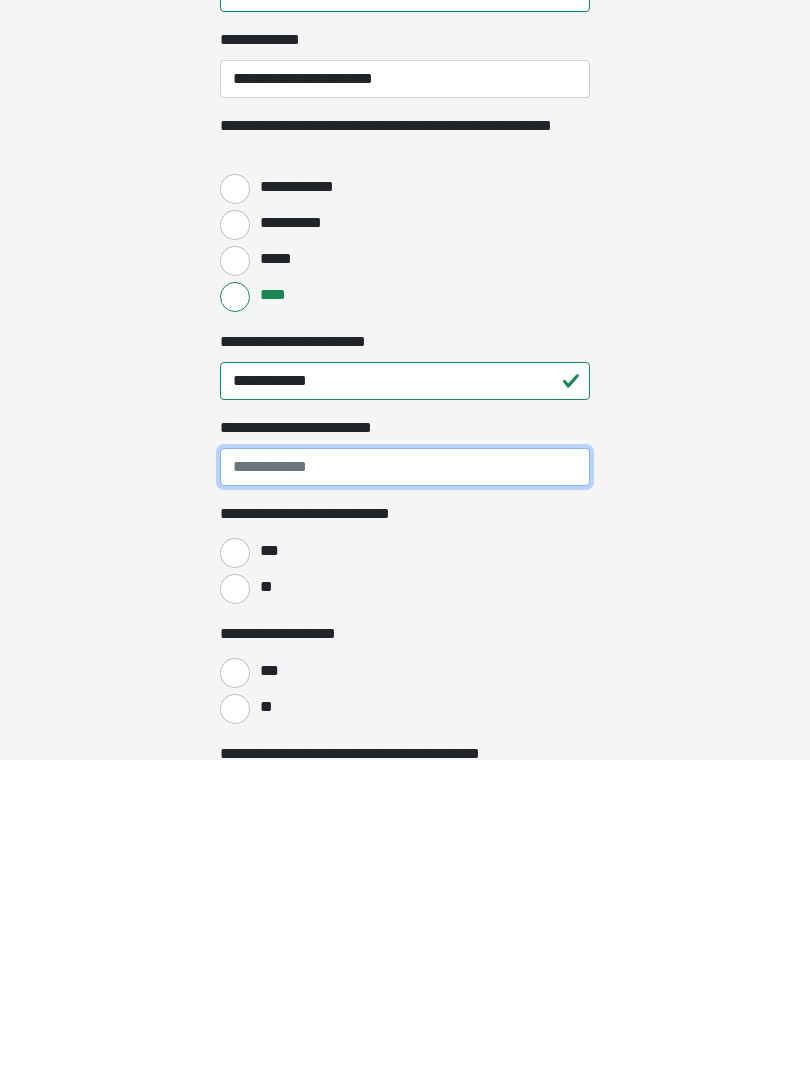 click on "**********" at bounding box center (405, 787) 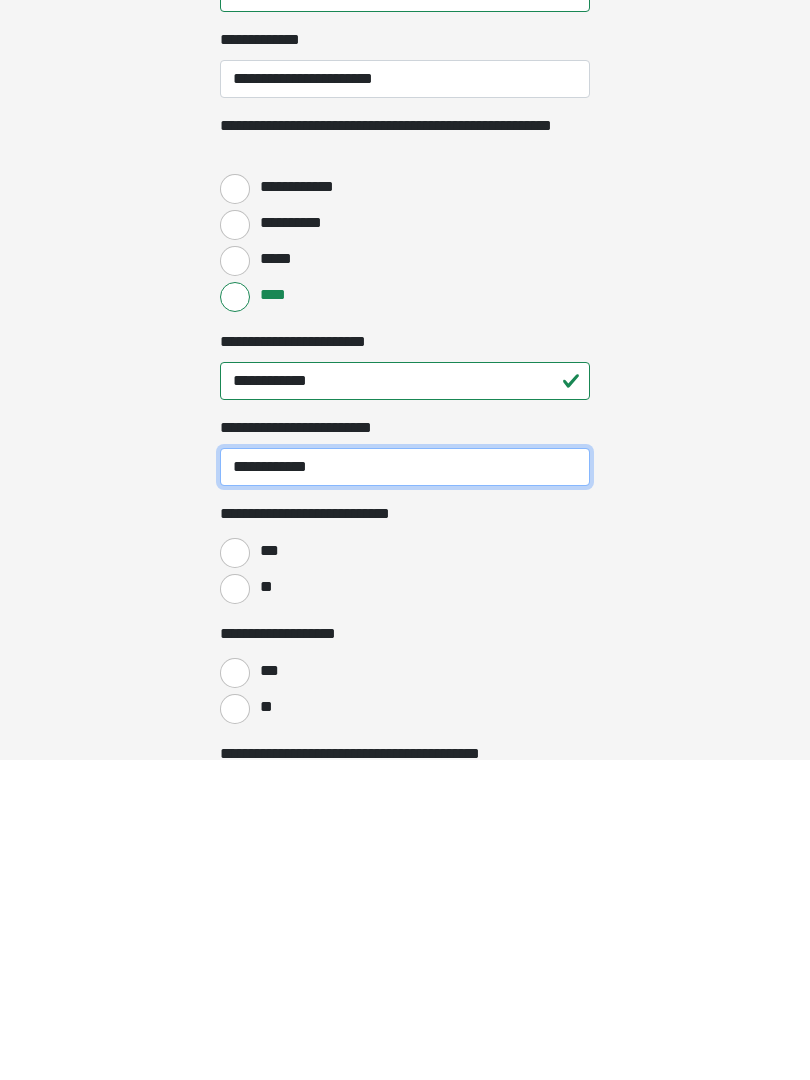 type on "**********" 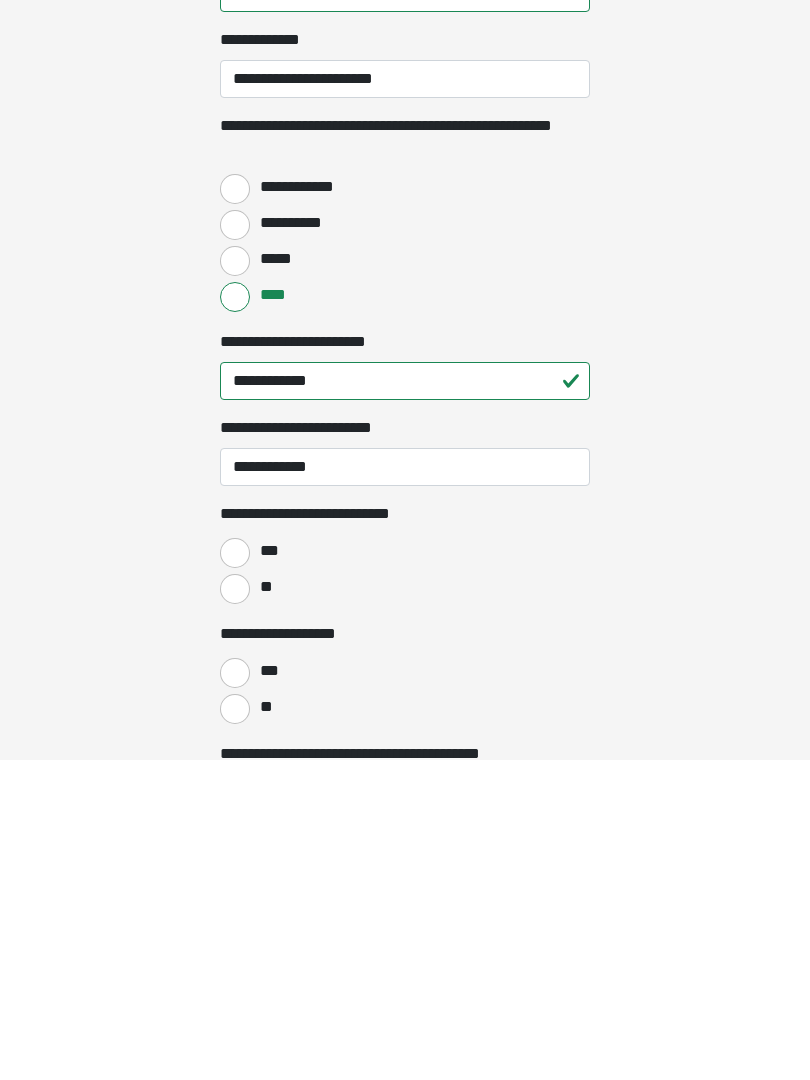 click on "**" at bounding box center (235, 909) 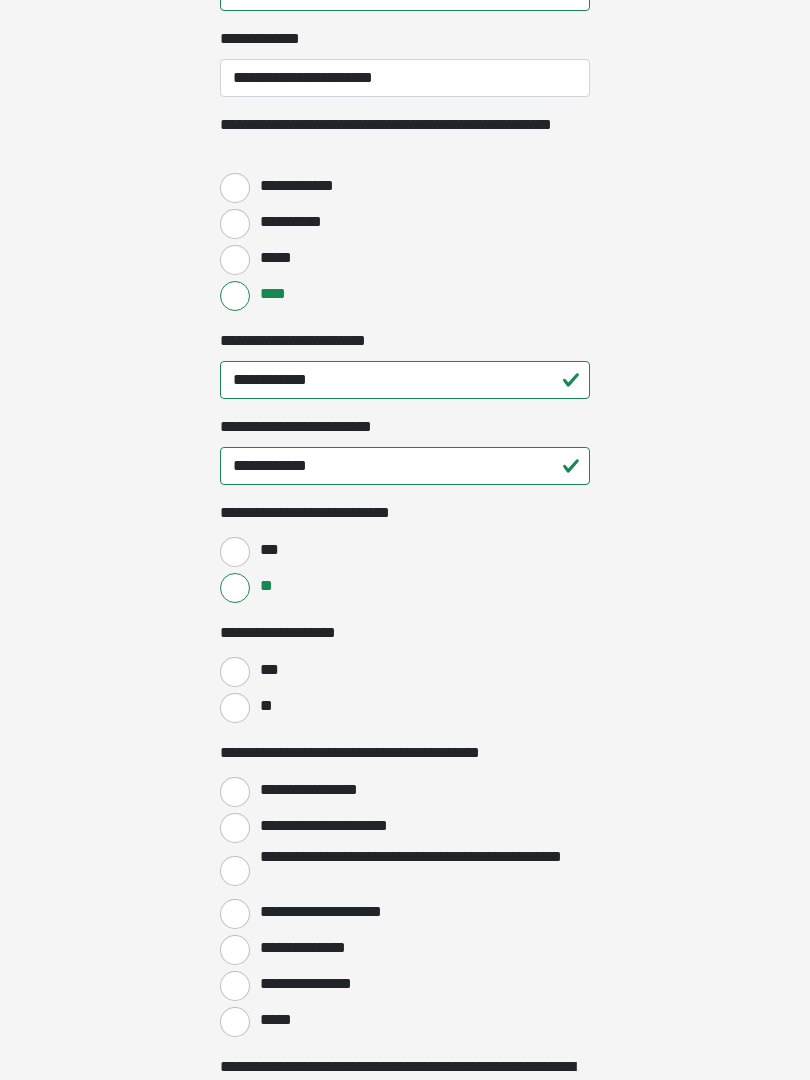 click on "**" at bounding box center (235, 708) 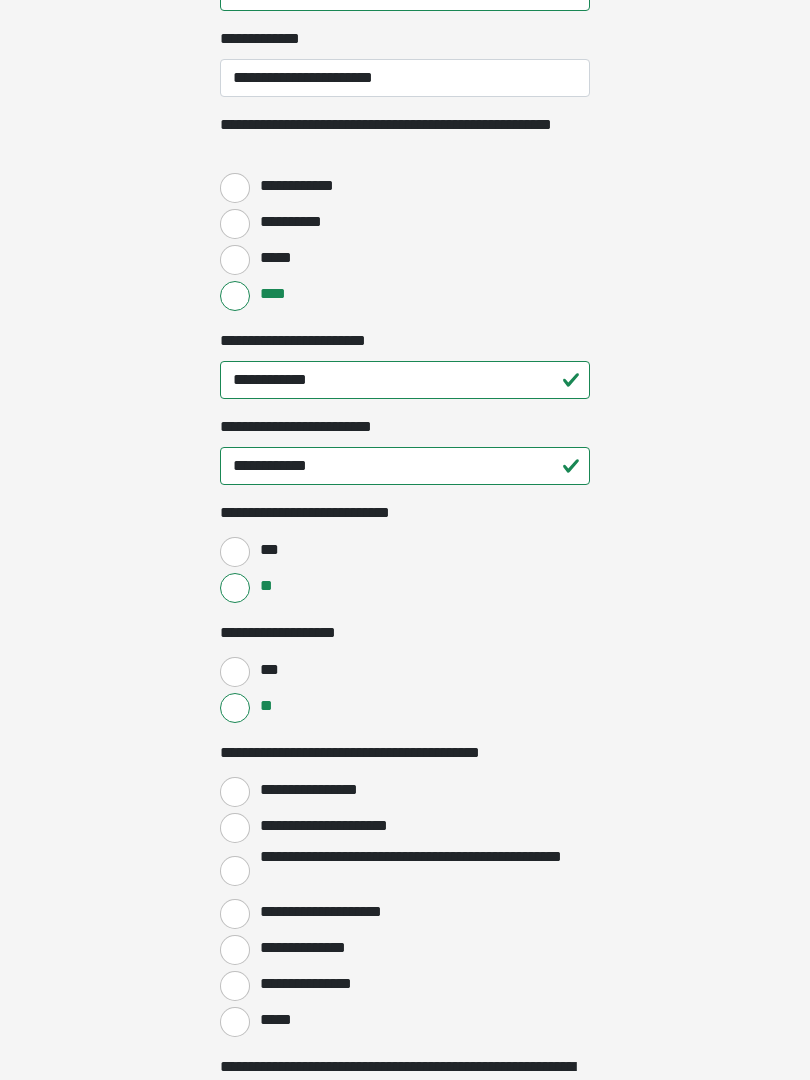 click on "**********" at bounding box center (235, 828) 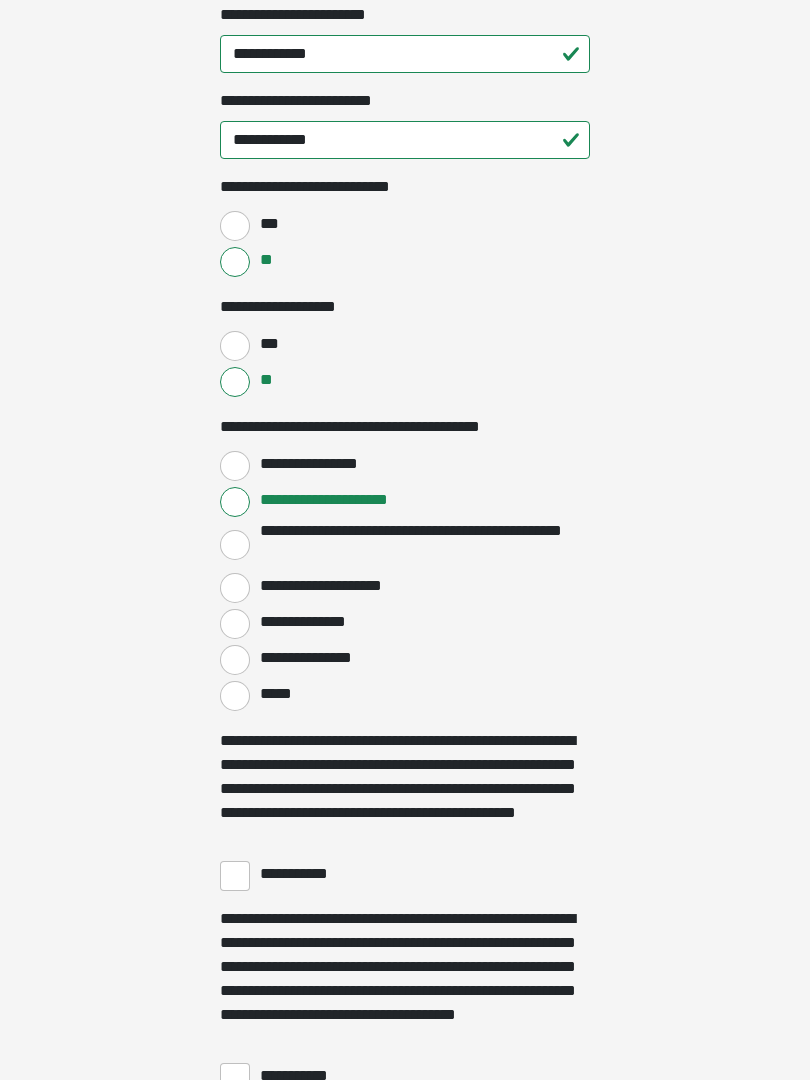 scroll, scrollTop: 3021, scrollLeft: 0, axis: vertical 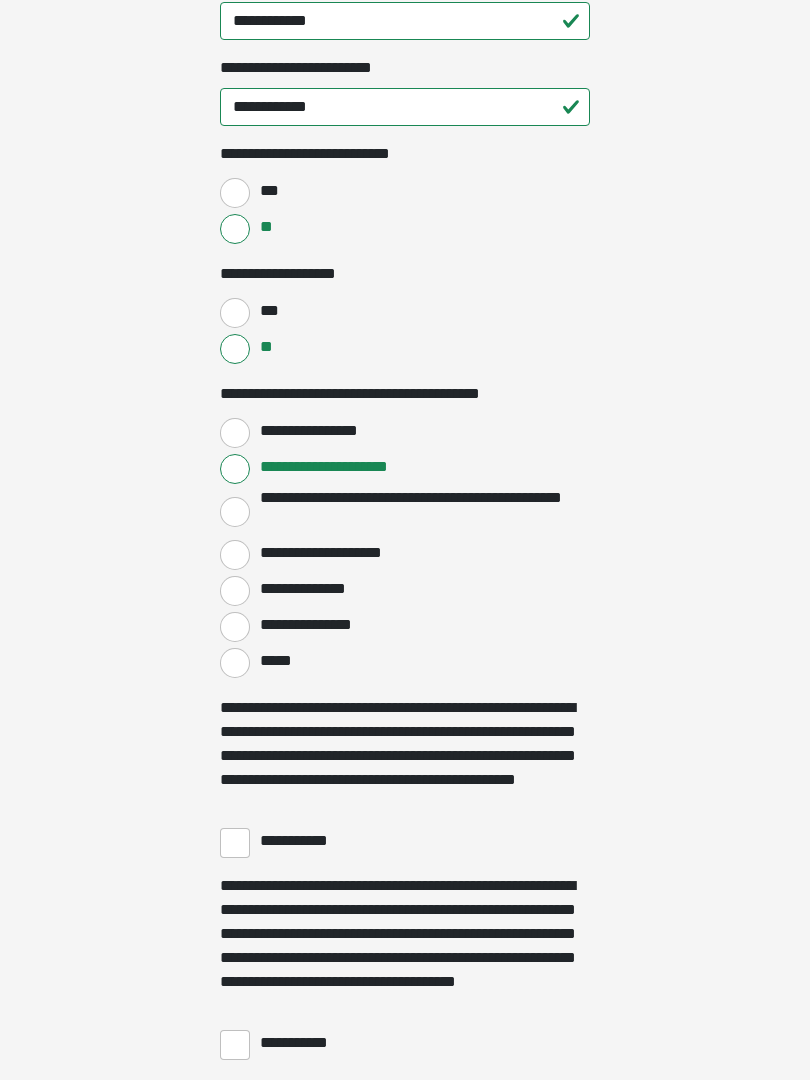 click on "**********" at bounding box center [235, 844] 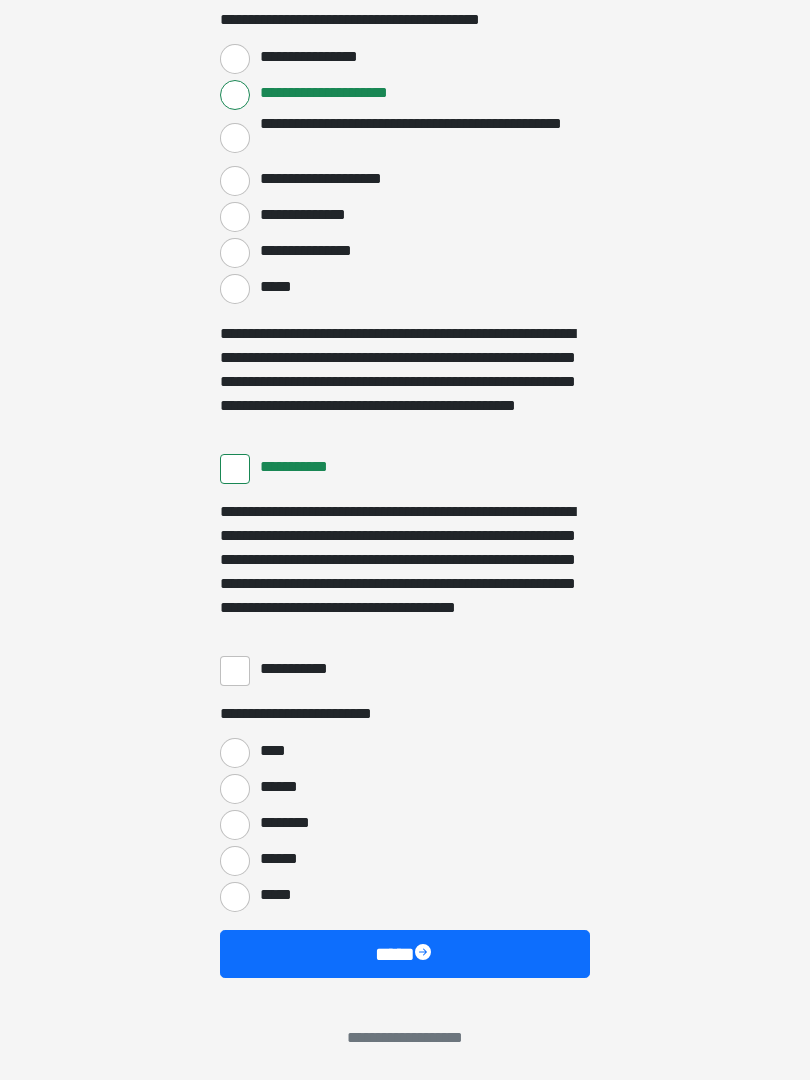 scroll, scrollTop: 3397, scrollLeft: 0, axis: vertical 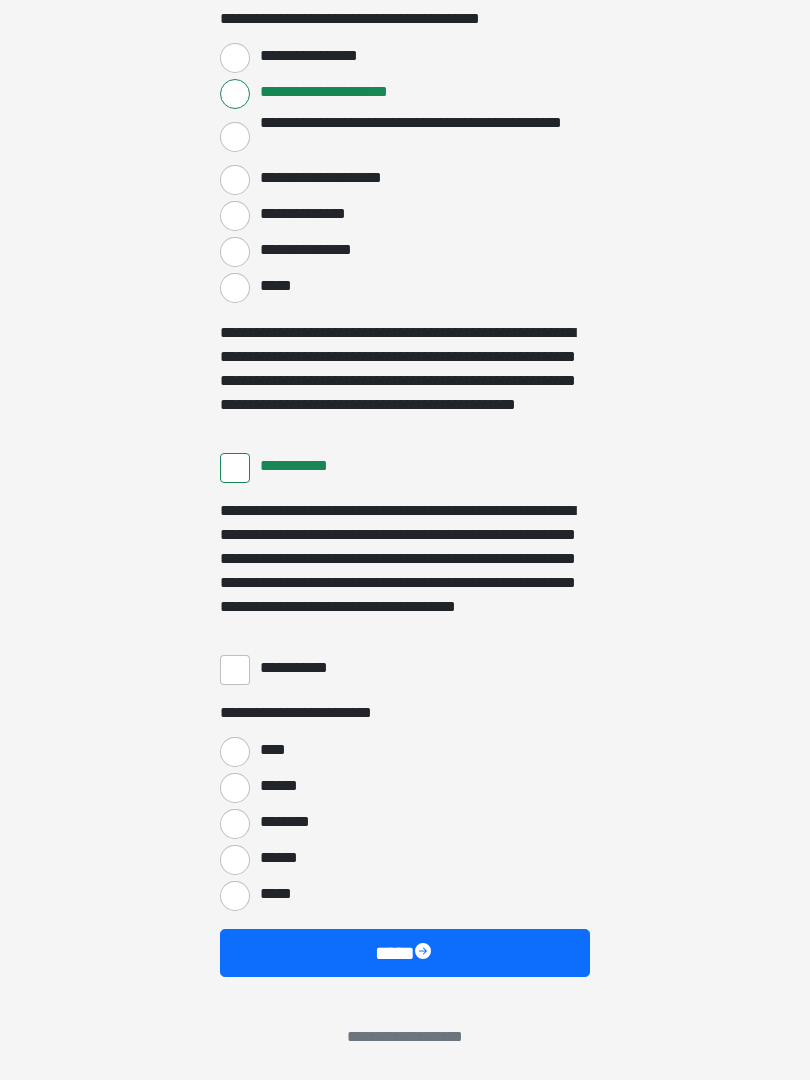click on "**********" at bounding box center (235, 670) 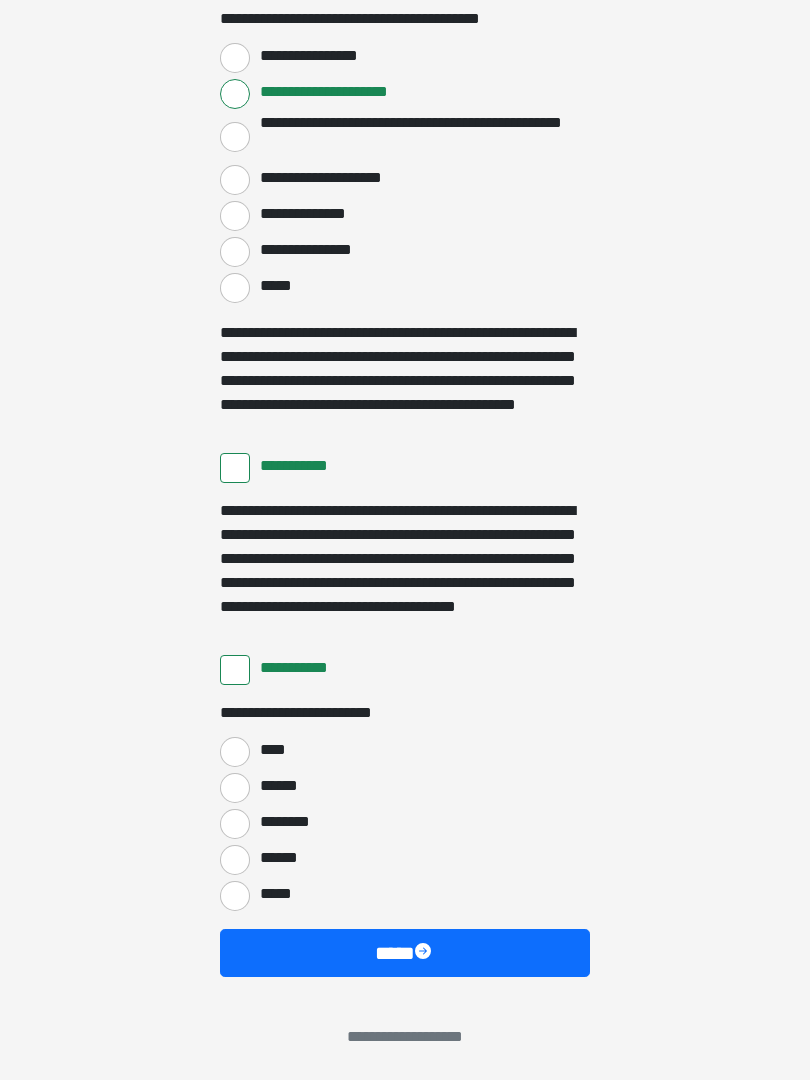 click on "****" at bounding box center (235, 752) 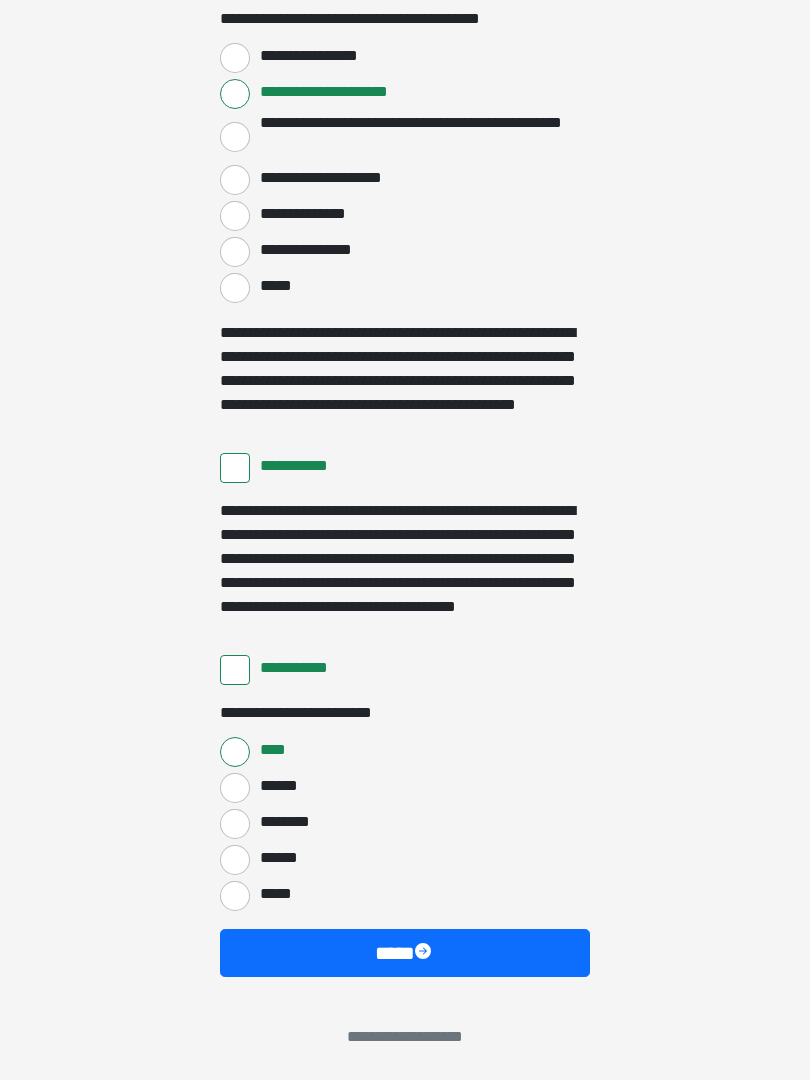 click on "****" at bounding box center (405, 953) 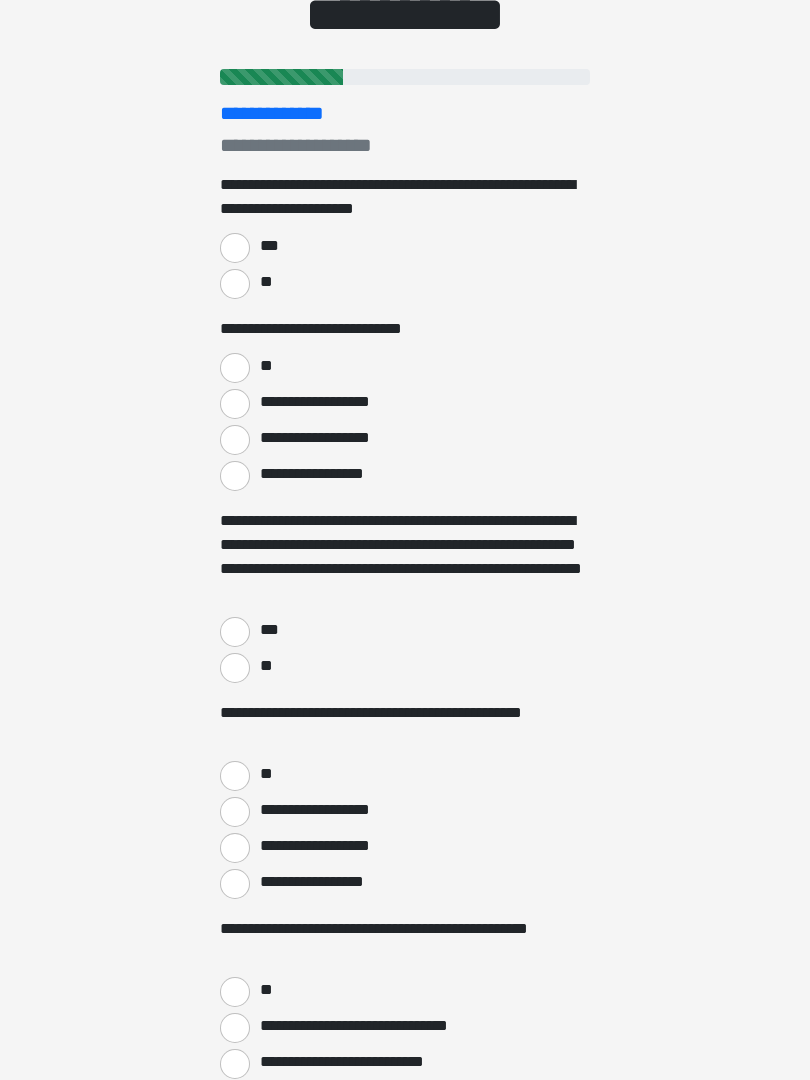 scroll, scrollTop: 0, scrollLeft: 0, axis: both 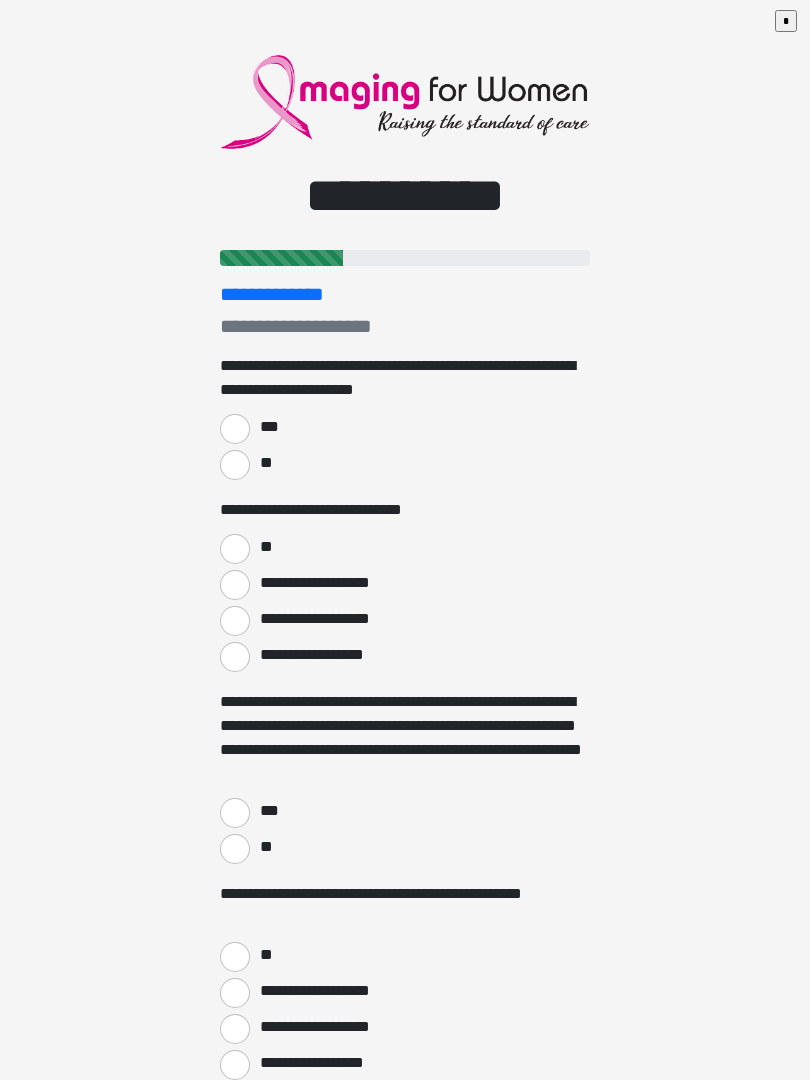 click on "**" at bounding box center (235, 465) 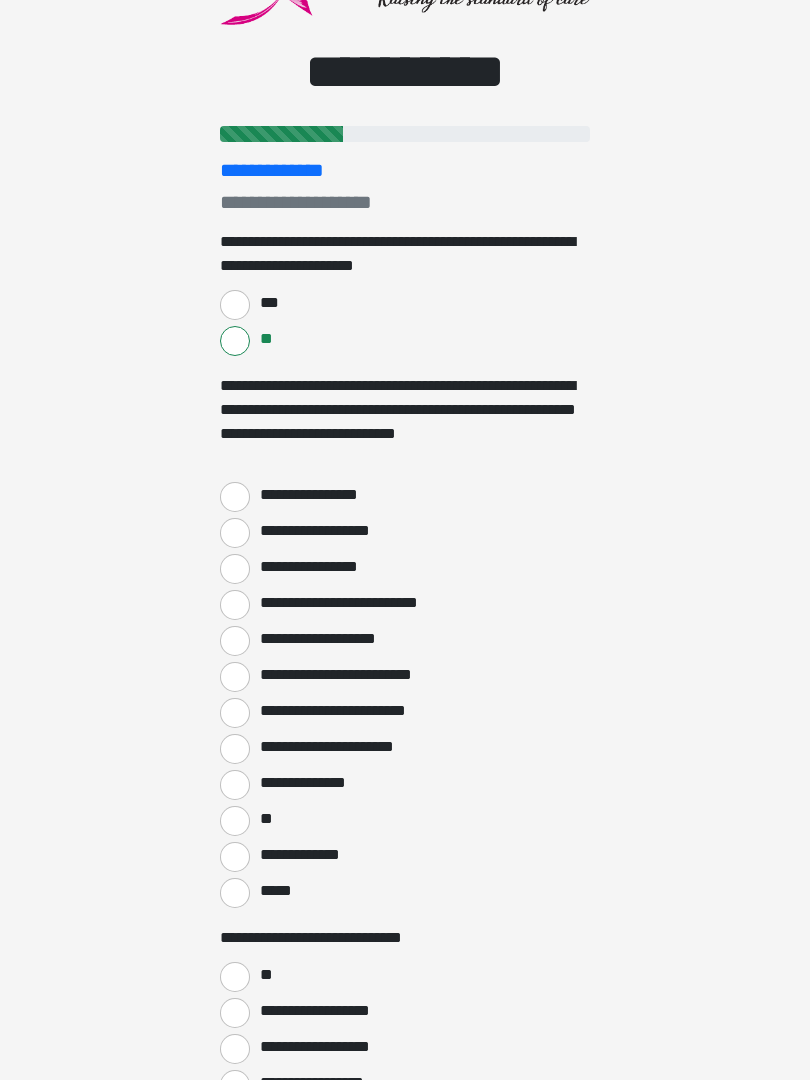 scroll, scrollTop: 126, scrollLeft: 0, axis: vertical 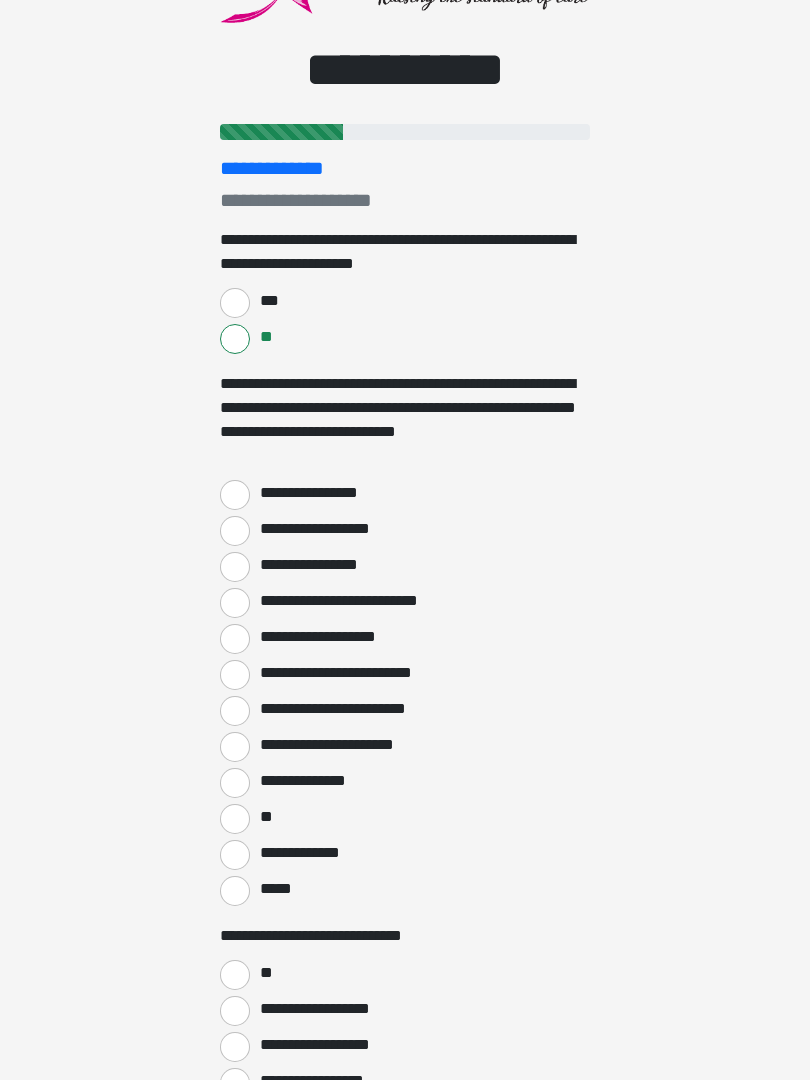 click on "**********" at bounding box center (235, 531) 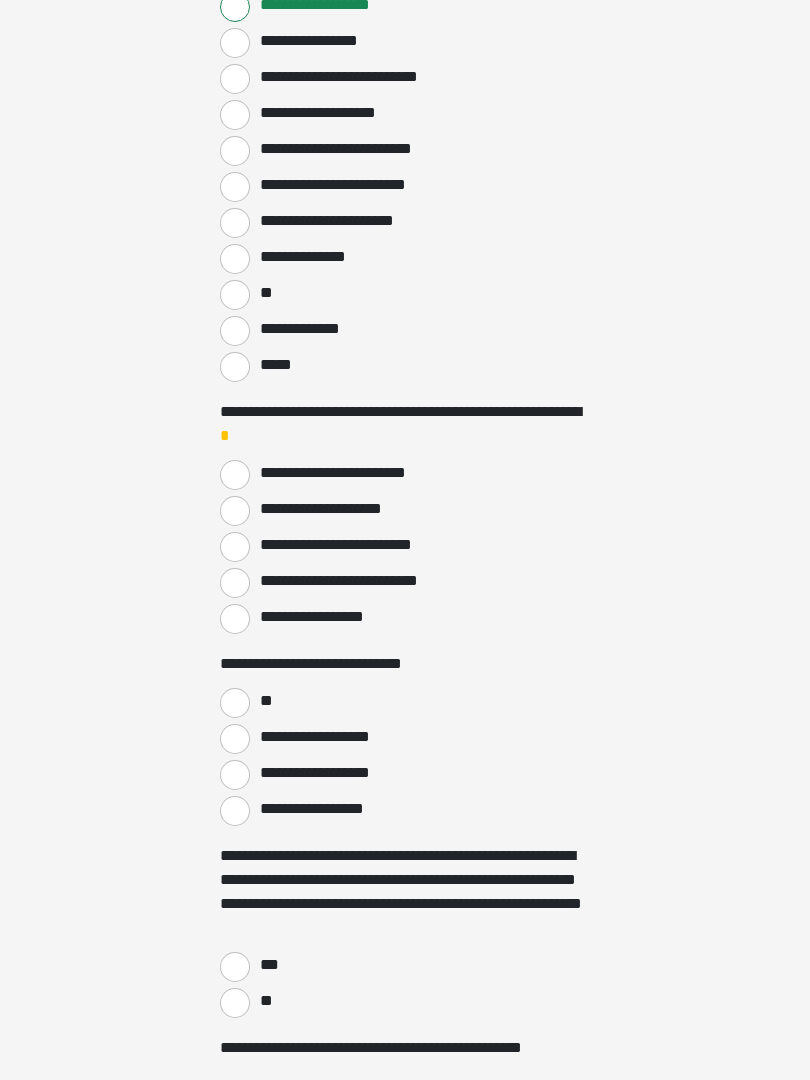 scroll, scrollTop: 651, scrollLeft: 0, axis: vertical 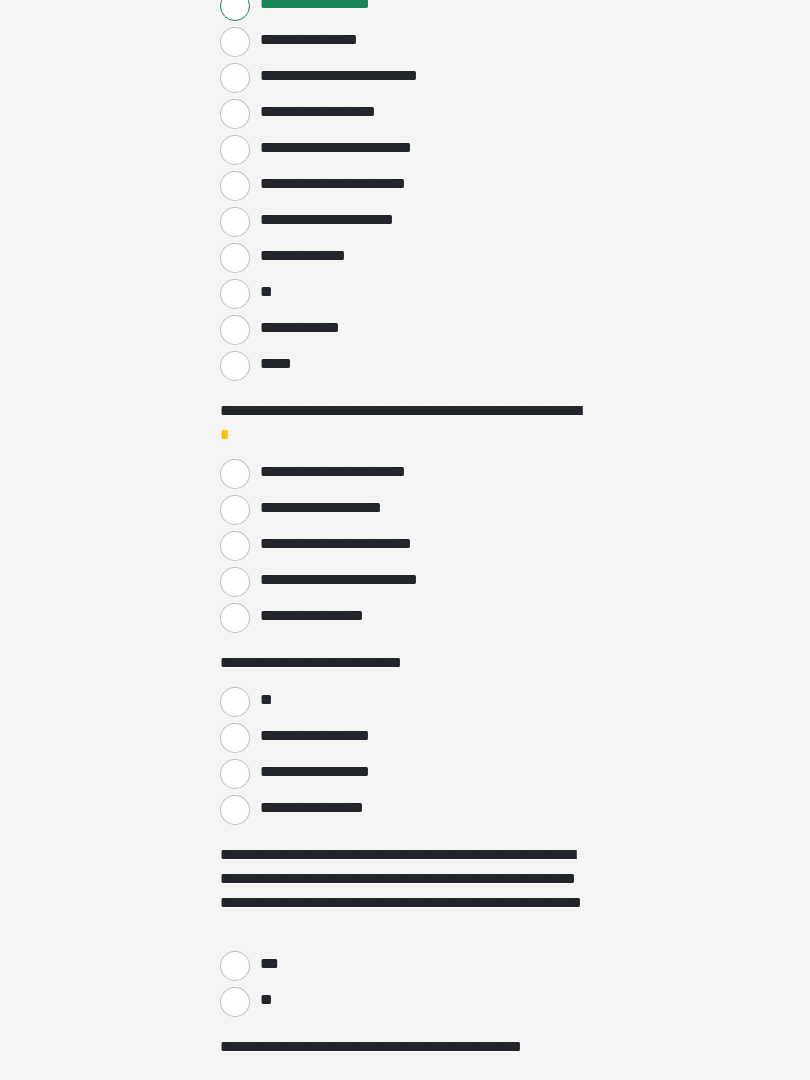 click on "**********" at bounding box center (235, 546) 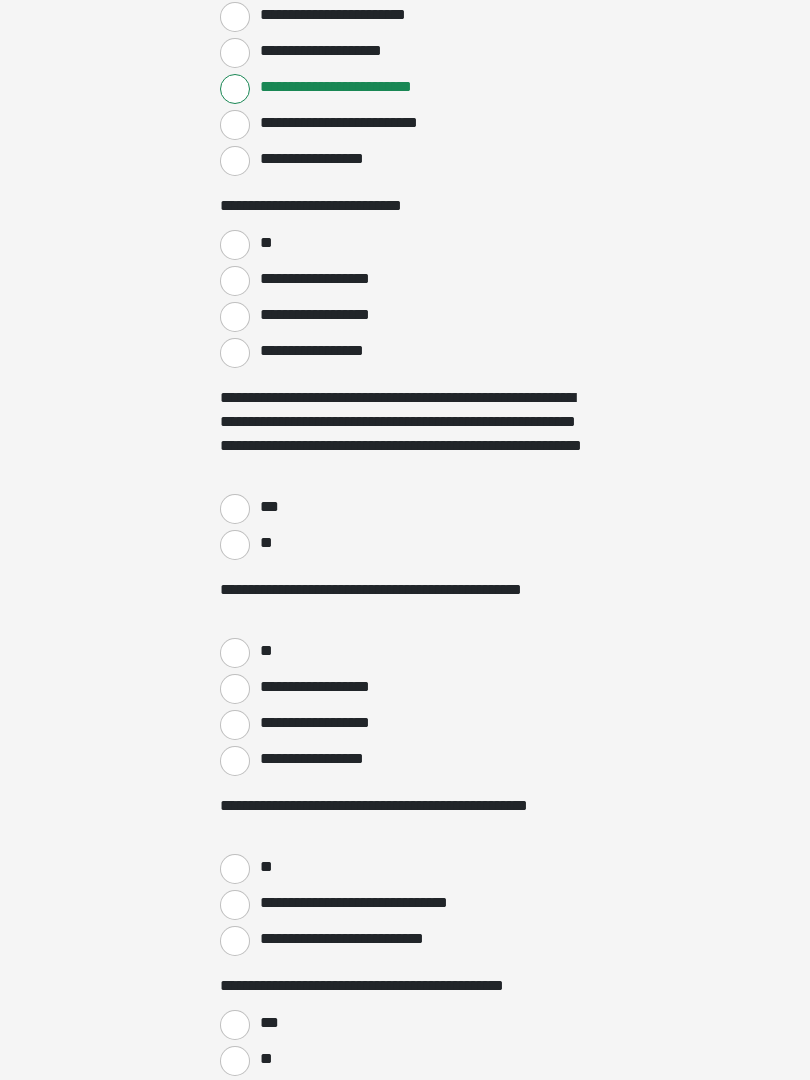 scroll, scrollTop: 1098, scrollLeft: 0, axis: vertical 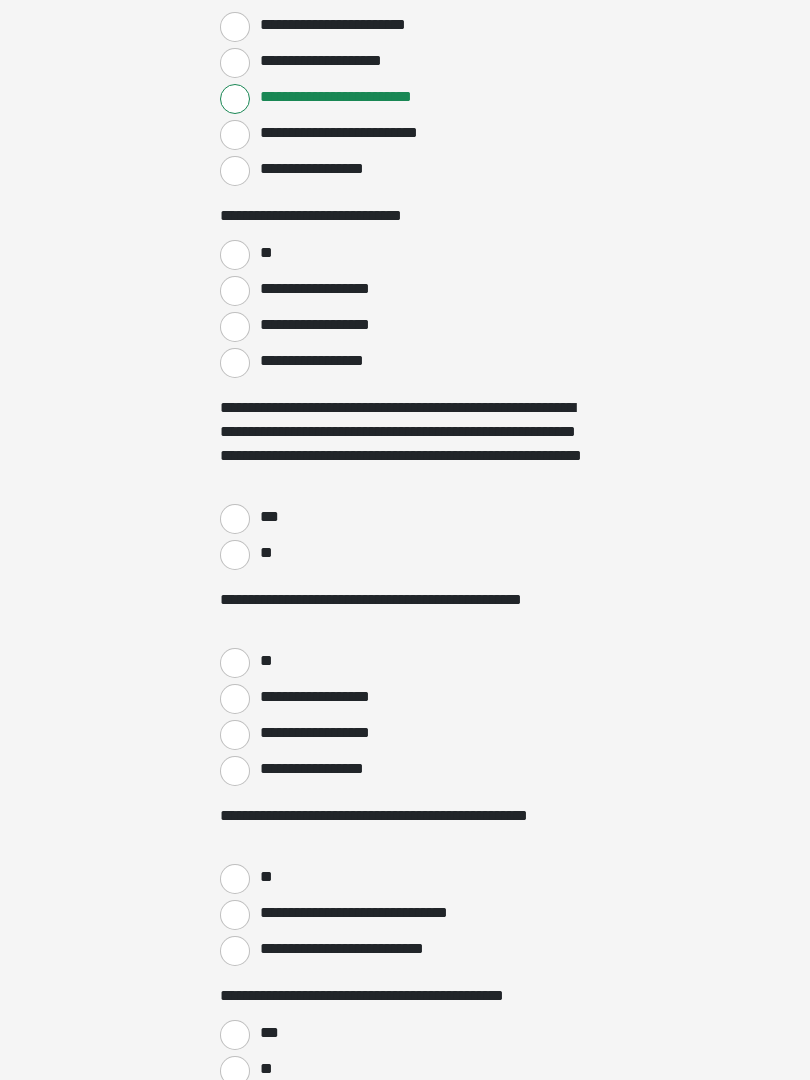 click on "**" at bounding box center (235, 255) 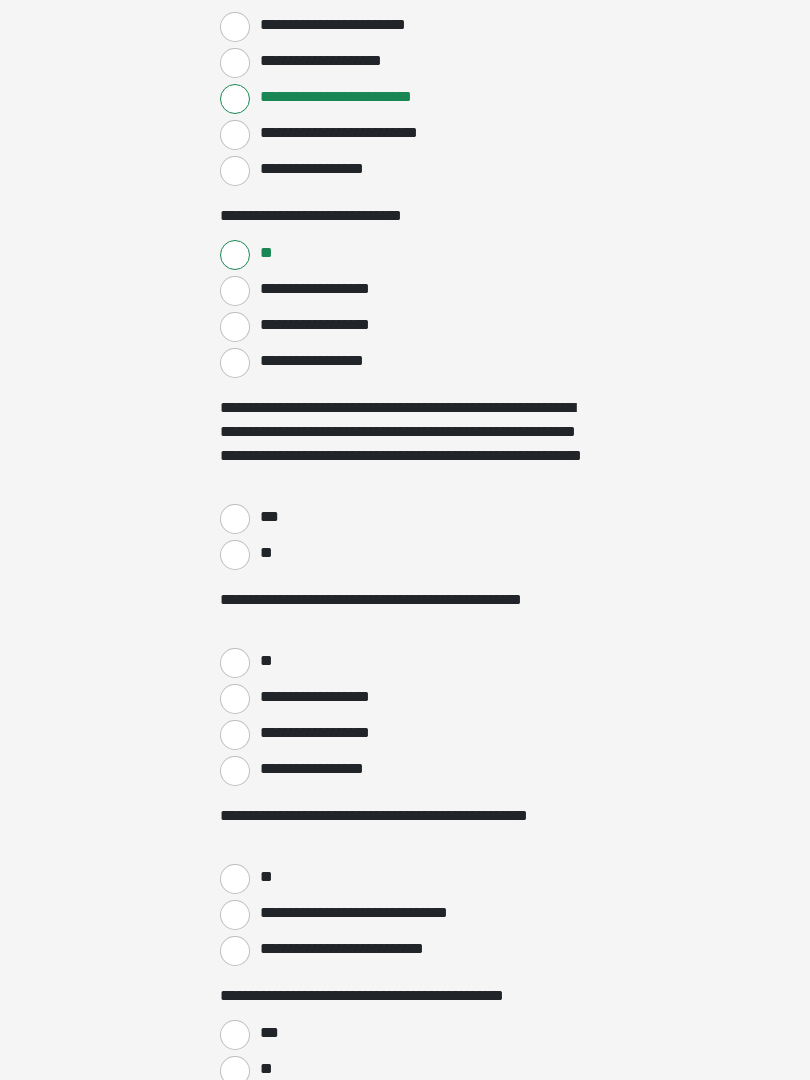 click on "***" at bounding box center [235, 519] 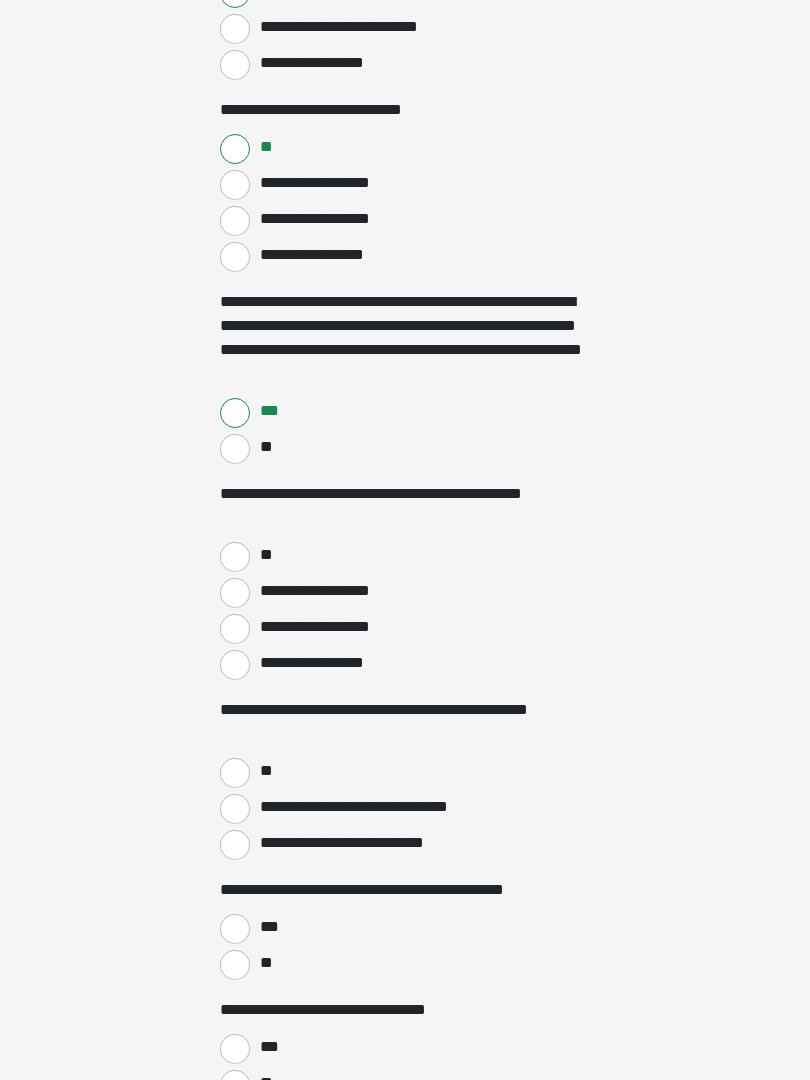 scroll, scrollTop: 1218, scrollLeft: 0, axis: vertical 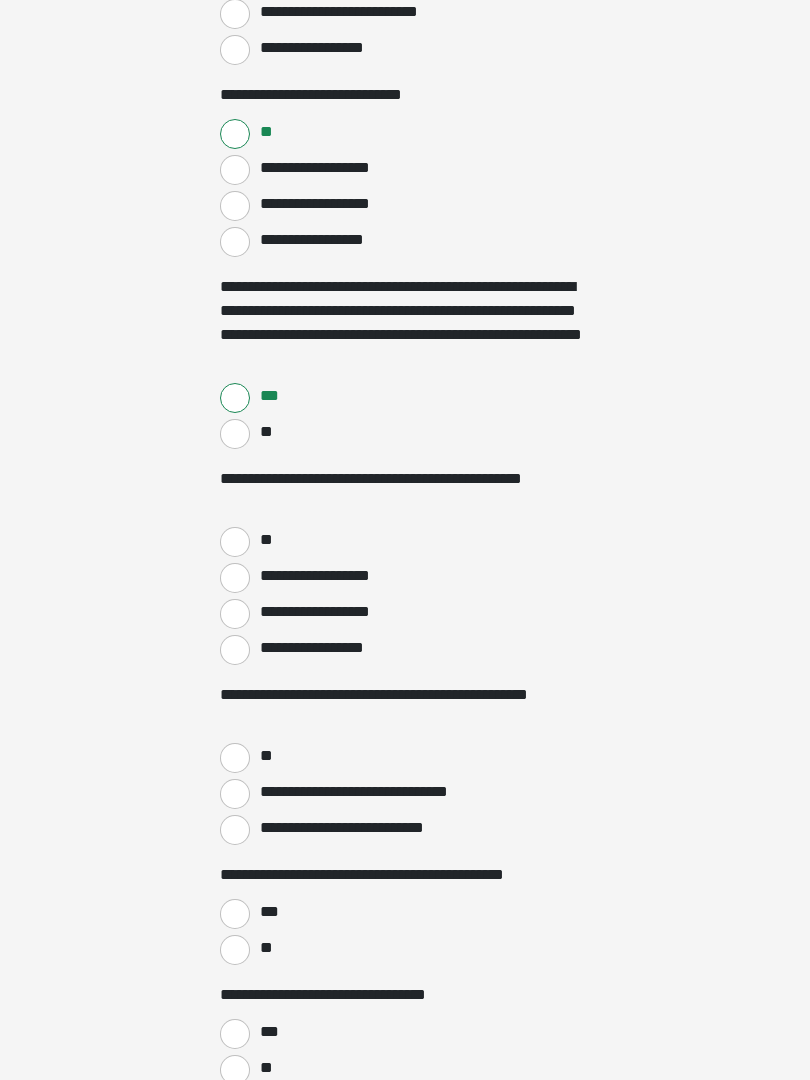 click on "**" at bounding box center [235, 543] 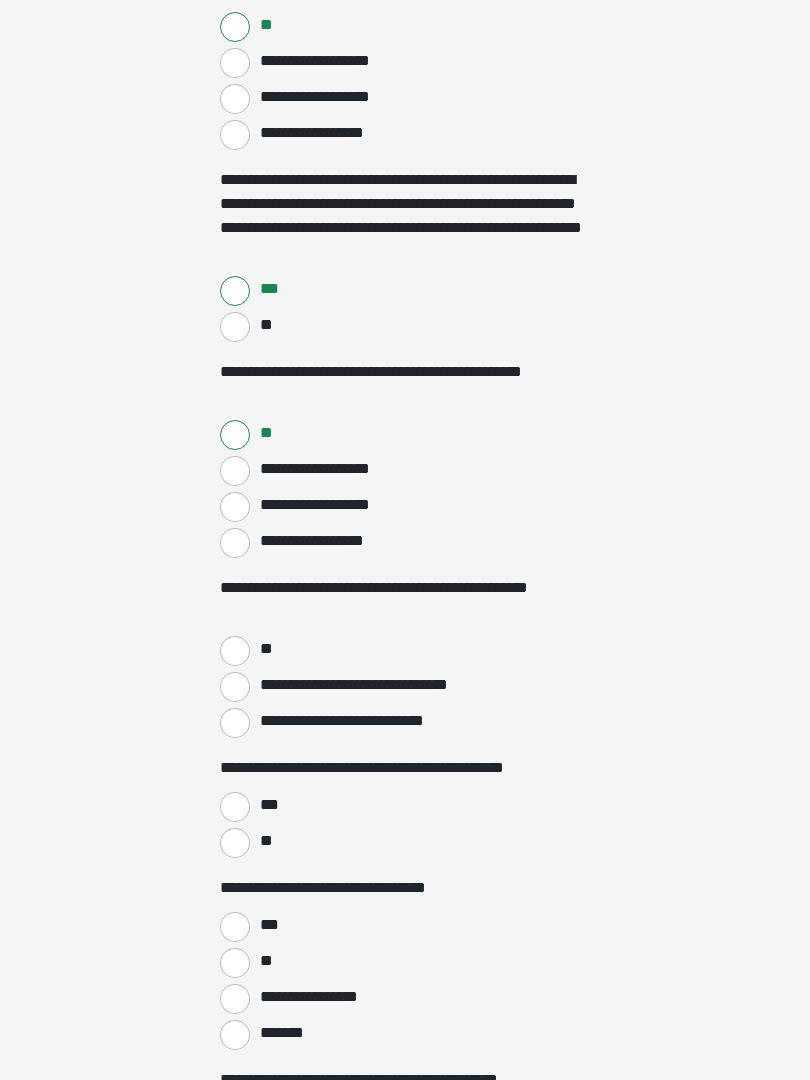 scroll, scrollTop: 1360, scrollLeft: 0, axis: vertical 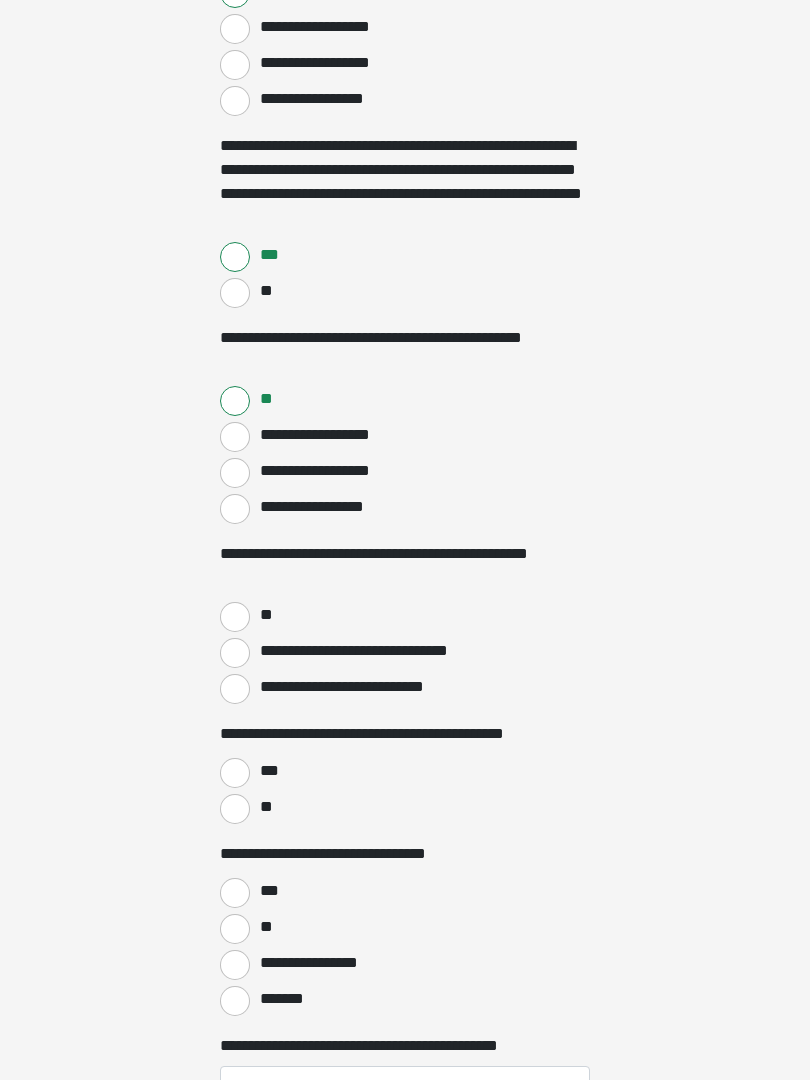click on "**********" at bounding box center [235, 653] 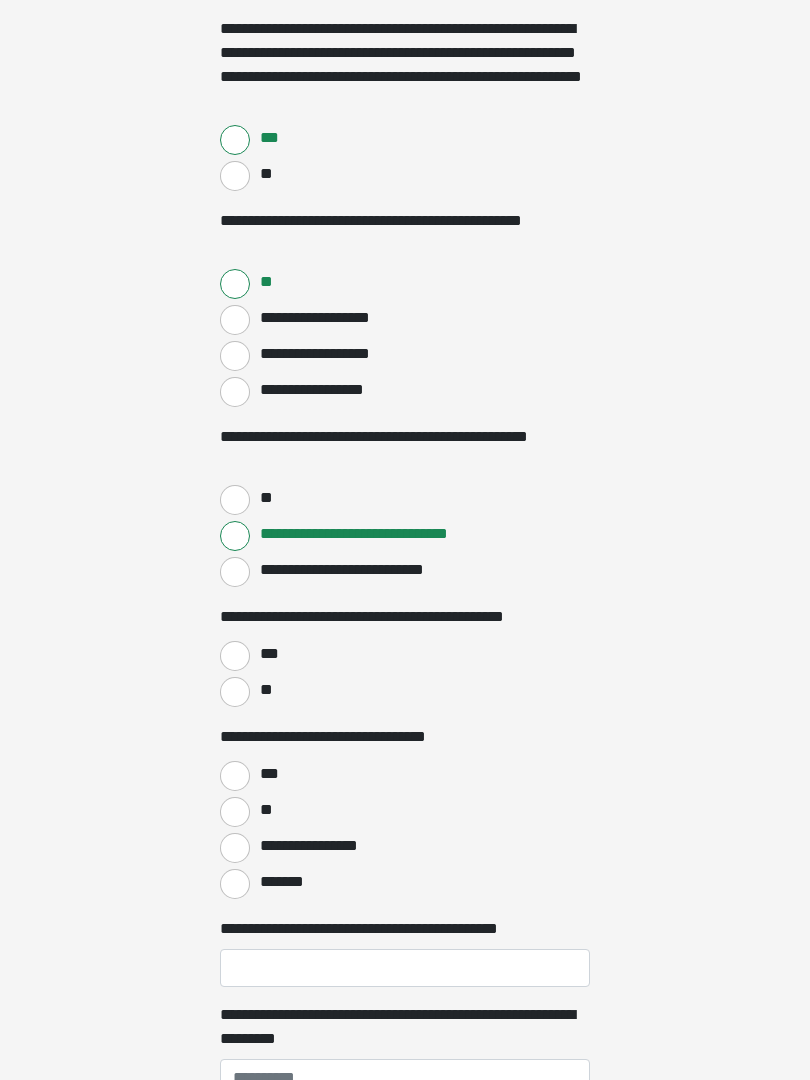 scroll, scrollTop: 1524, scrollLeft: 0, axis: vertical 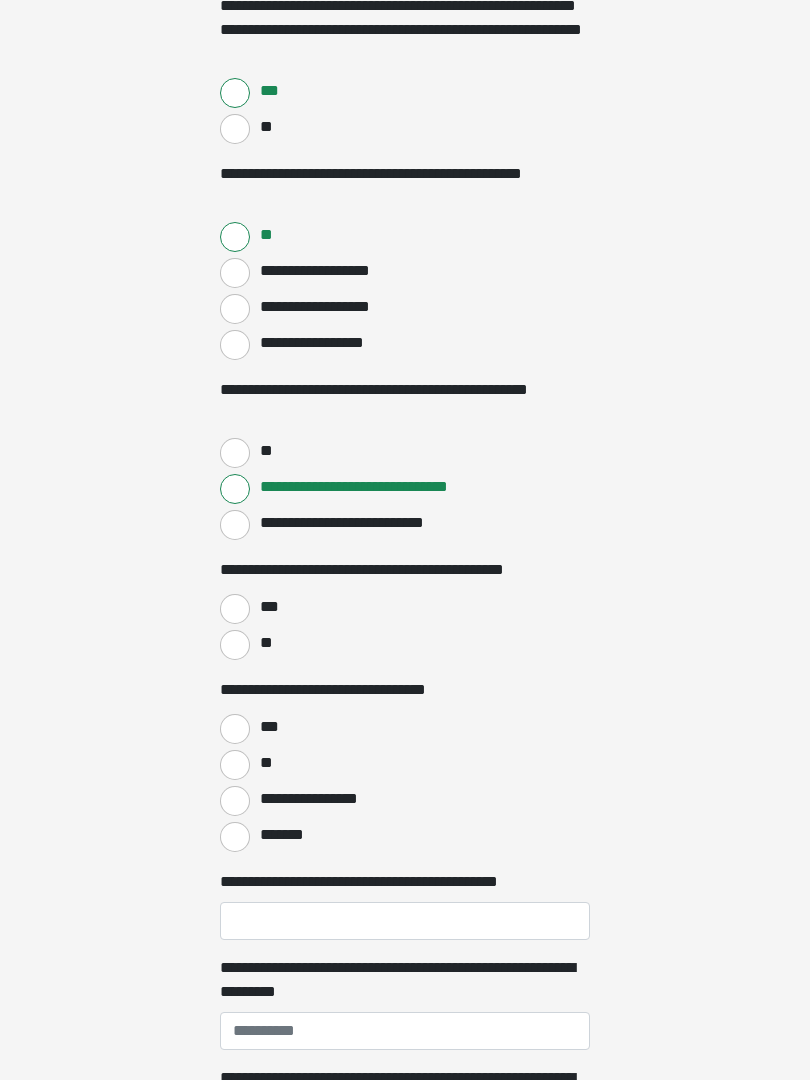 click on "***" at bounding box center (235, 609) 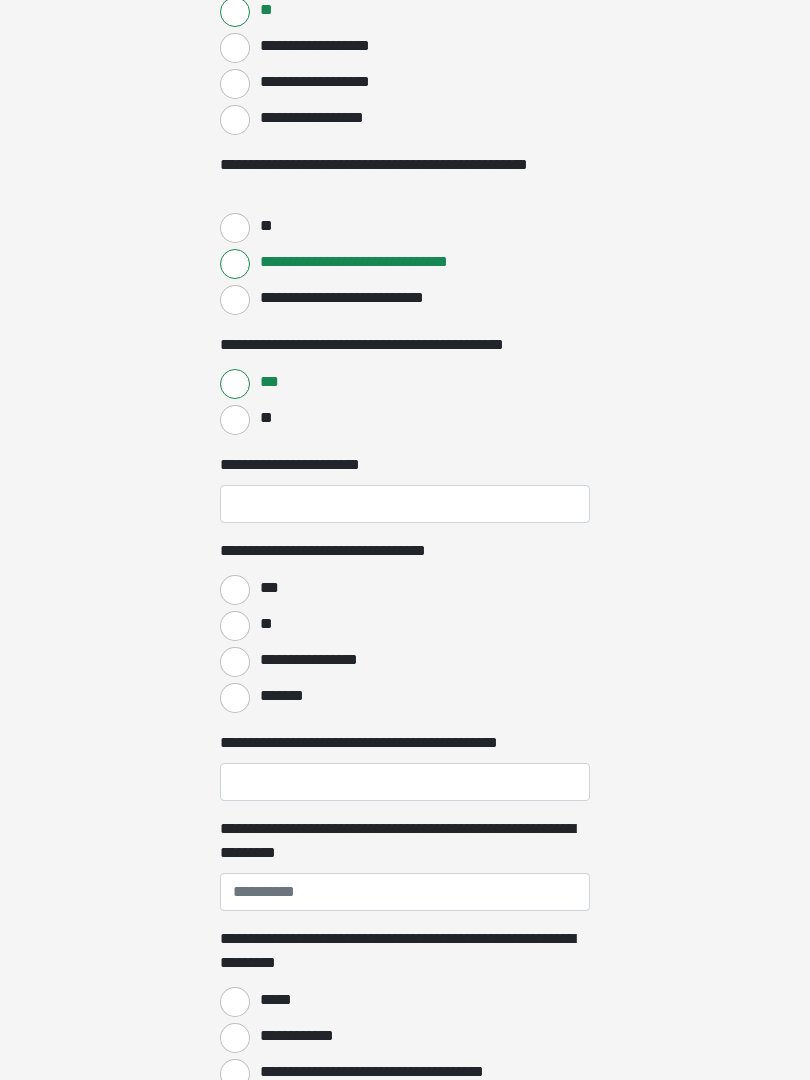 scroll, scrollTop: 1750, scrollLeft: 0, axis: vertical 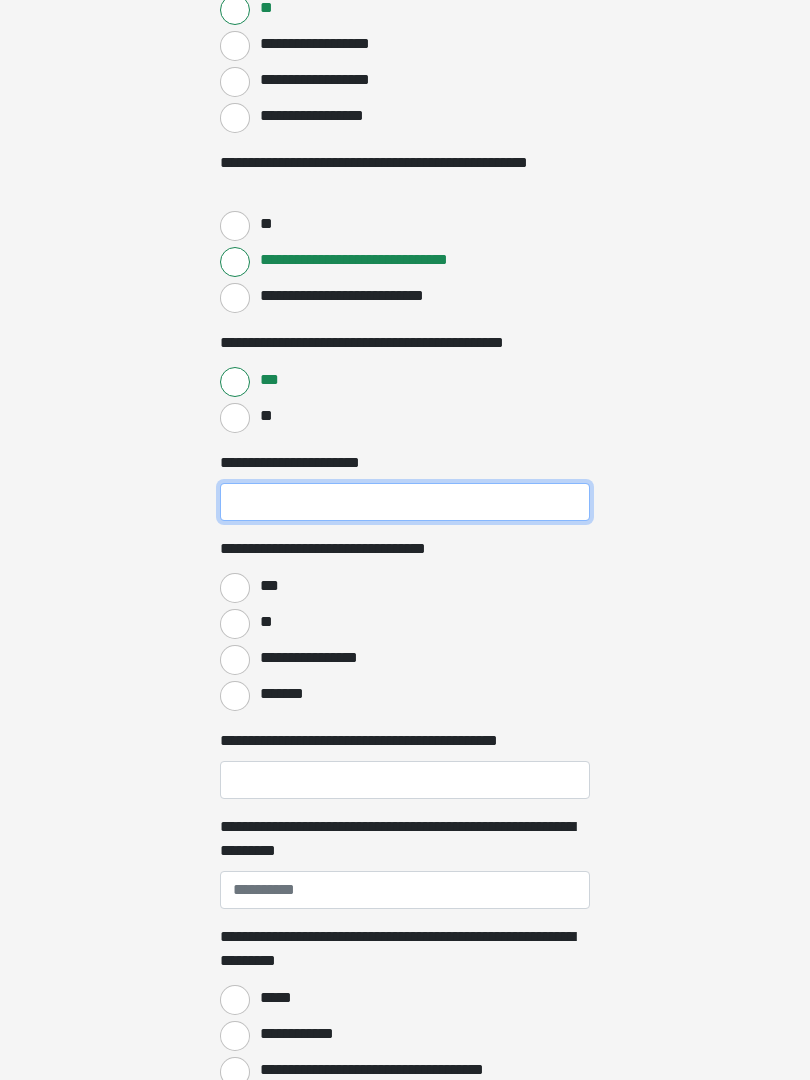 click on "**********" at bounding box center [405, 503] 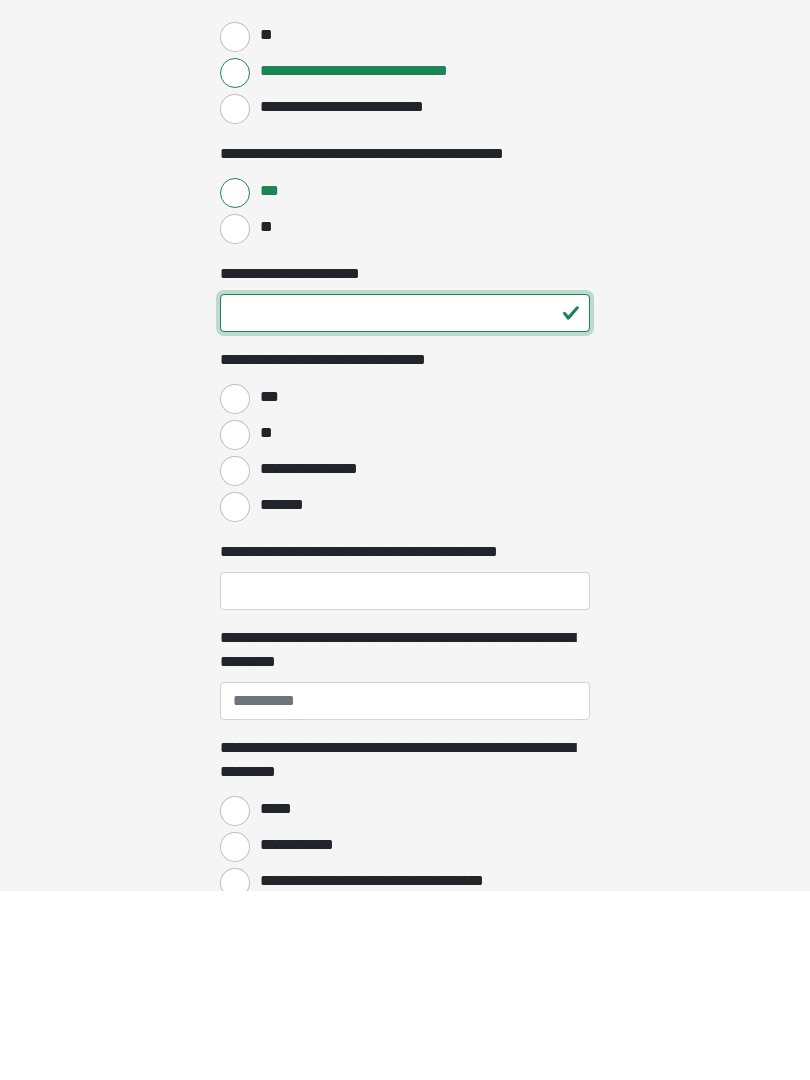 type on "**" 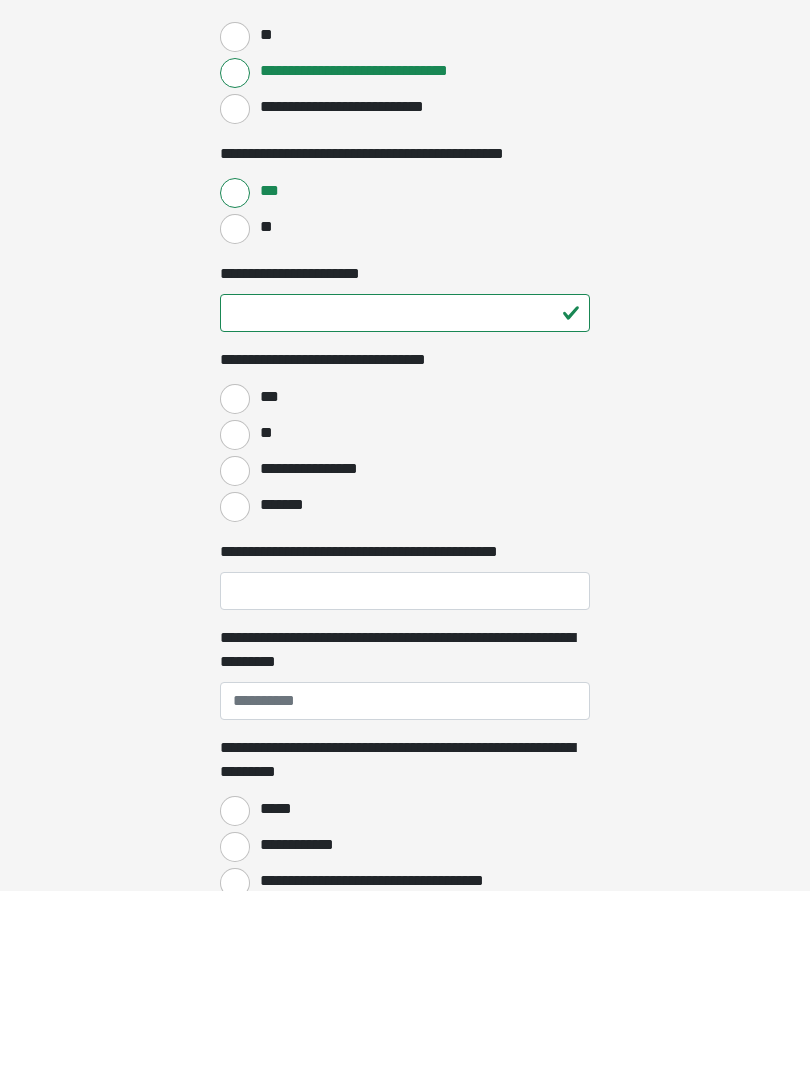click on "***" at bounding box center [235, 589] 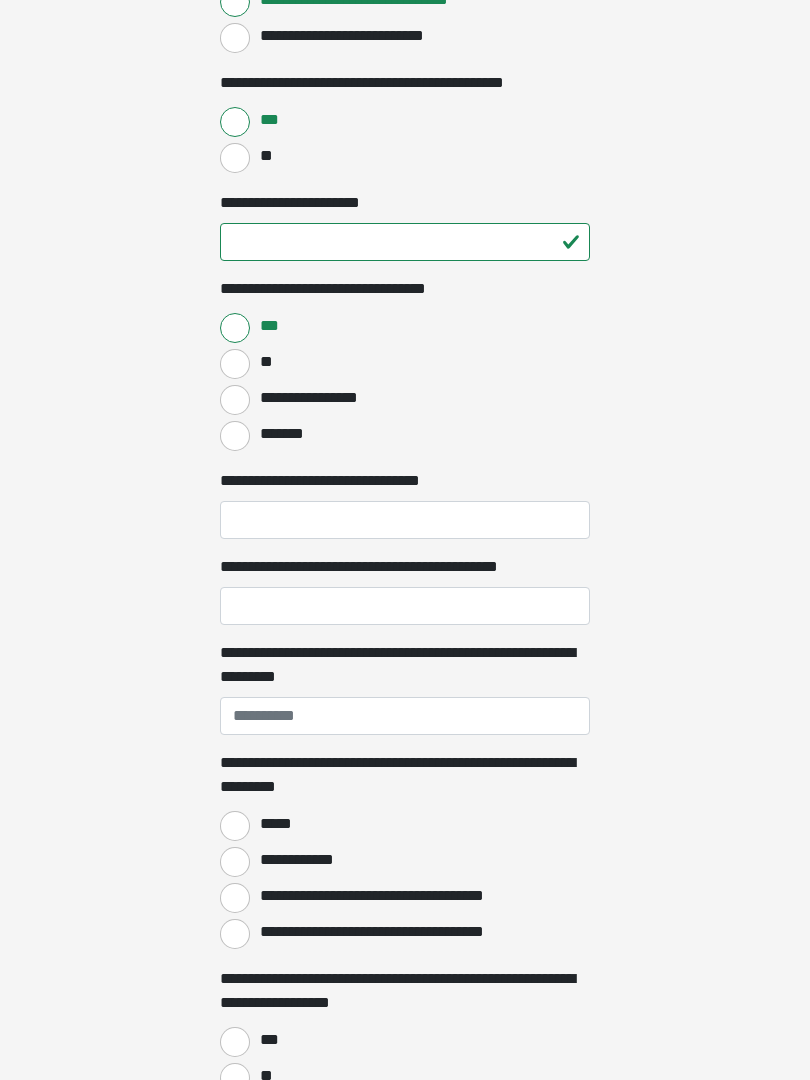 scroll, scrollTop: 2013, scrollLeft: 0, axis: vertical 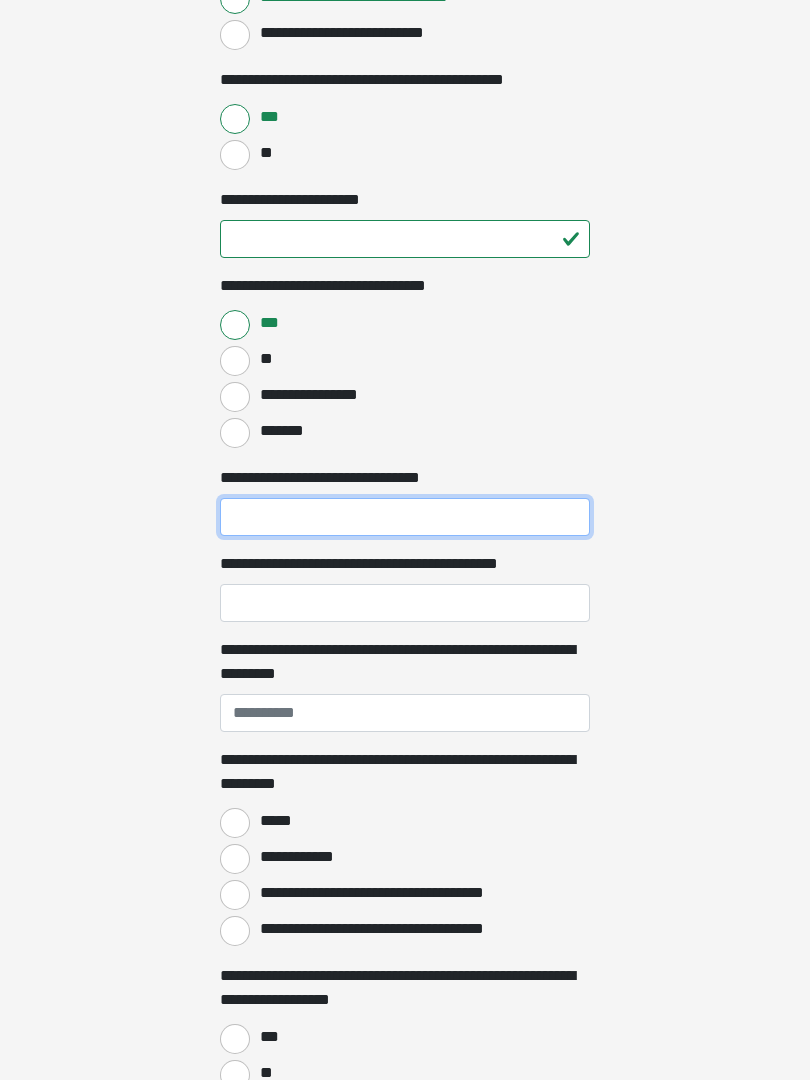 click on "**********" at bounding box center [405, 518] 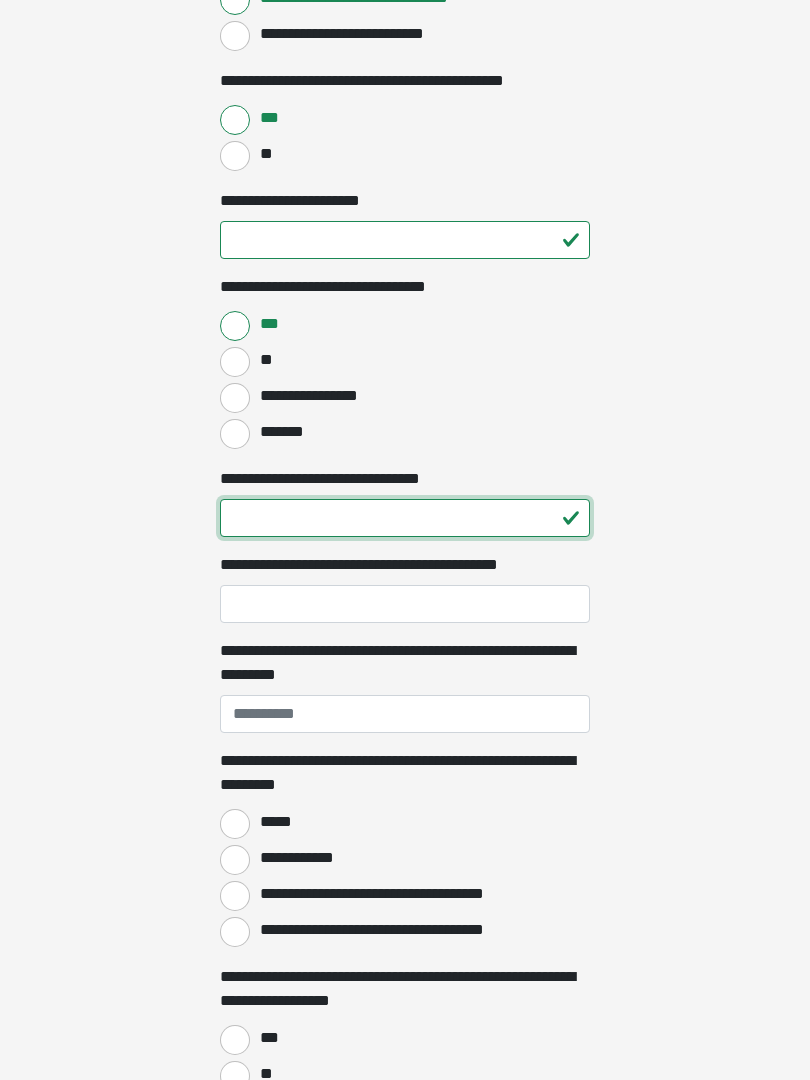 type on "**" 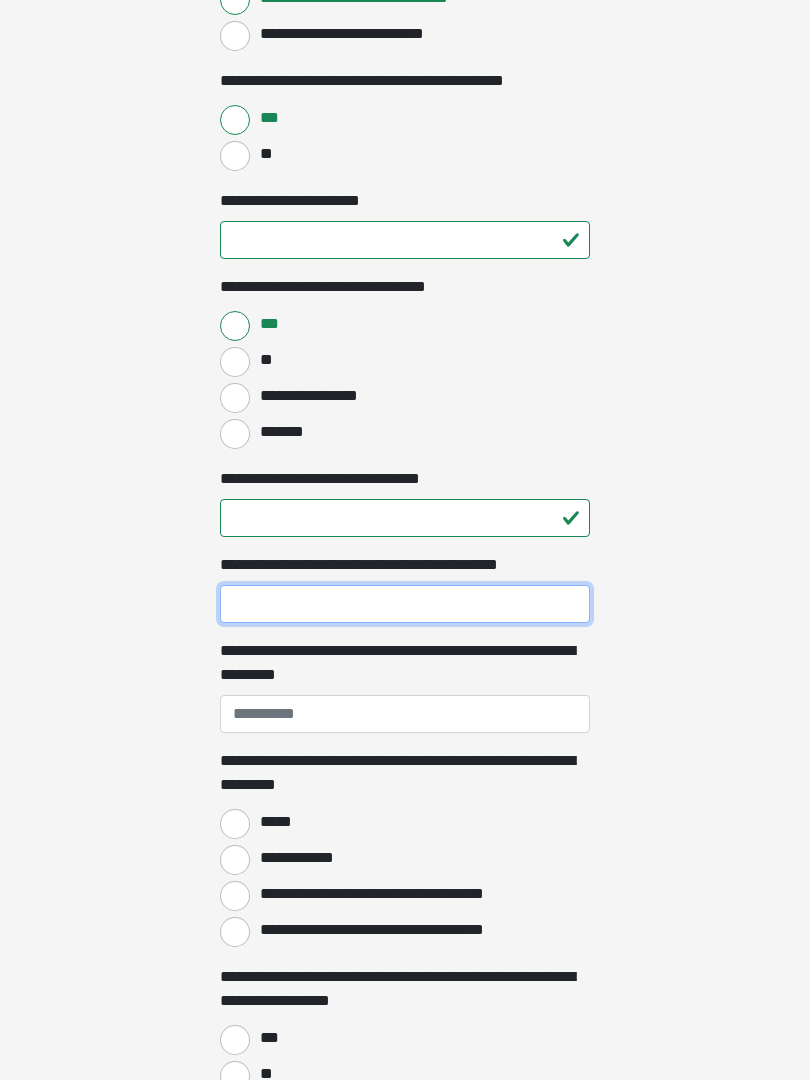 click on "**********" at bounding box center (405, 604) 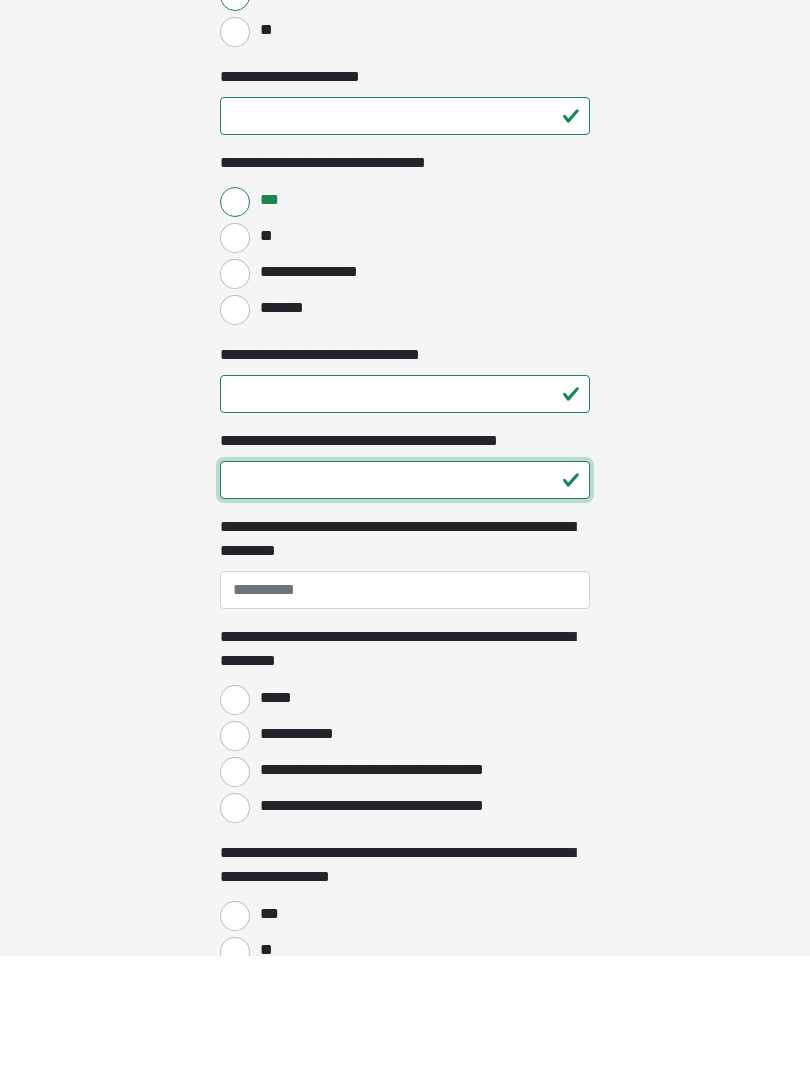 type on "**" 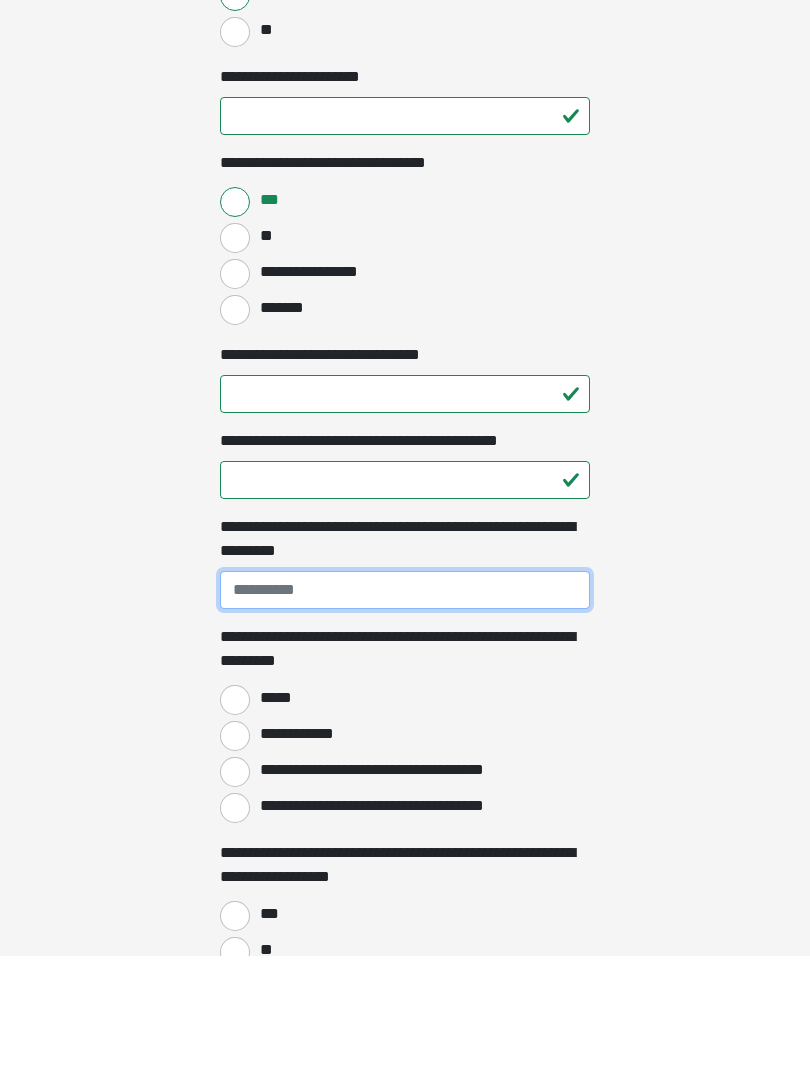 click on "**********" at bounding box center (405, 714) 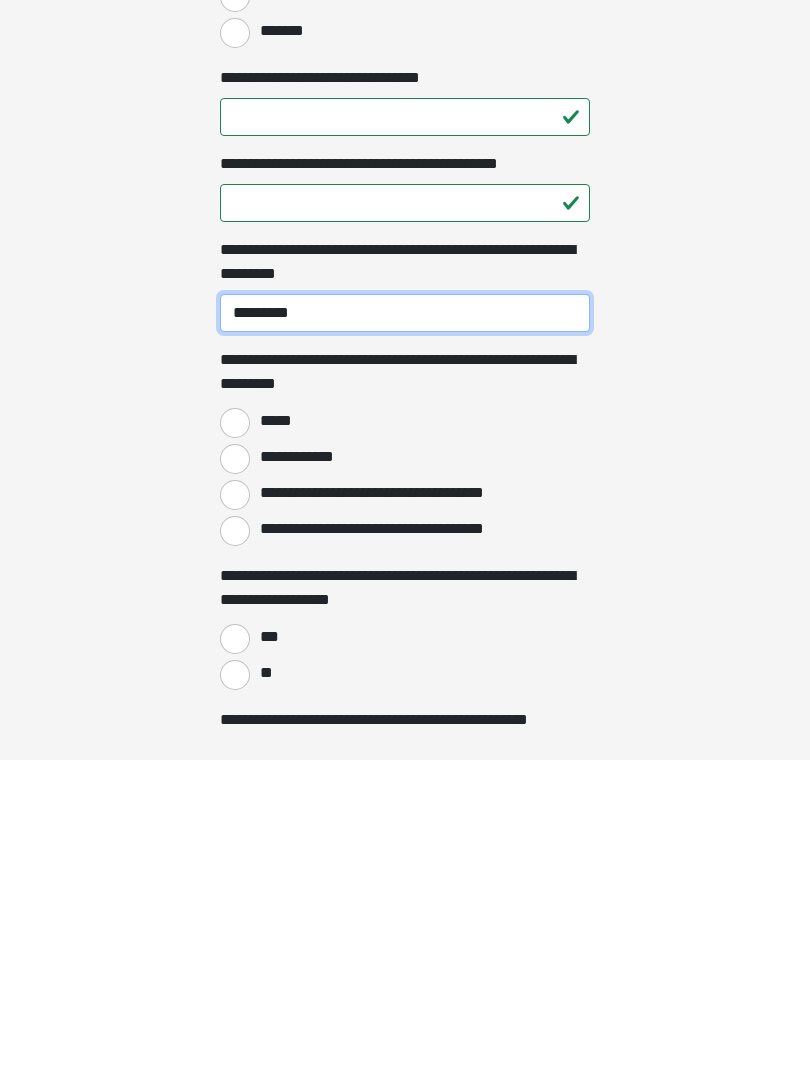 scroll, scrollTop: 2095, scrollLeft: 0, axis: vertical 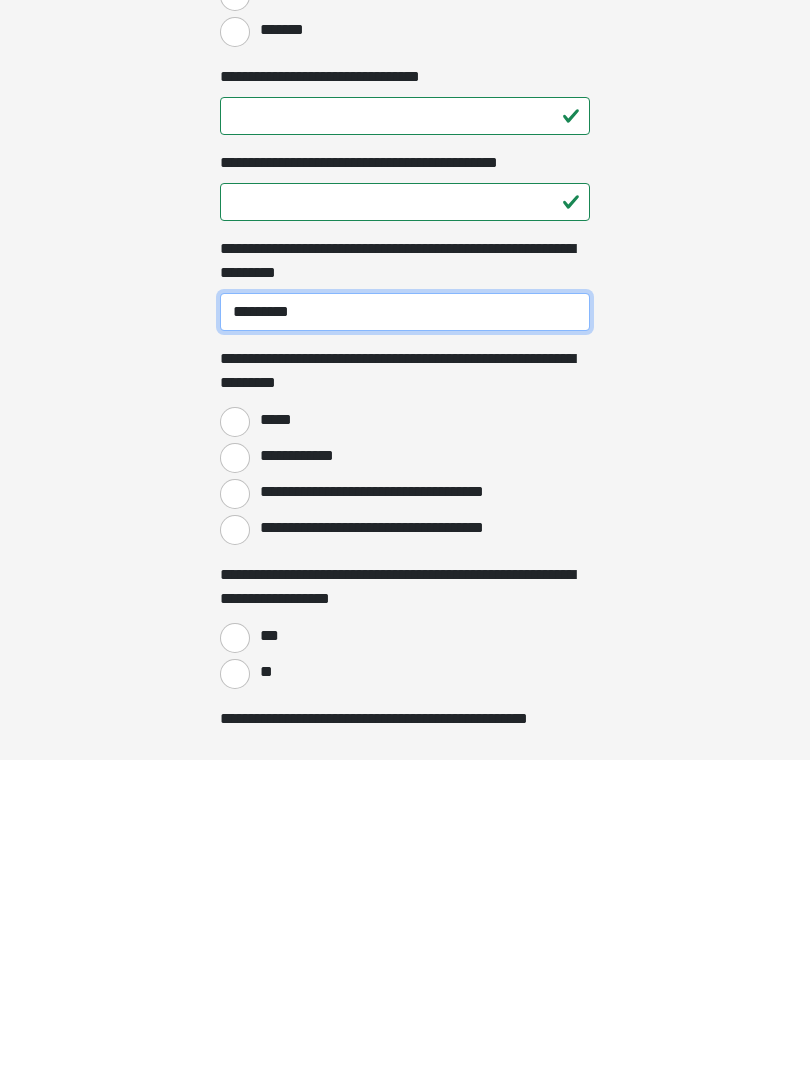 type on "*********" 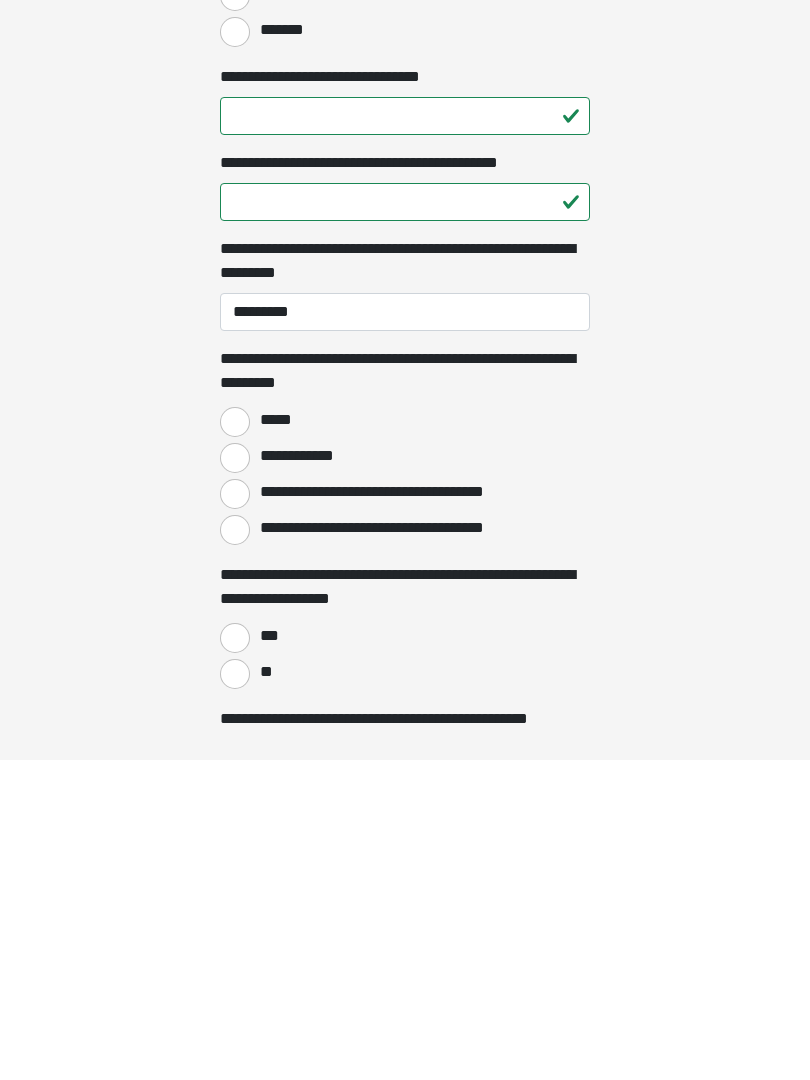 click on "**********" at bounding box center (235, 814) 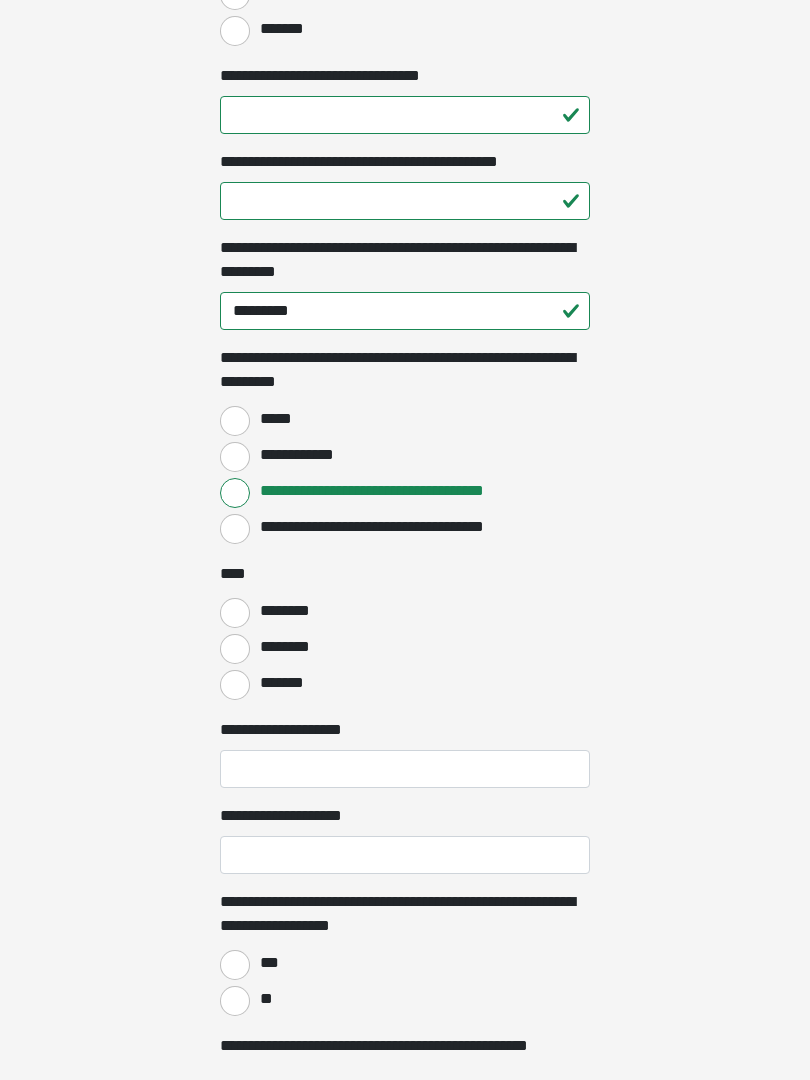 click on "********" at bounding box center [235, 613] 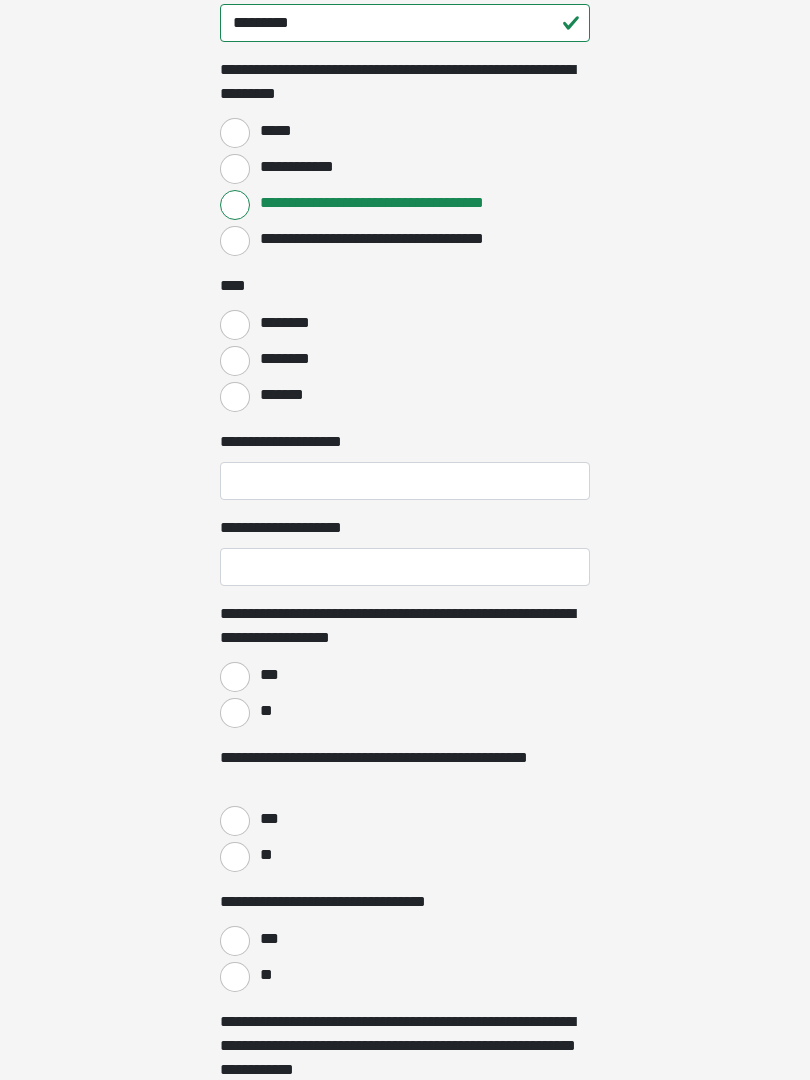 scroll, scrollTop: 2704, scrollLeft: 0, axis: vertical 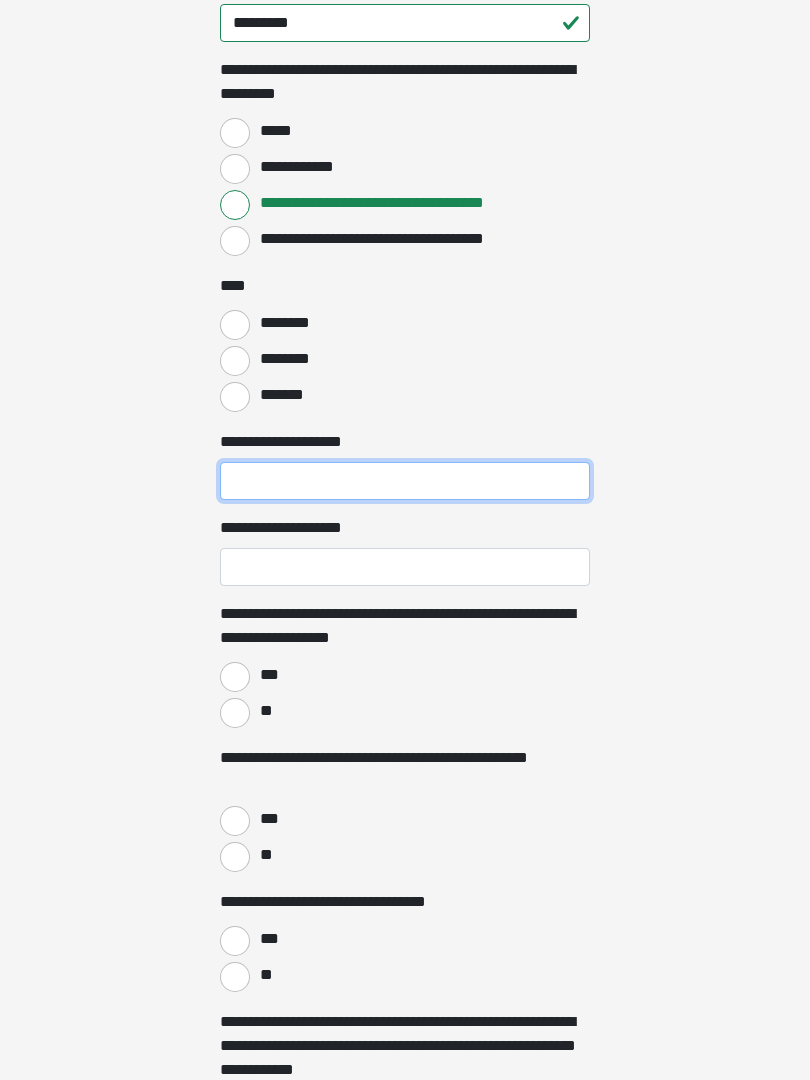 click on "**********" at bounding box center [405, 481] 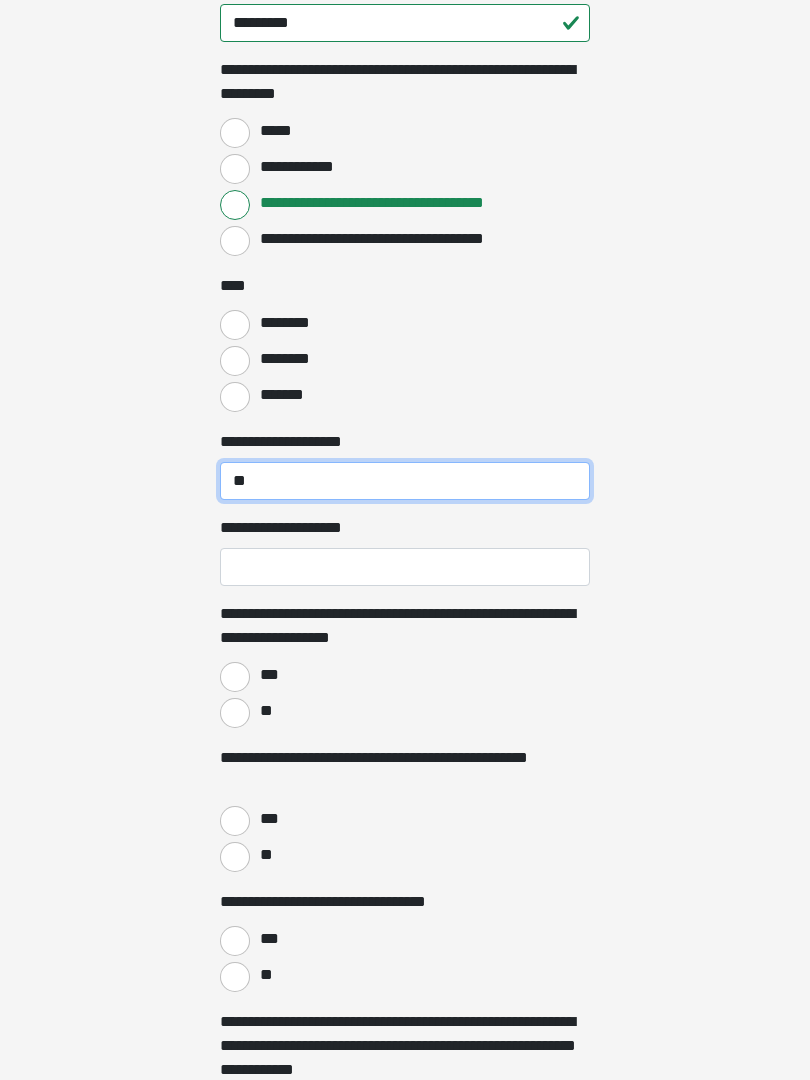 type on "**" 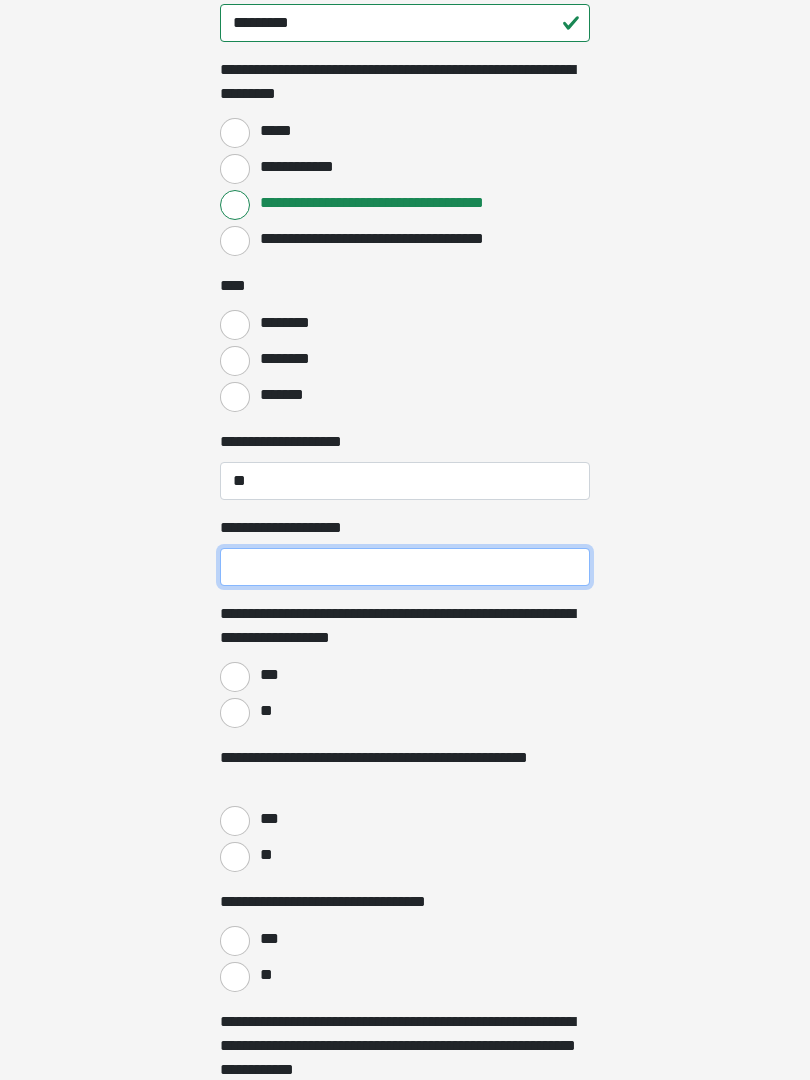 click on "**********" at bounding box center [405, 567] 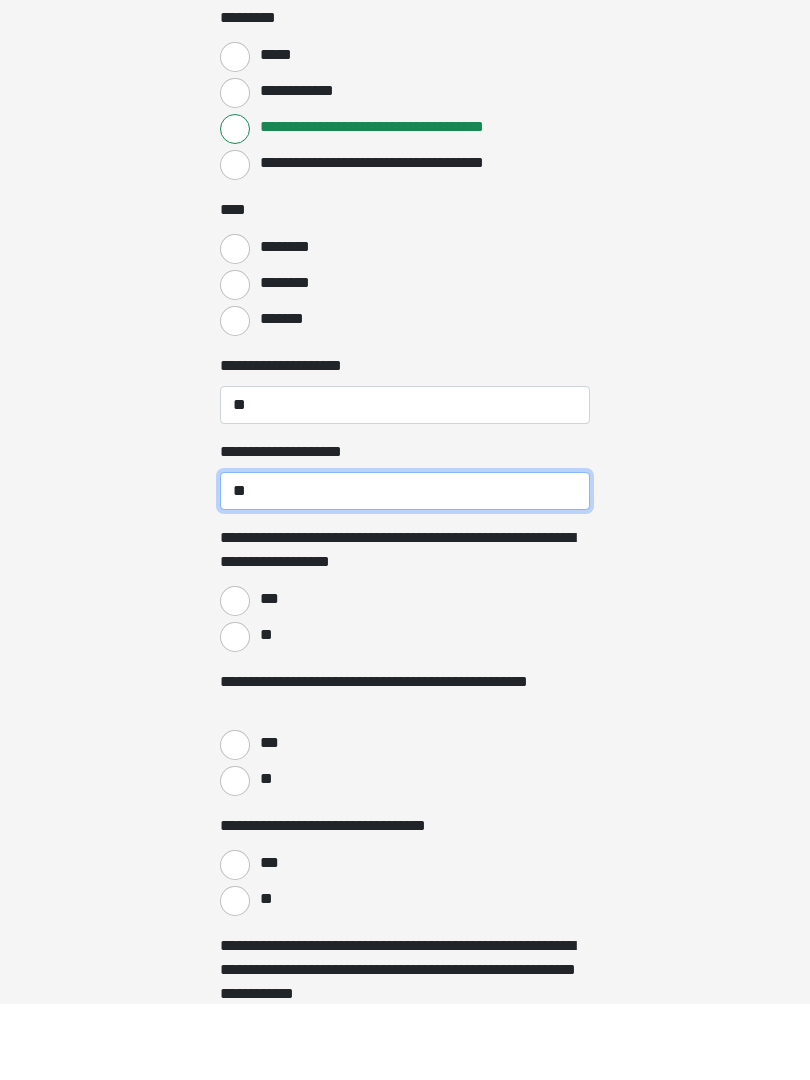 type on "**" 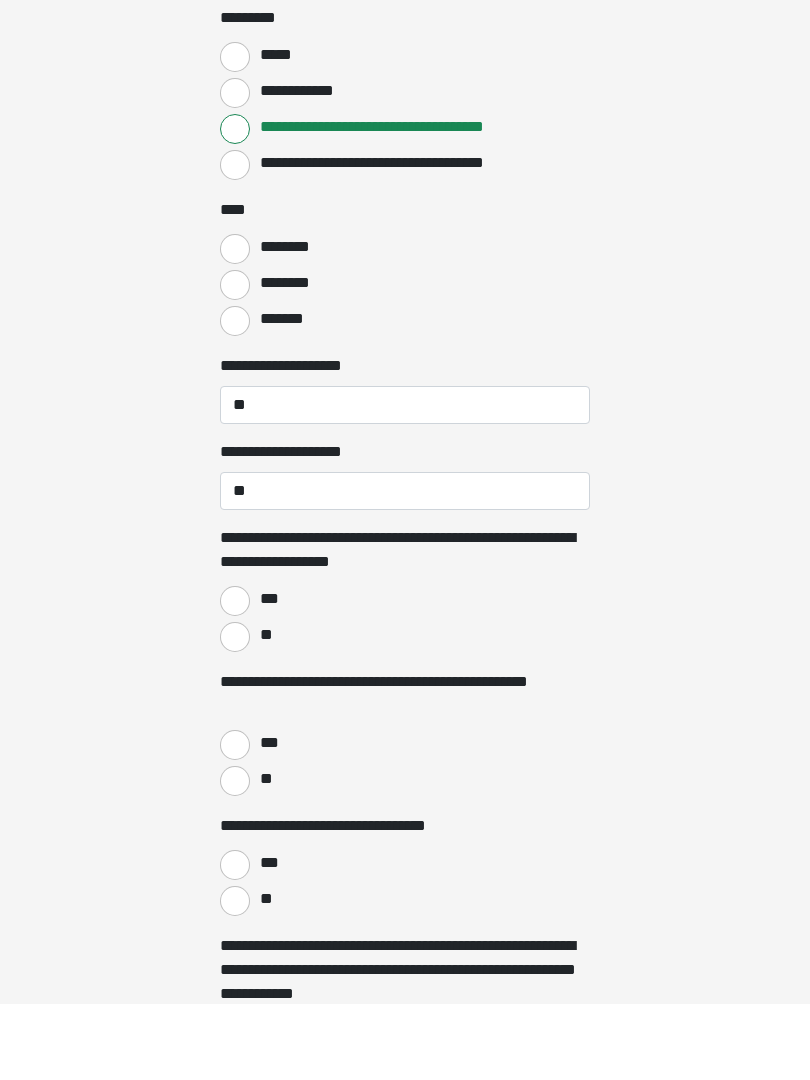 click on "**" at bounding box center (235, 713) 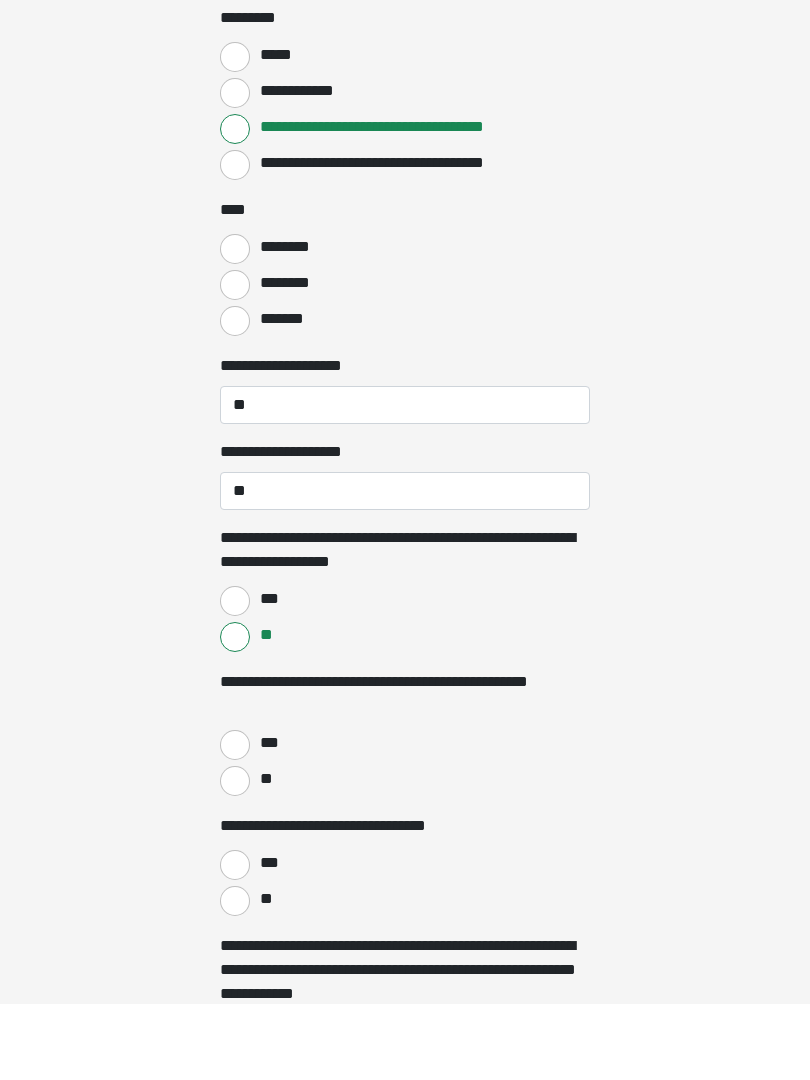 scroll, scrollTop: 2780, scrollLeft: 0, axis: vertical 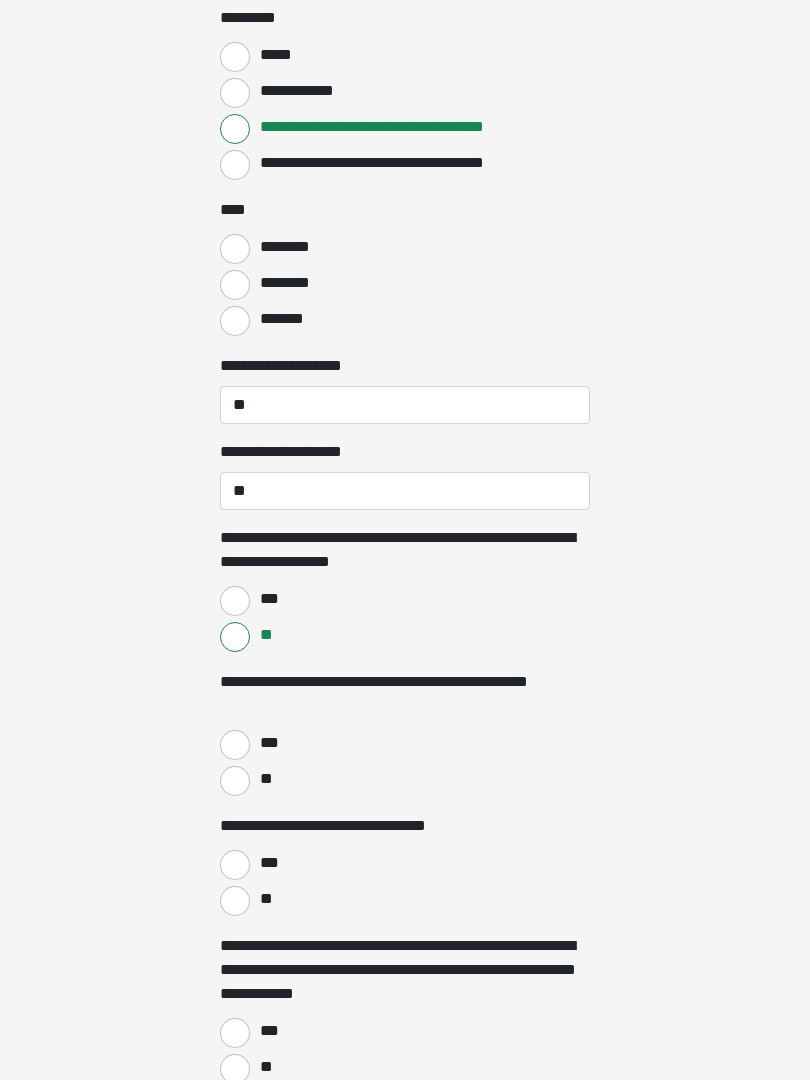 click on "**" at bounding box center [235, 781] 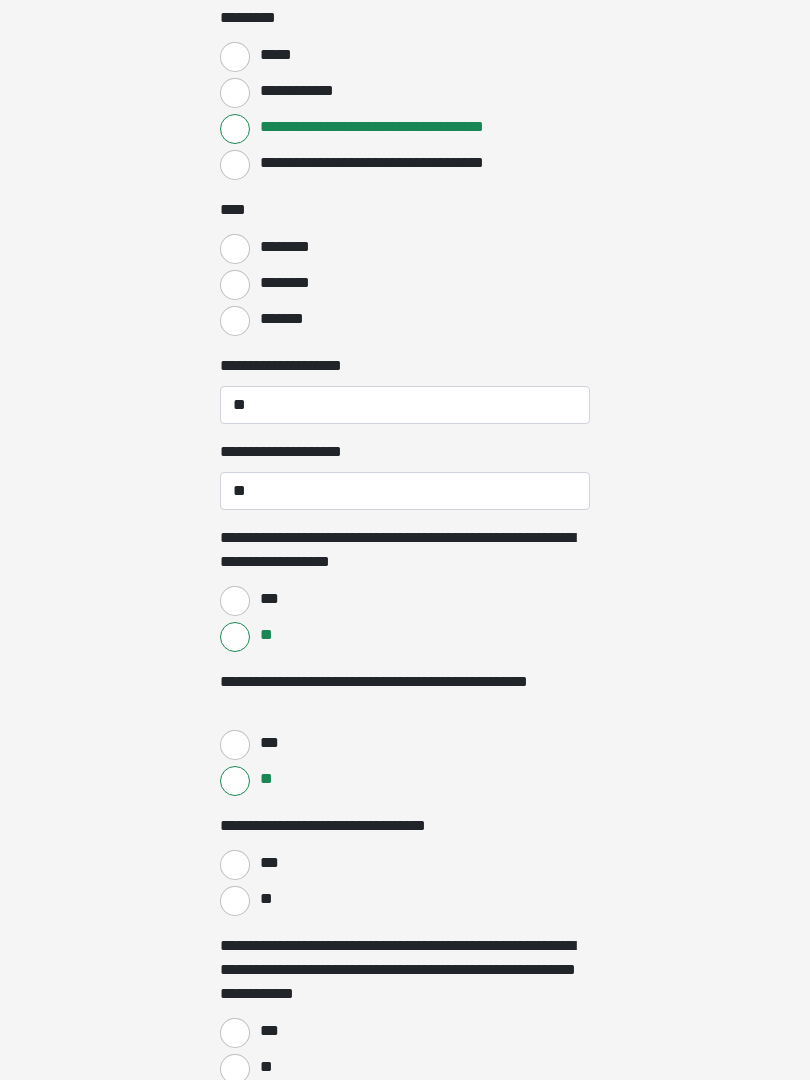 click on "**" at bounding box center [235, 901] 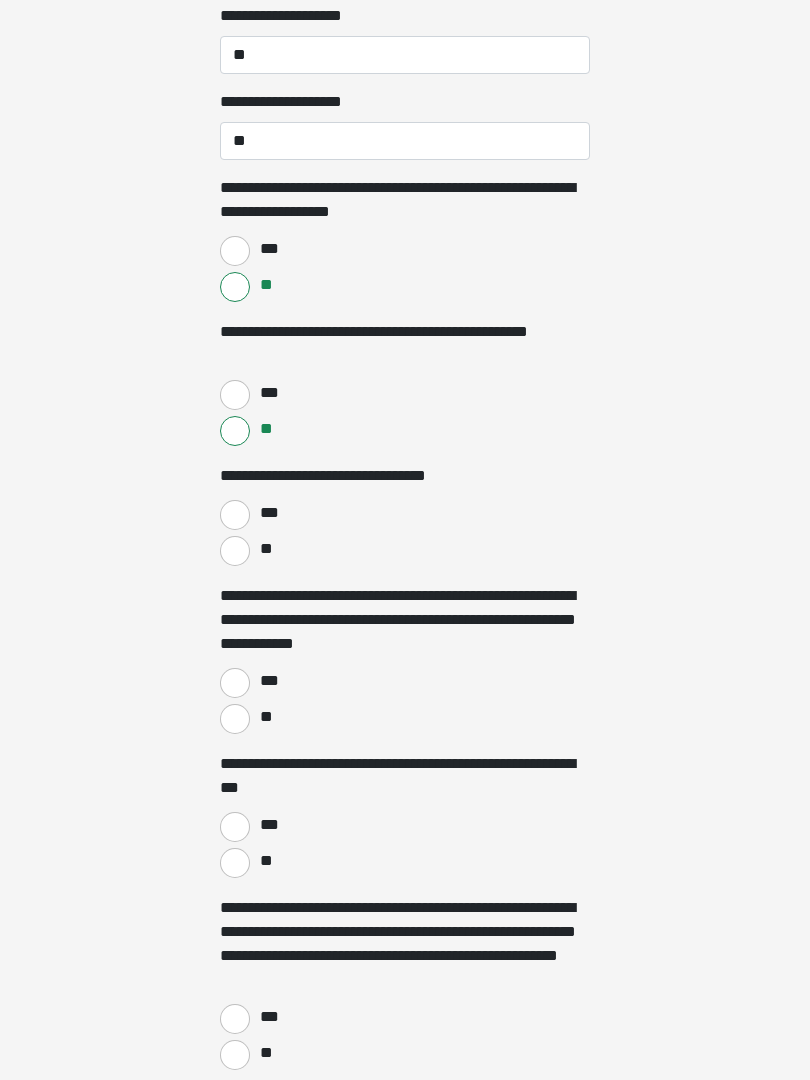 scroll, scrollTop: 3130, scrollLeft: 0, axis: vertical 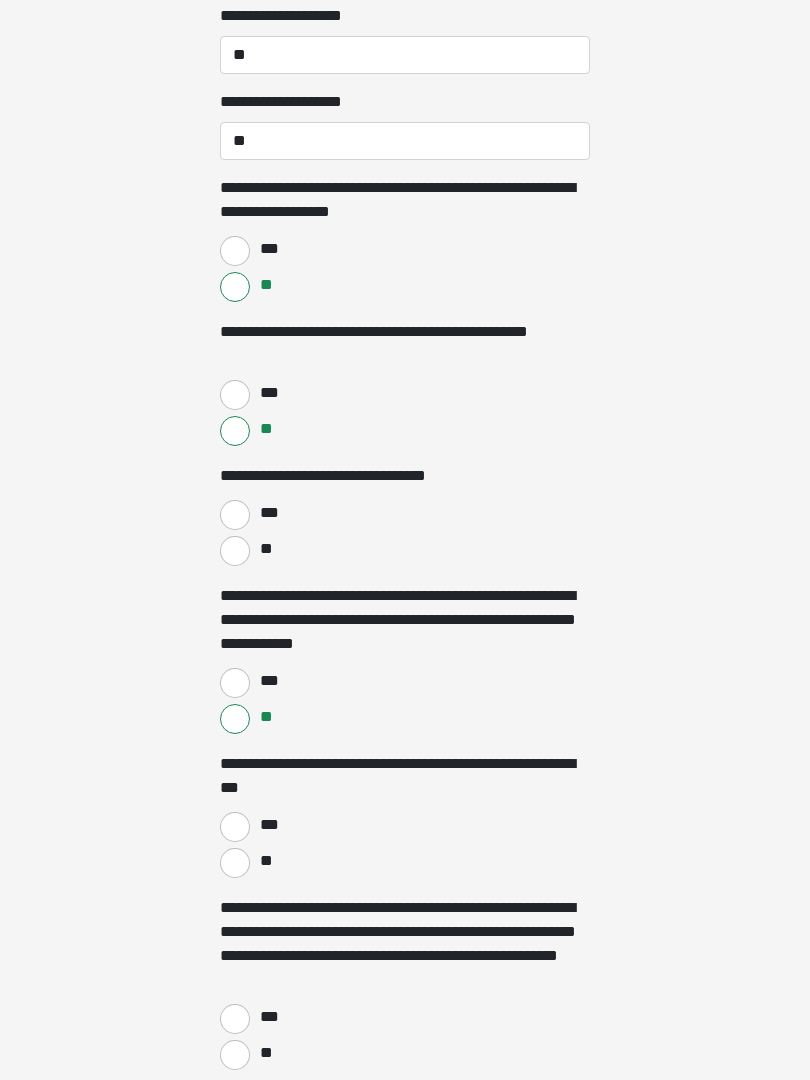 click on "**" at bounding box center (235, 863) 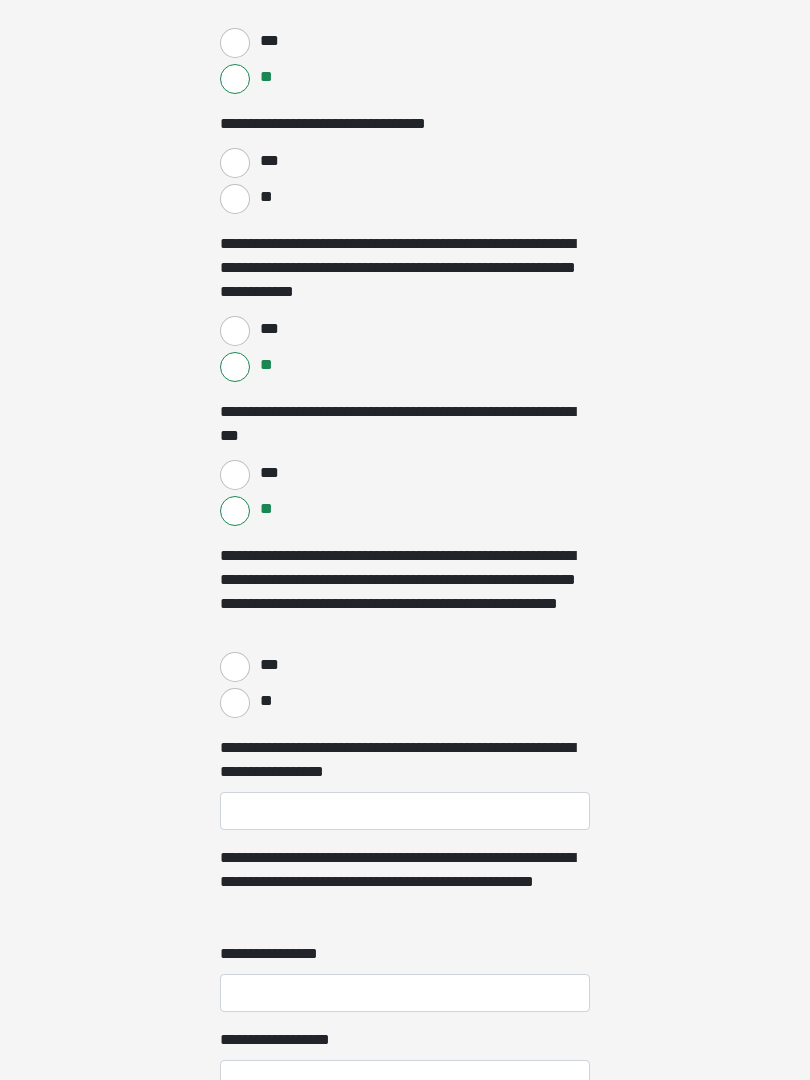 scroll, scrollTop: 3482, scrollLeft: 0, axis: vertical 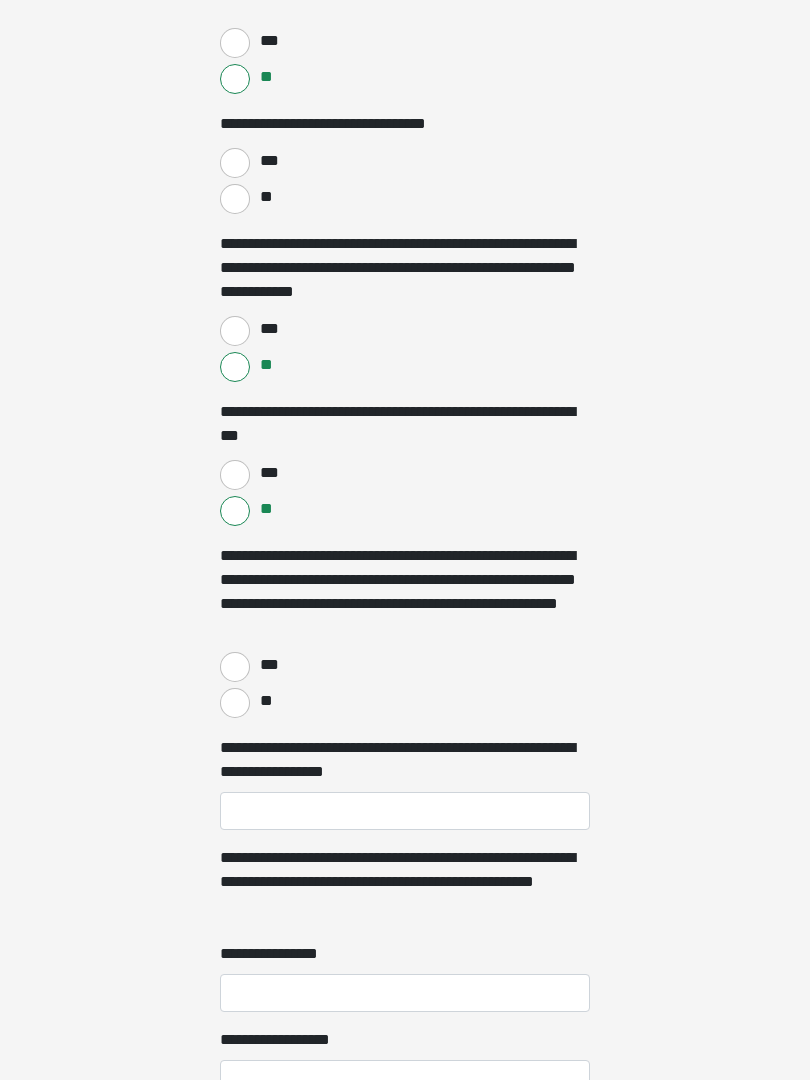 click on "**" at bounding box center (235, 703) 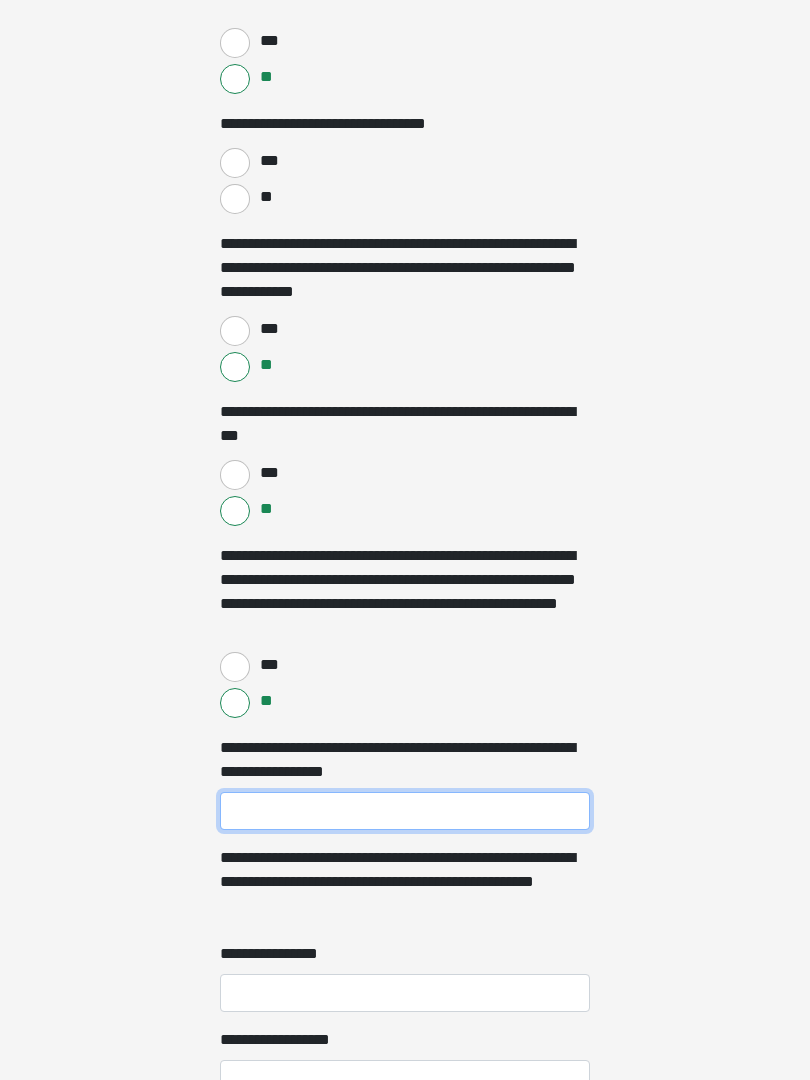 click on "**********" at bounding box center (405, 811) 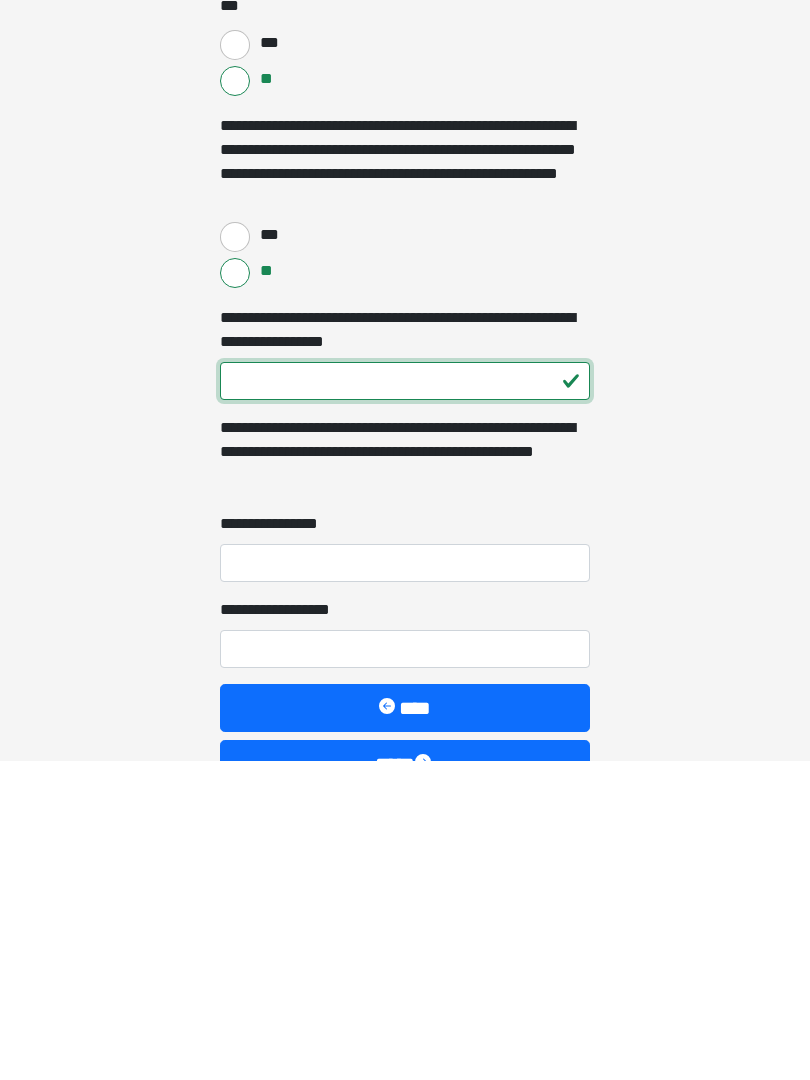 type on "***" 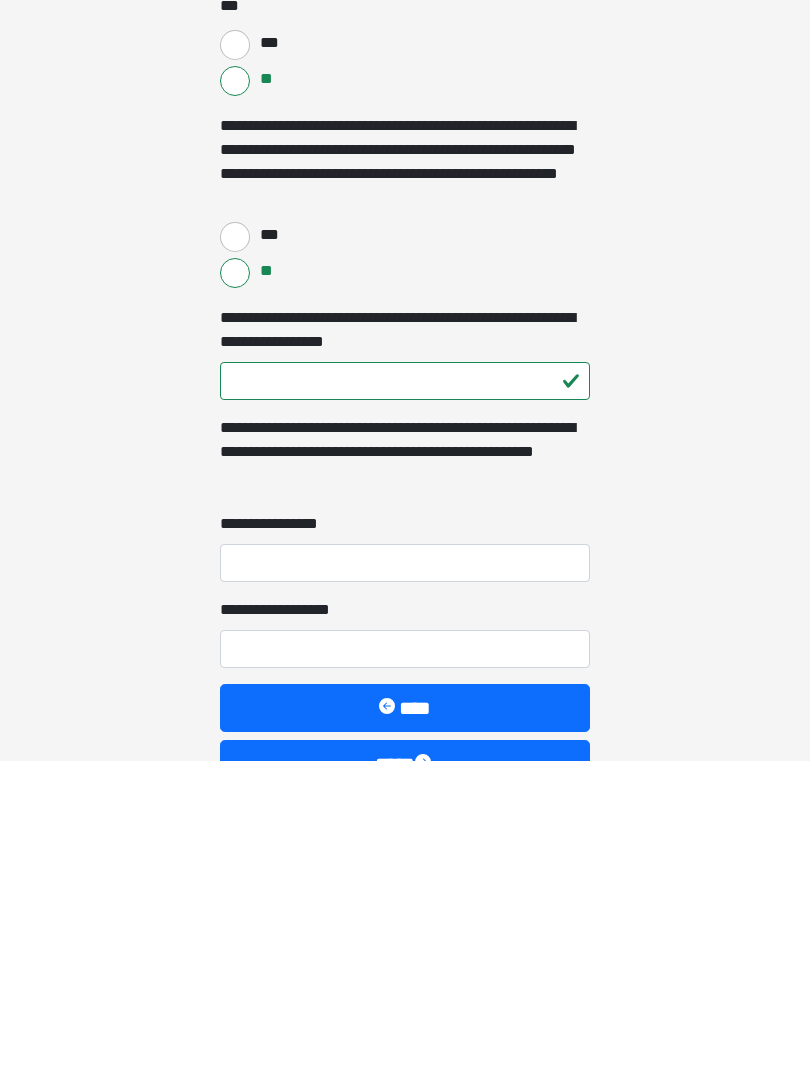 click on "**********" at bounding box center (405, 883) 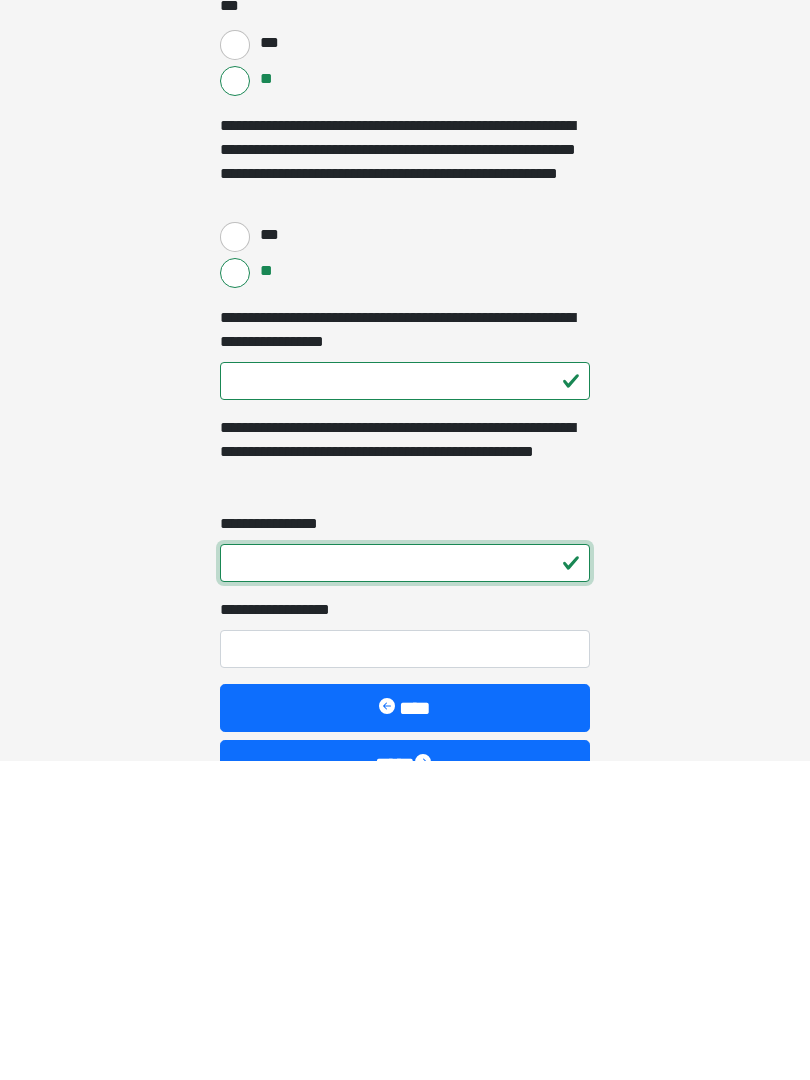 type on "*" 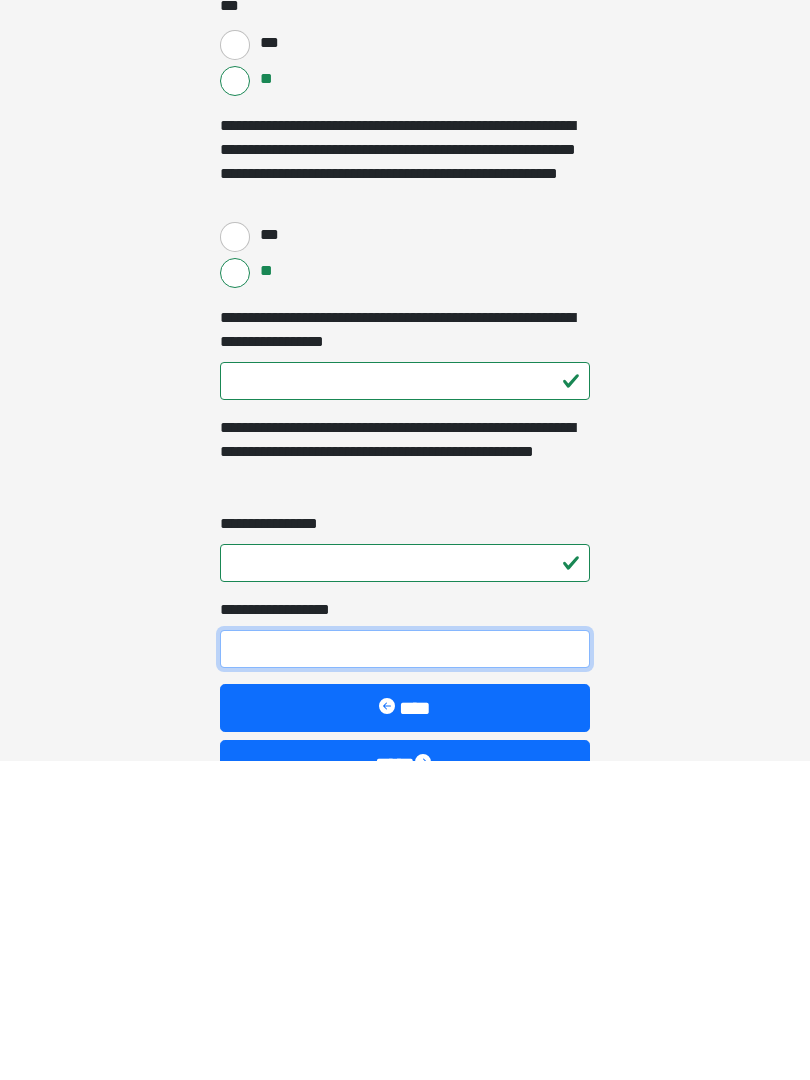 click on "**********" at bounding box center (405, 969) 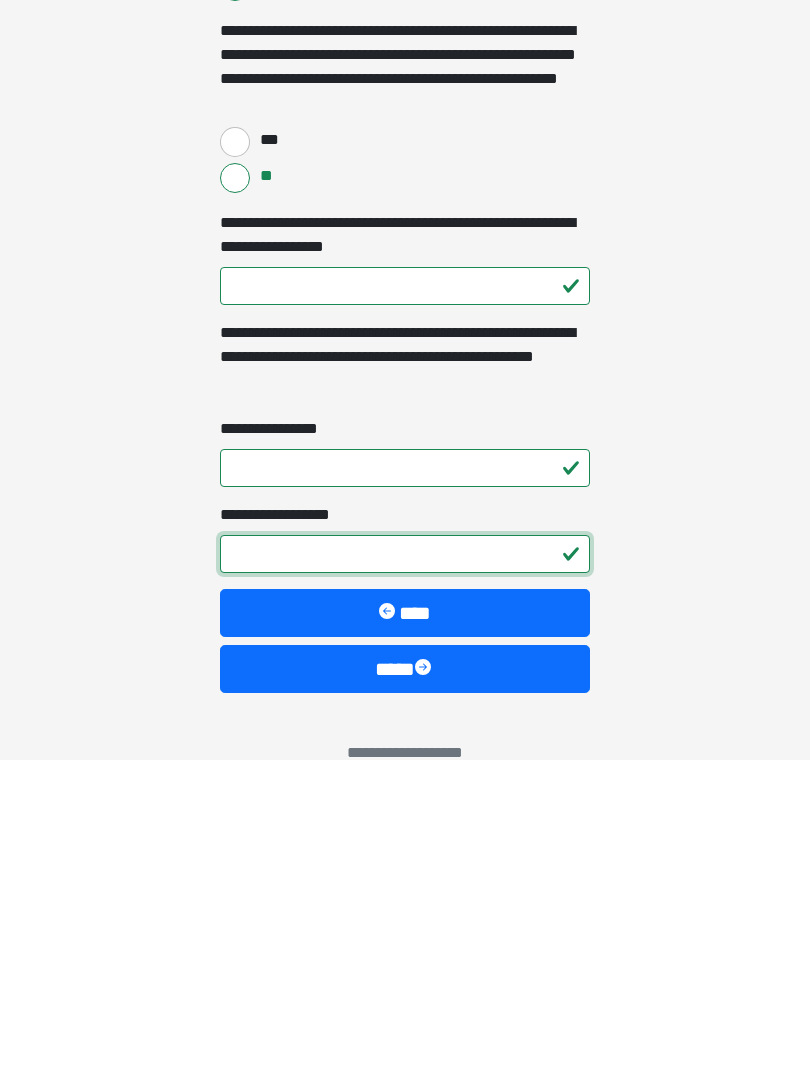 scroll, scrollTop: 3723, scrollLeft: 0, axis: vertical 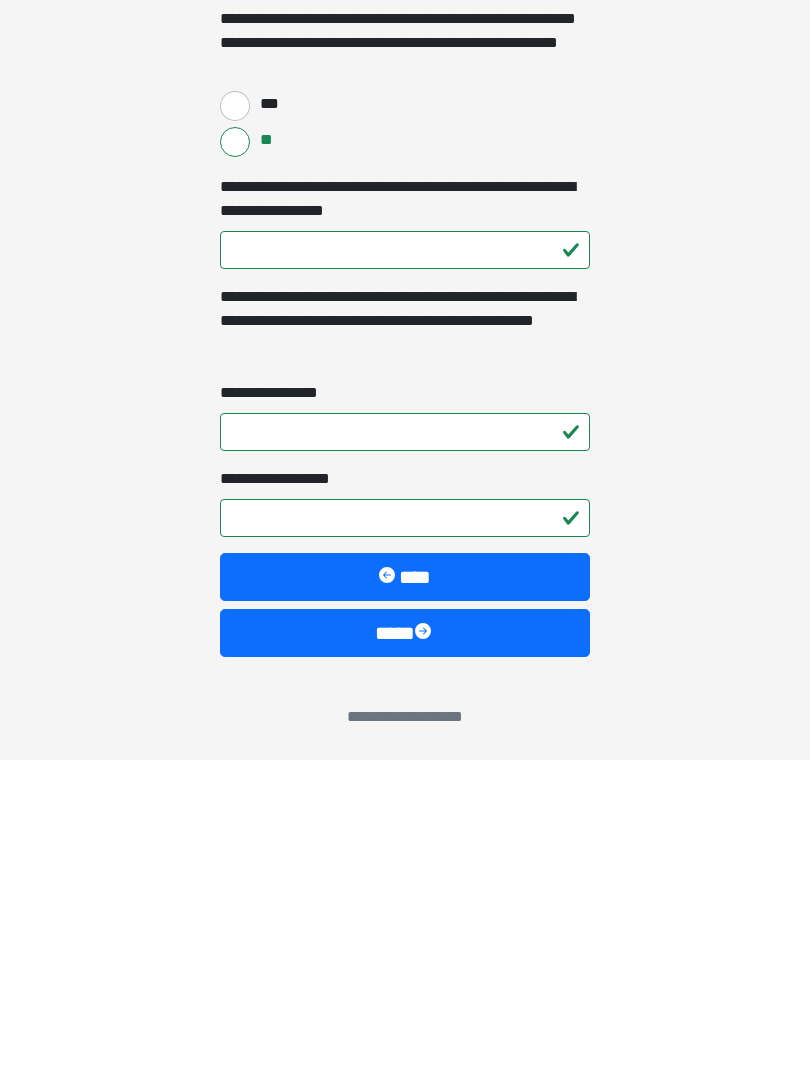 click on "****" at bounding box center [405, 953] 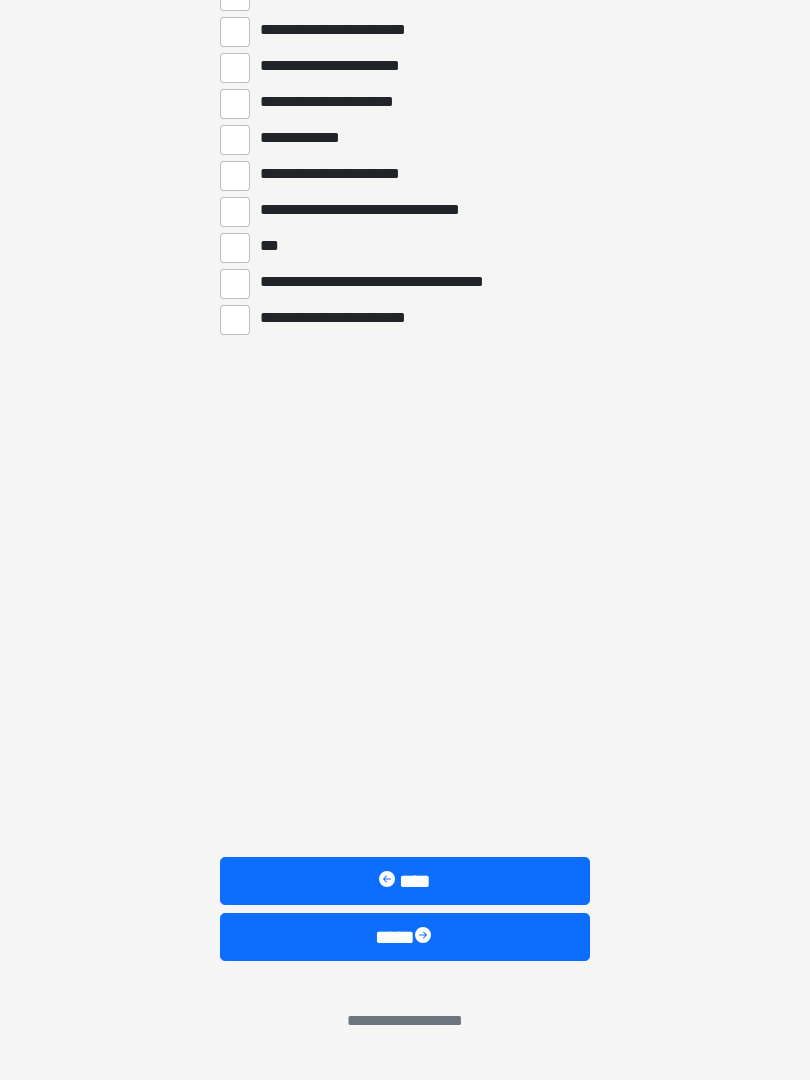 scroll, scrollTop: 3201, scrollLeft: 0, axis: vertical 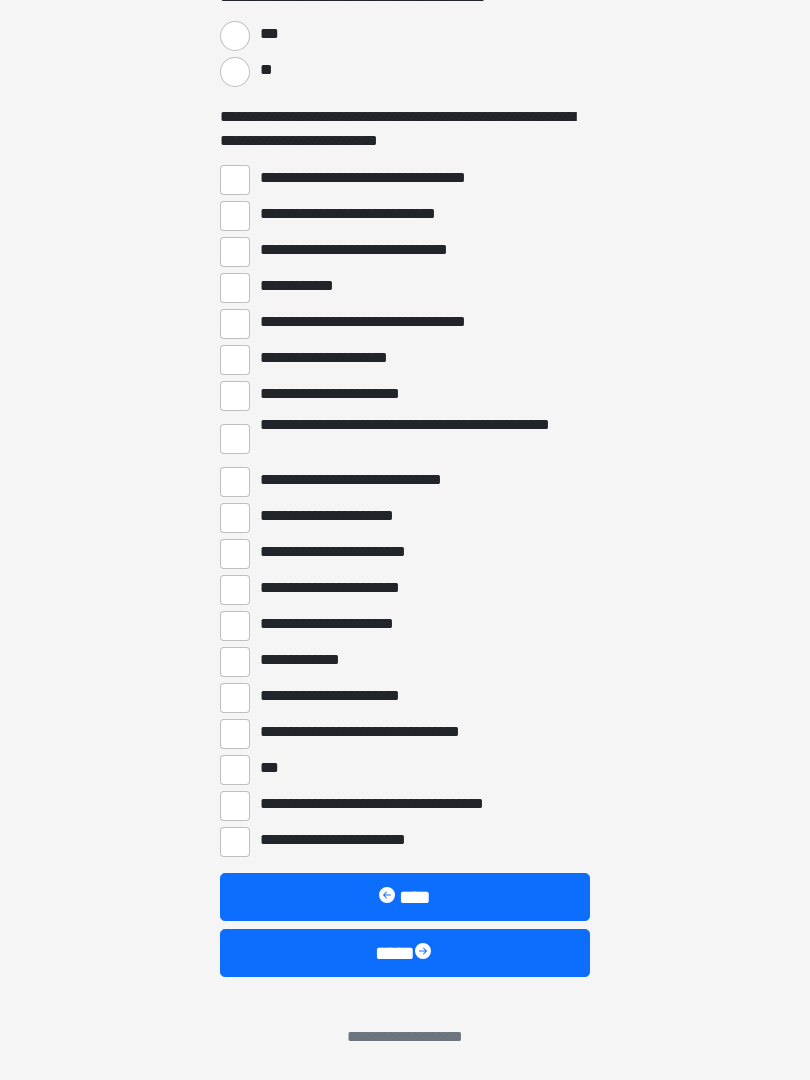 click on "****" at bounding box center [405, 953] 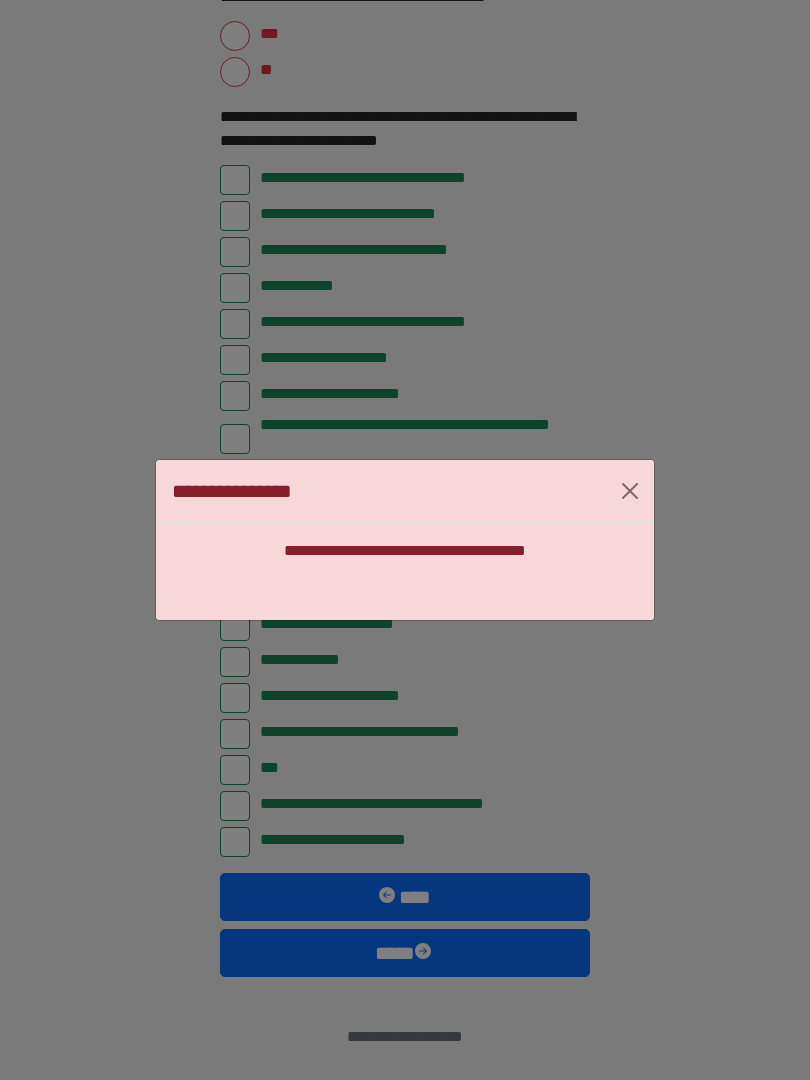 click at bounding box center [630, 491] 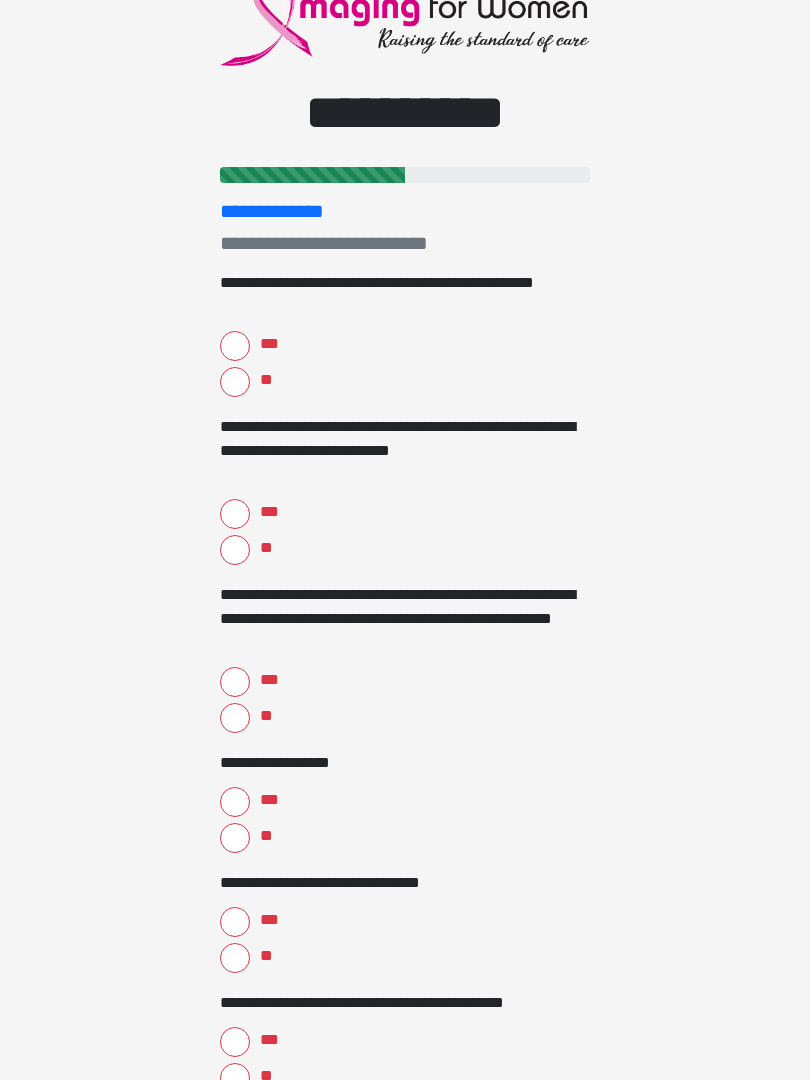 scroll, scrollTop: 0, scrollLeft: 0, axis: both 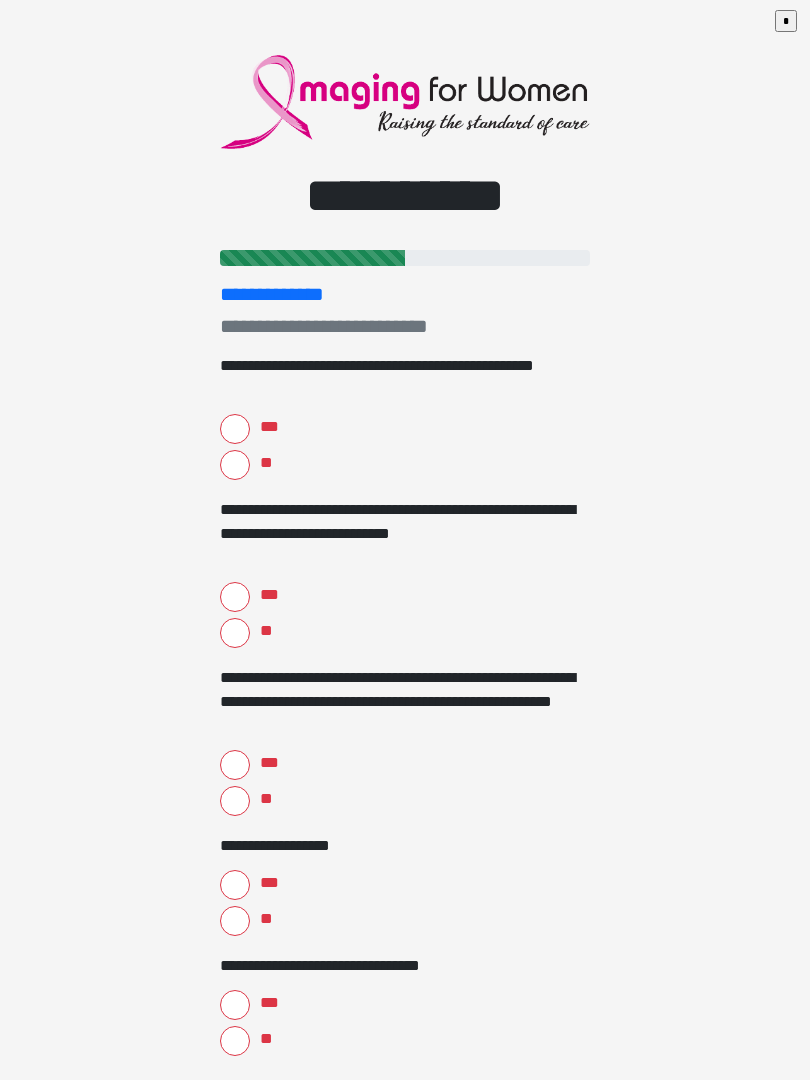 click on "**" at bounding box center [235, 465] 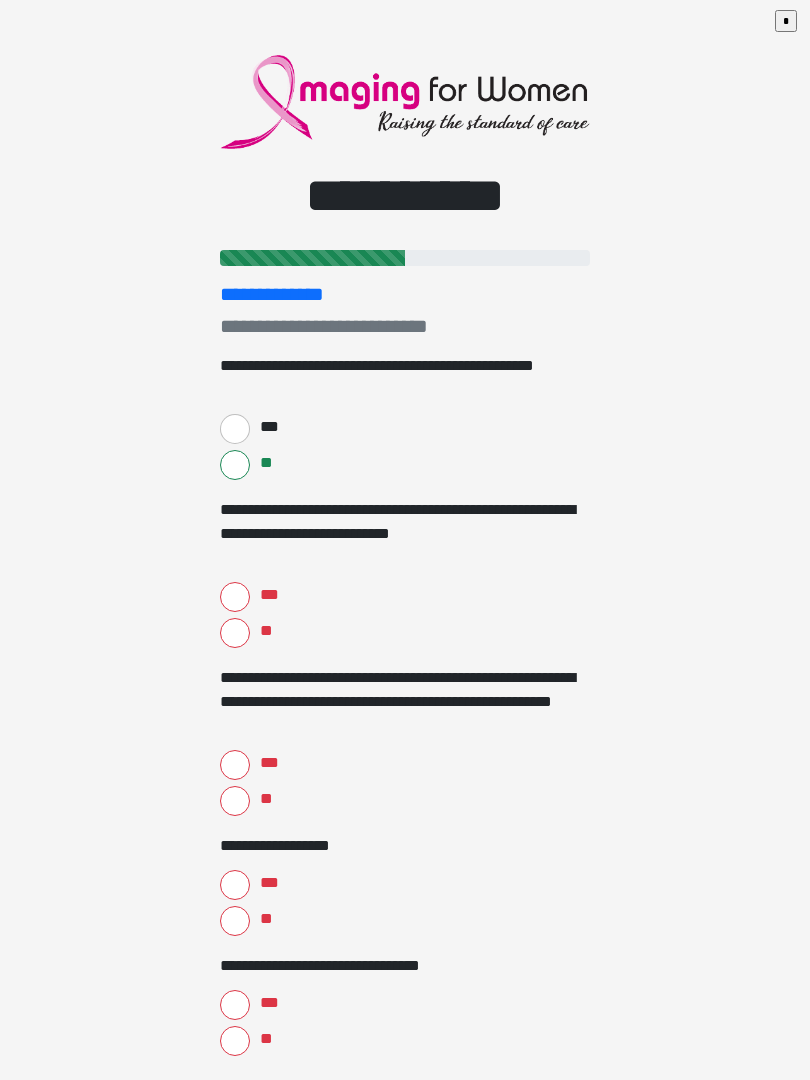 click on "**" at bounding box center (235, 633) 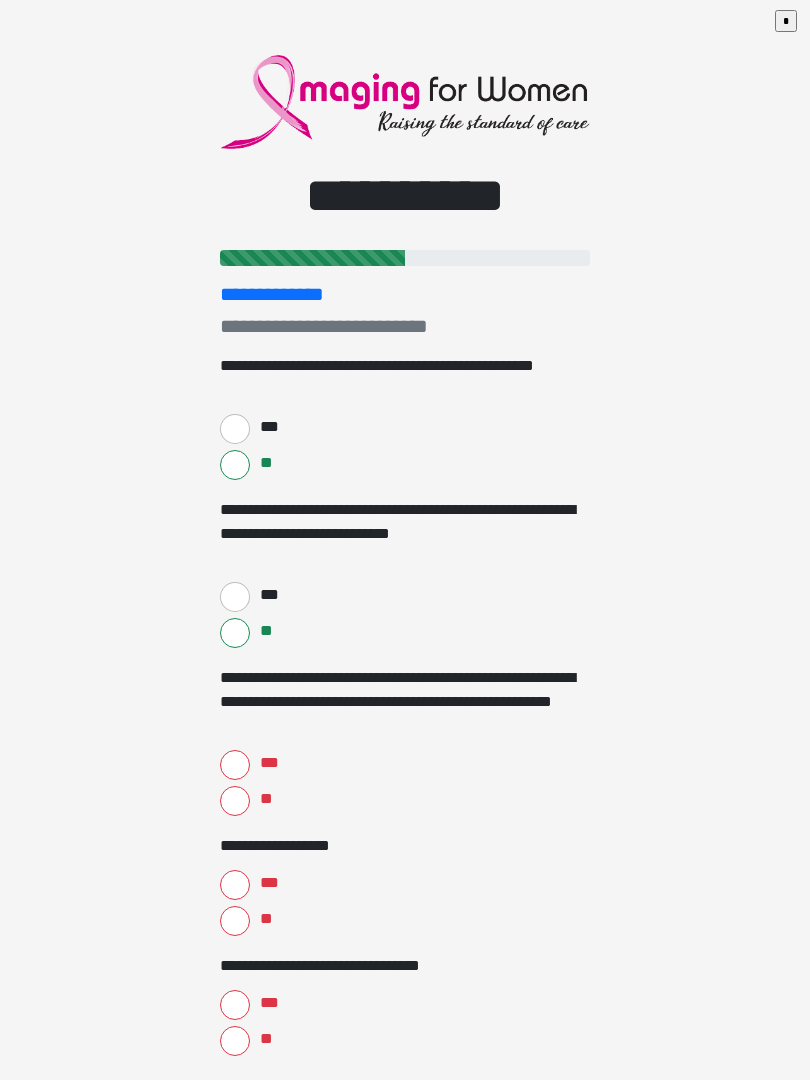 click on "**" at bounding box center [235, 801] 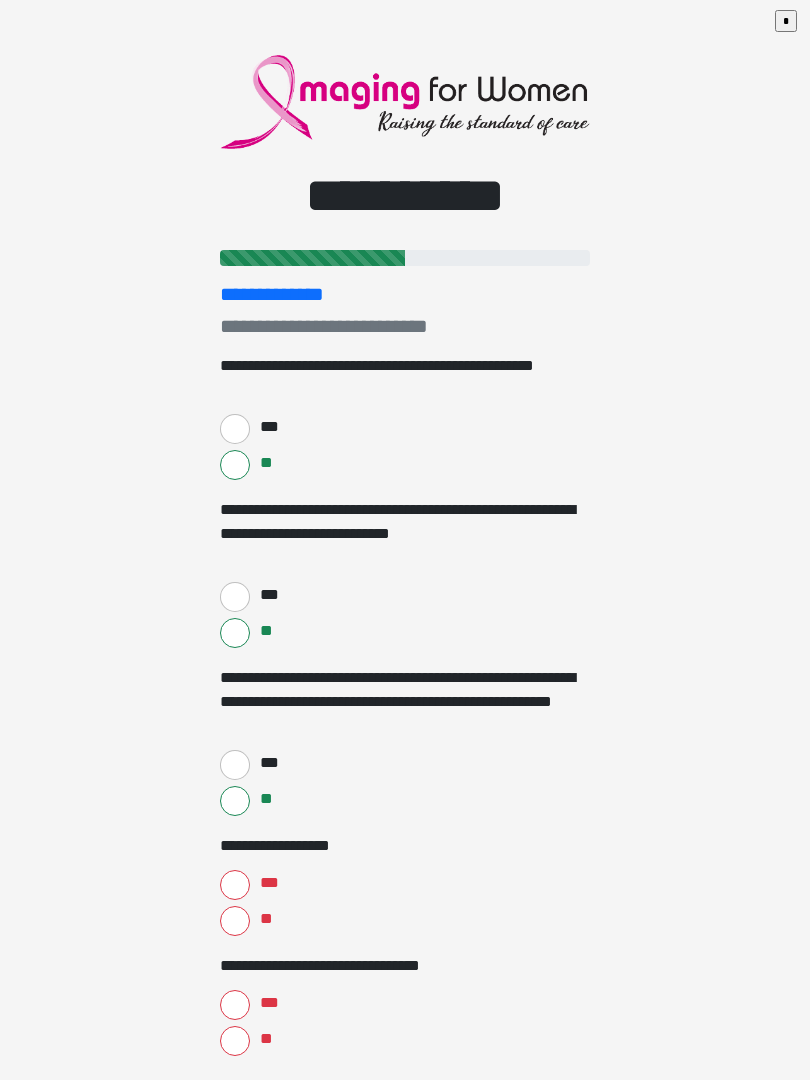 click on "***" at bounding box center [235, 885] 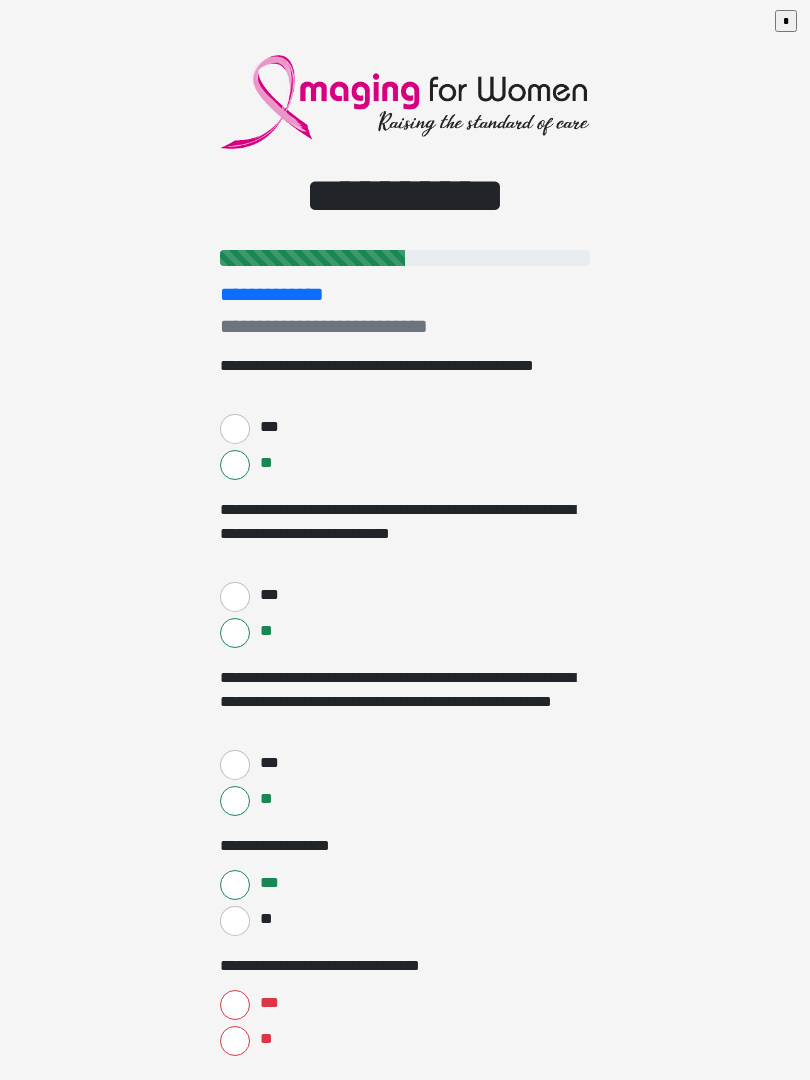 click on "**" at bounding box center [235, 1041] 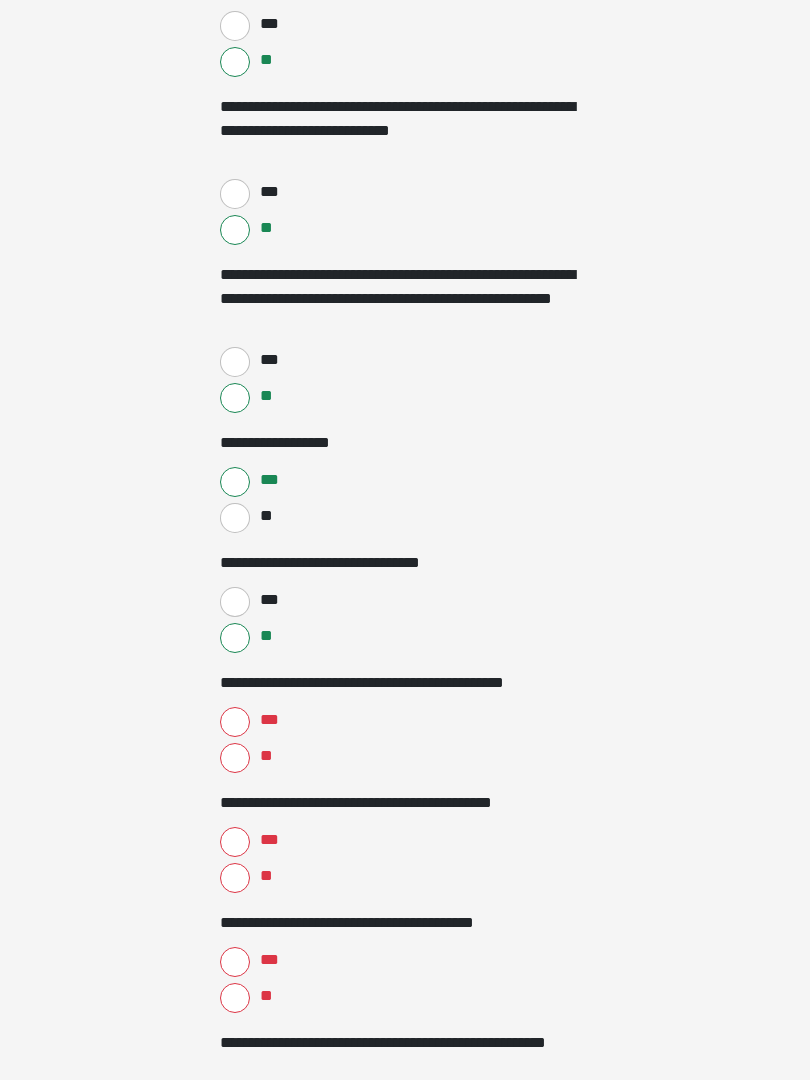 scroll, scrollTop: 404, scrollLeft: 0, axis: vertical 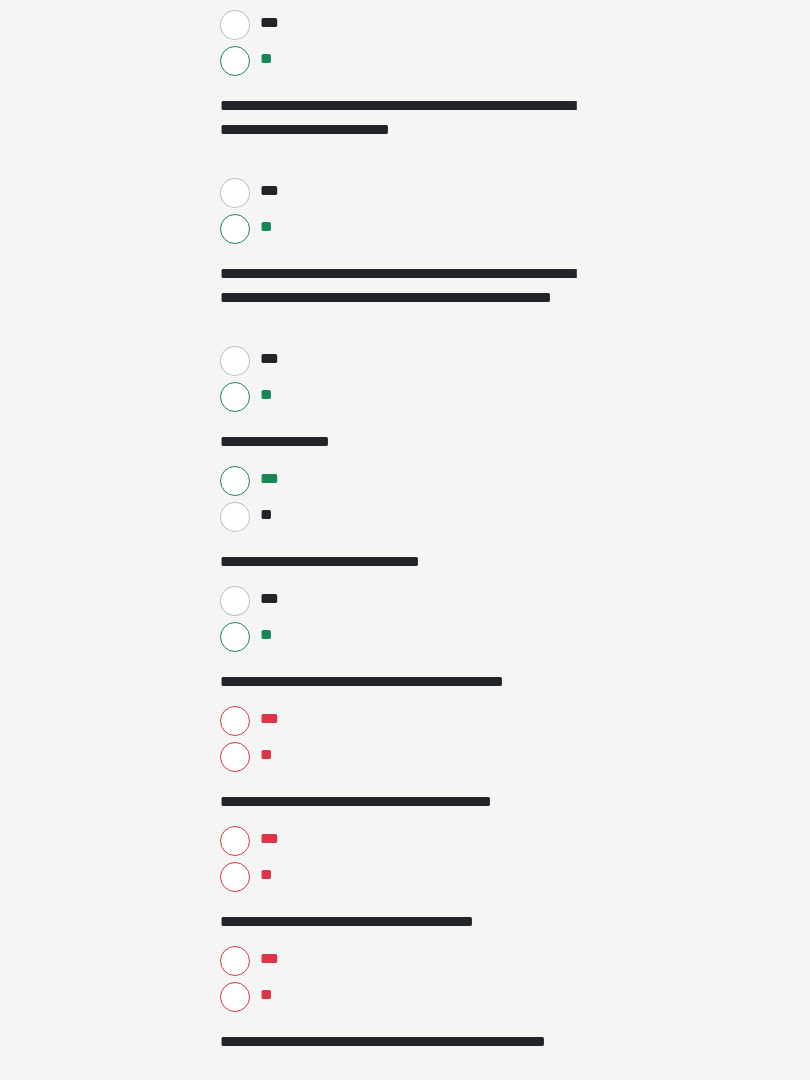 click on "**" at bounding box center [235, 757] 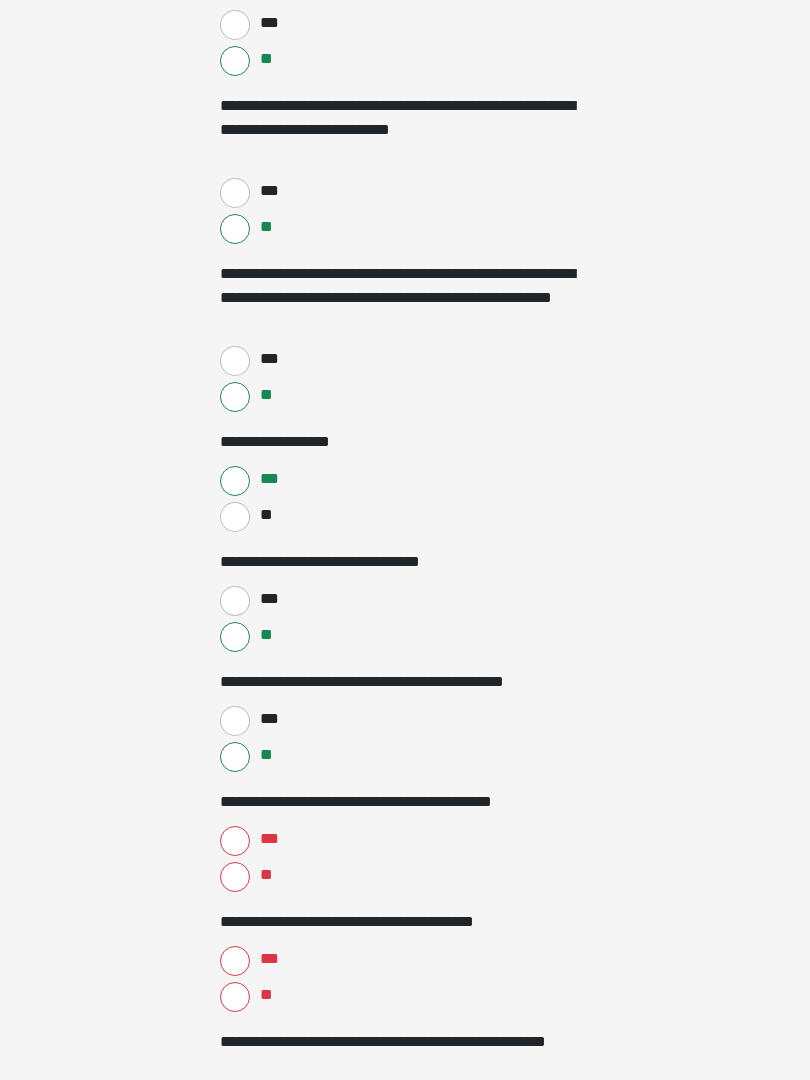 click on "***" at bounding box center [235, 841] 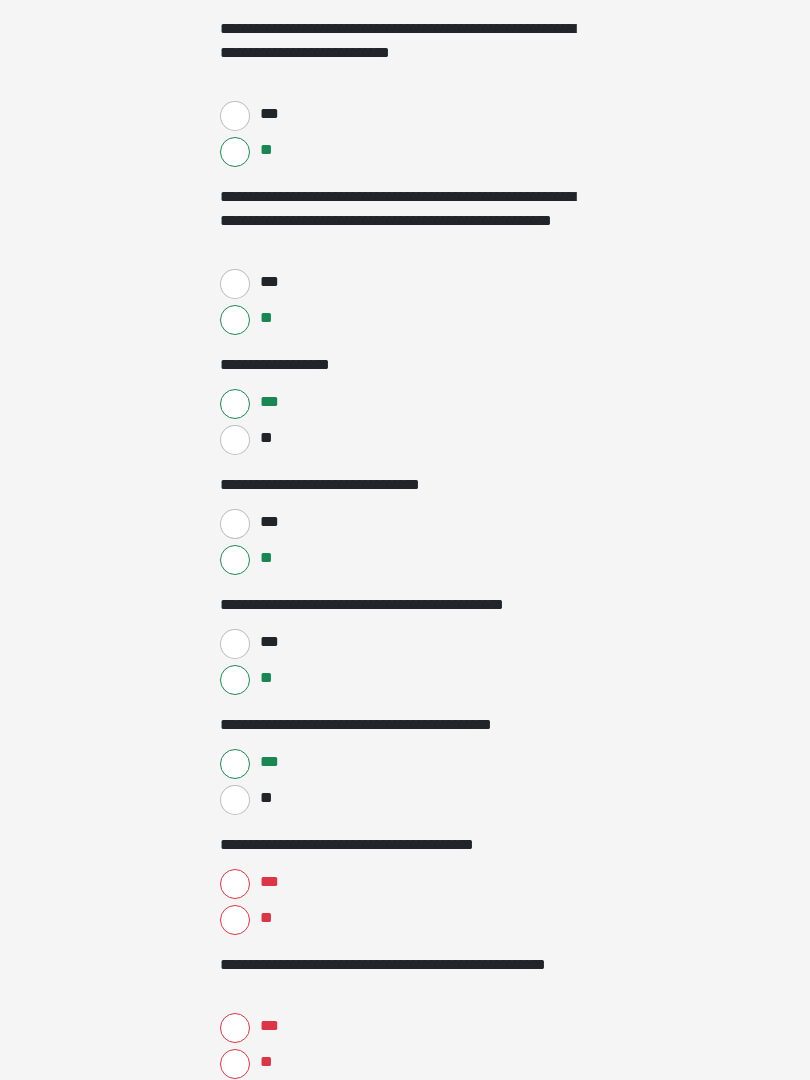 scroll, scrollTop: 507, scrollLeft: 0, axis: vertical 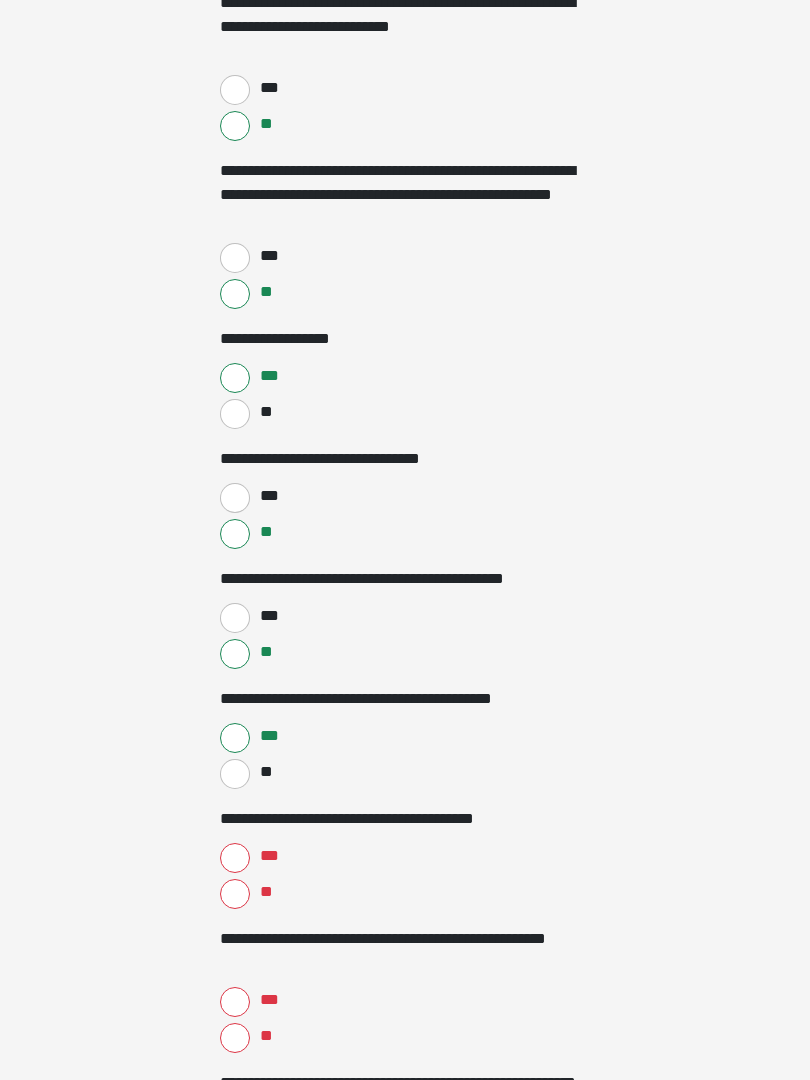 click on "**" at bounding box center (235, 894) 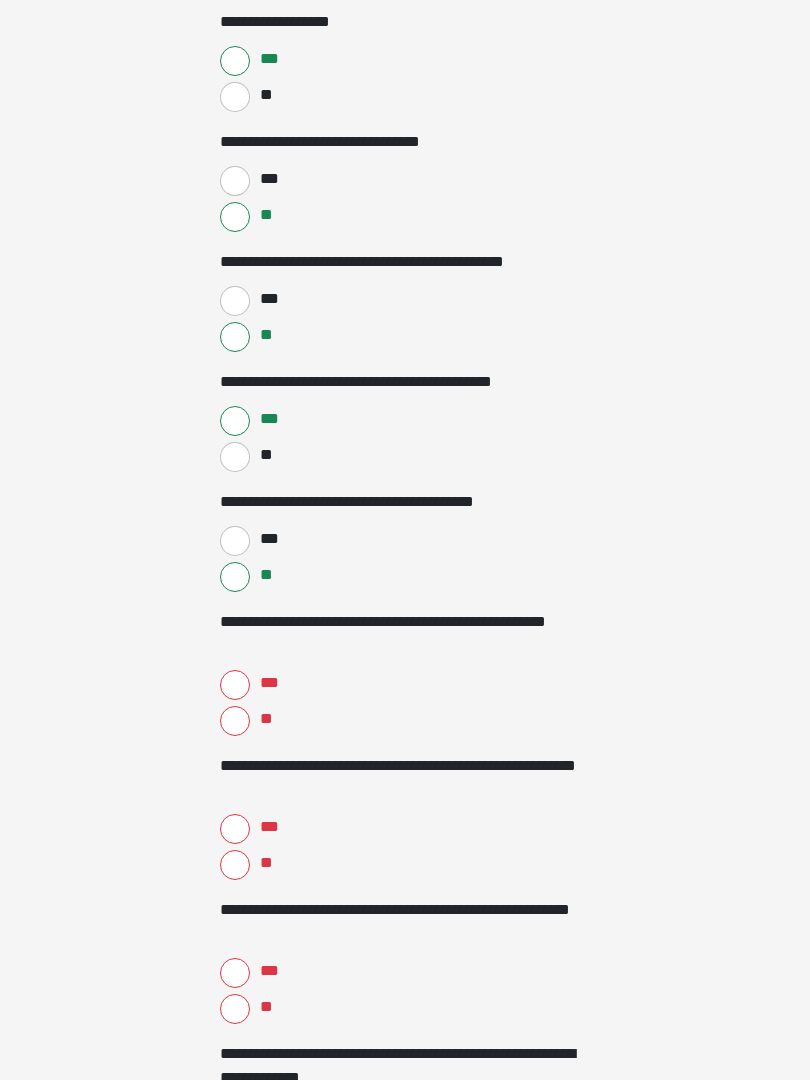 scroll, scrollTop: 824, scrollLeft: 0, axis: vertical 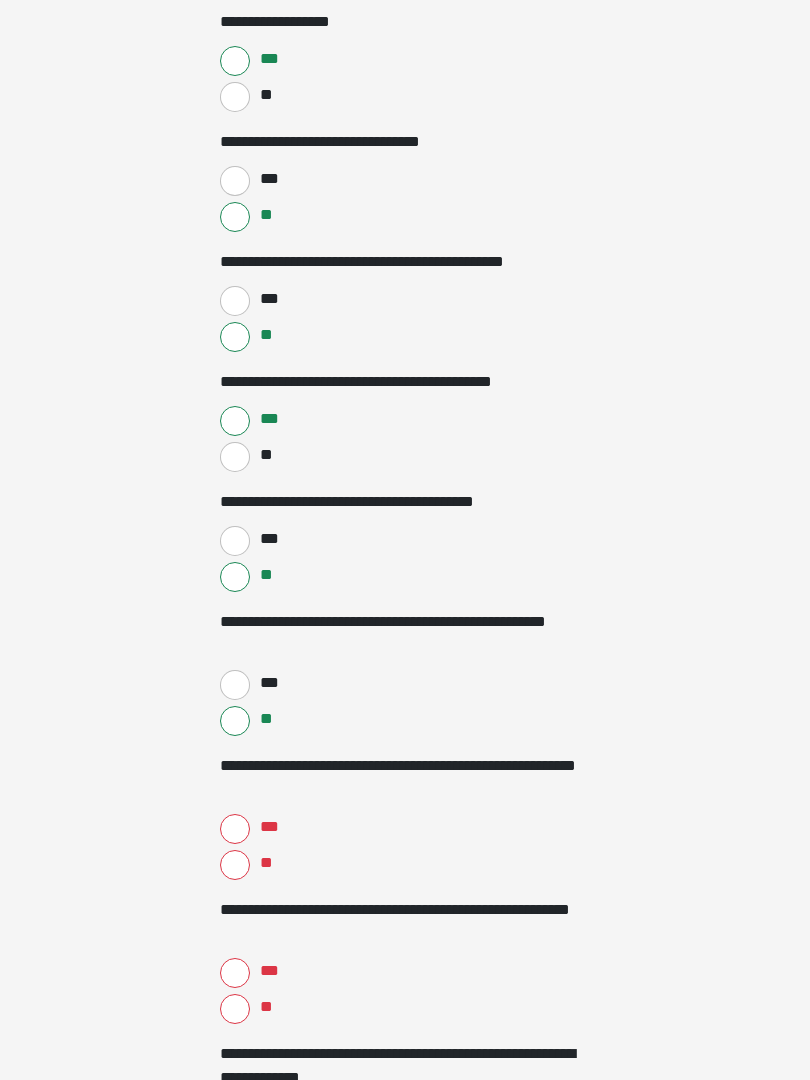 click on "**" at bounding box center (235, 865) 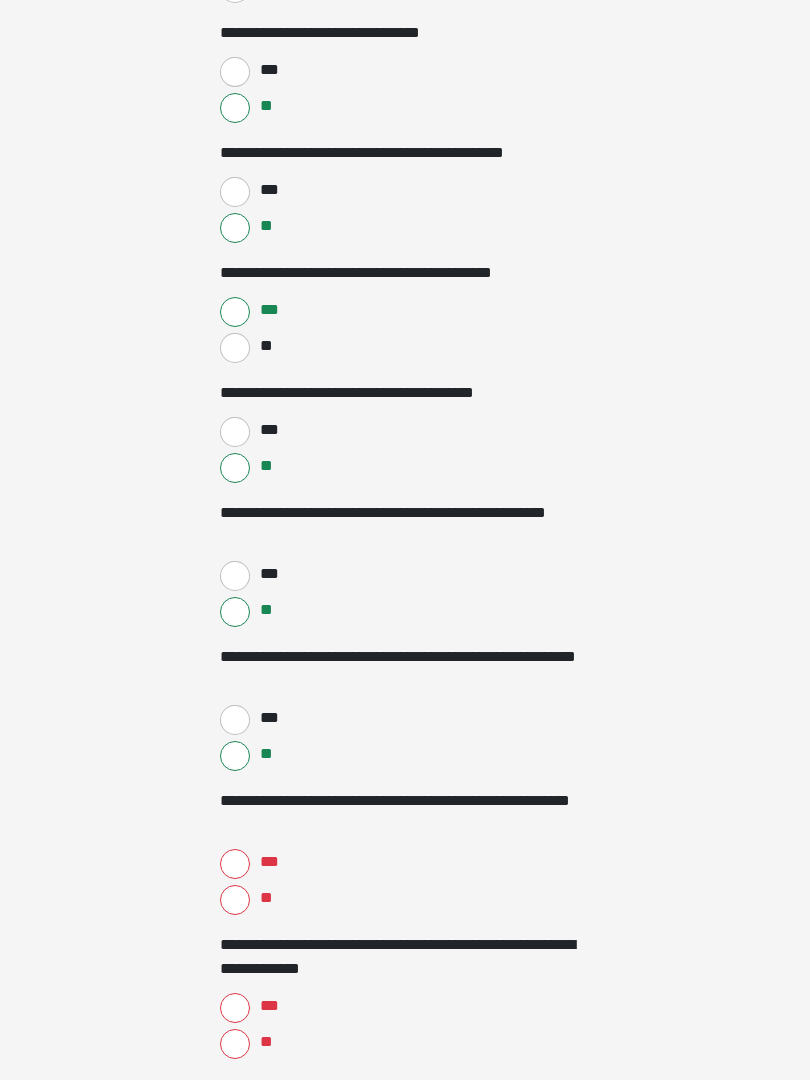 scroll, scrollTop: 972, scrollLeft: 0, axis: vertical 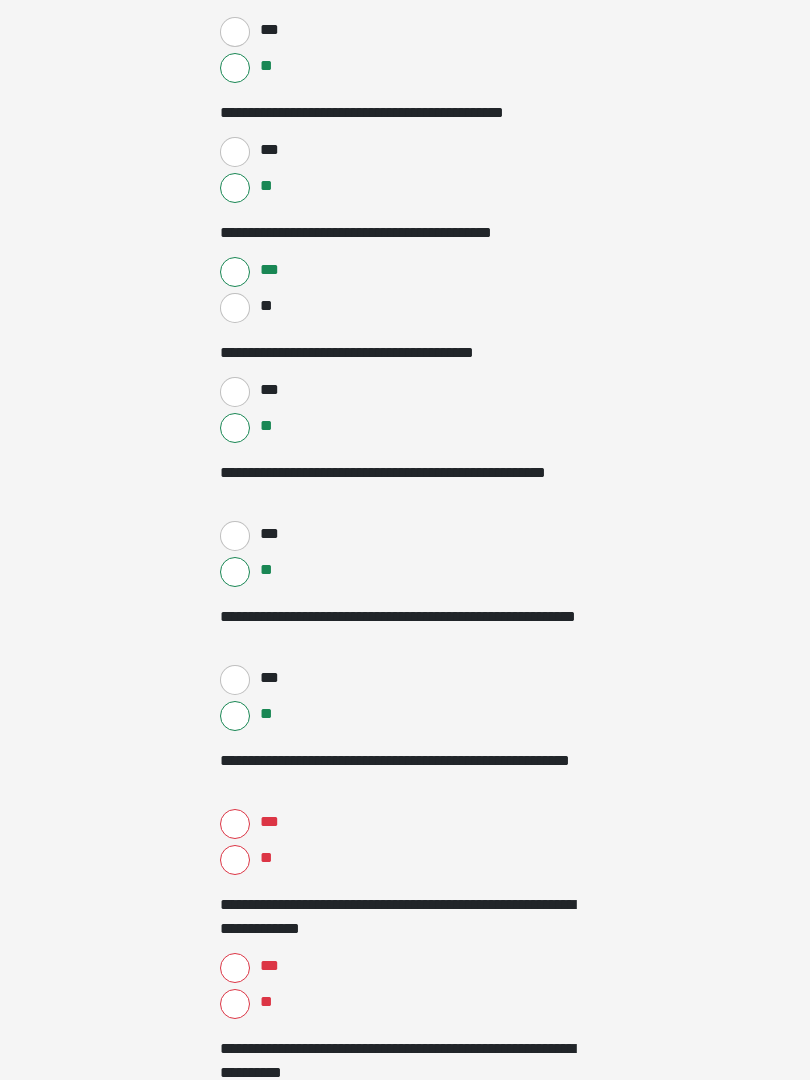 click on "**" at bounding box center [235, 861] 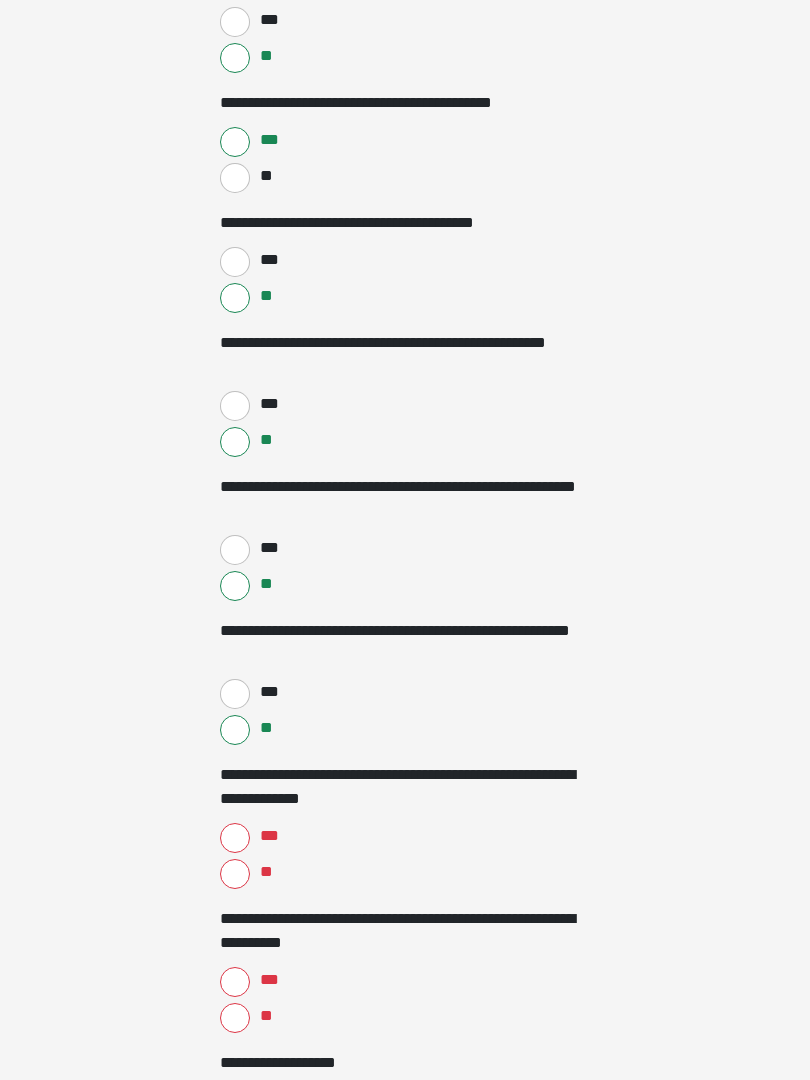 scroll, scrollTop: 1132, scrollLeft: 0, axis: vertical 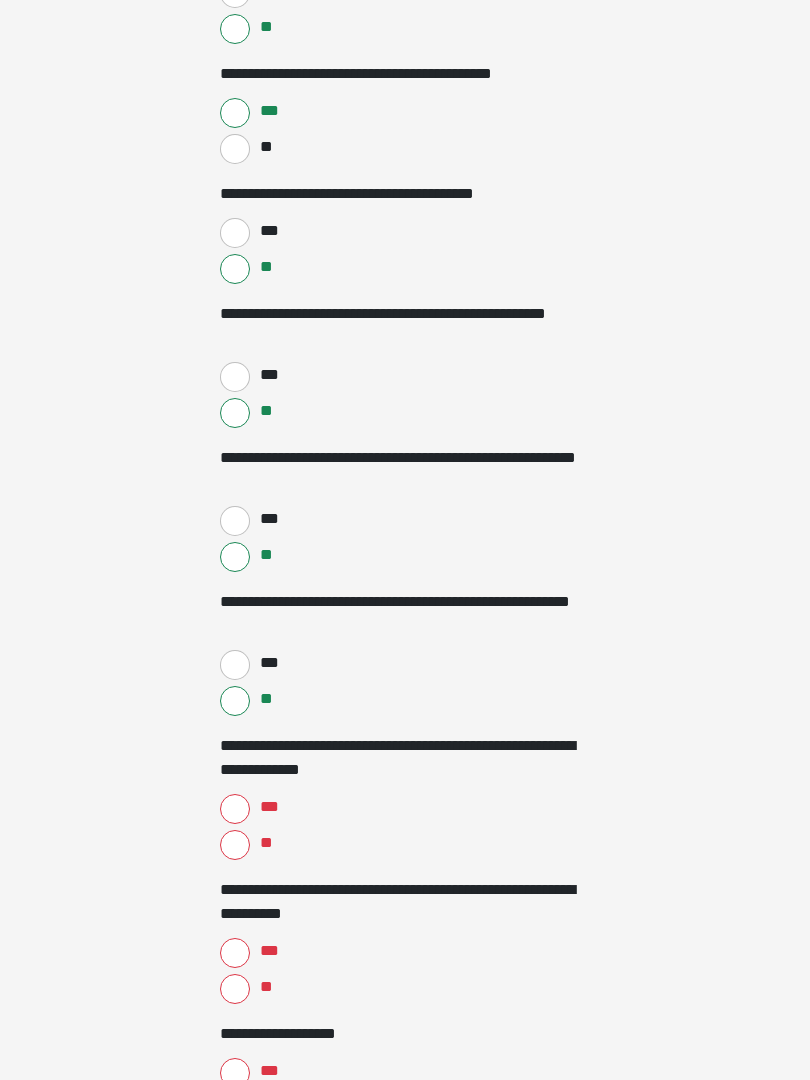 click on "**" at bounding box center (235, 845) 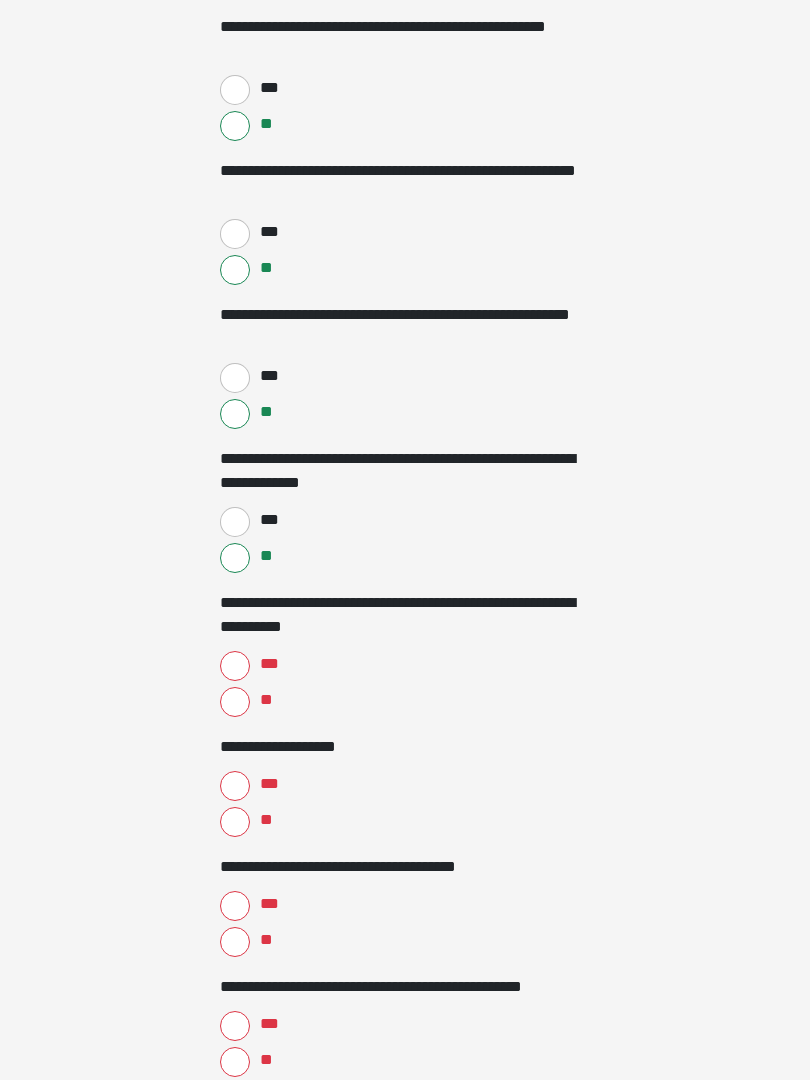 scroll, scrollTop: 1419, scrollLeft: 0, axis: vertical 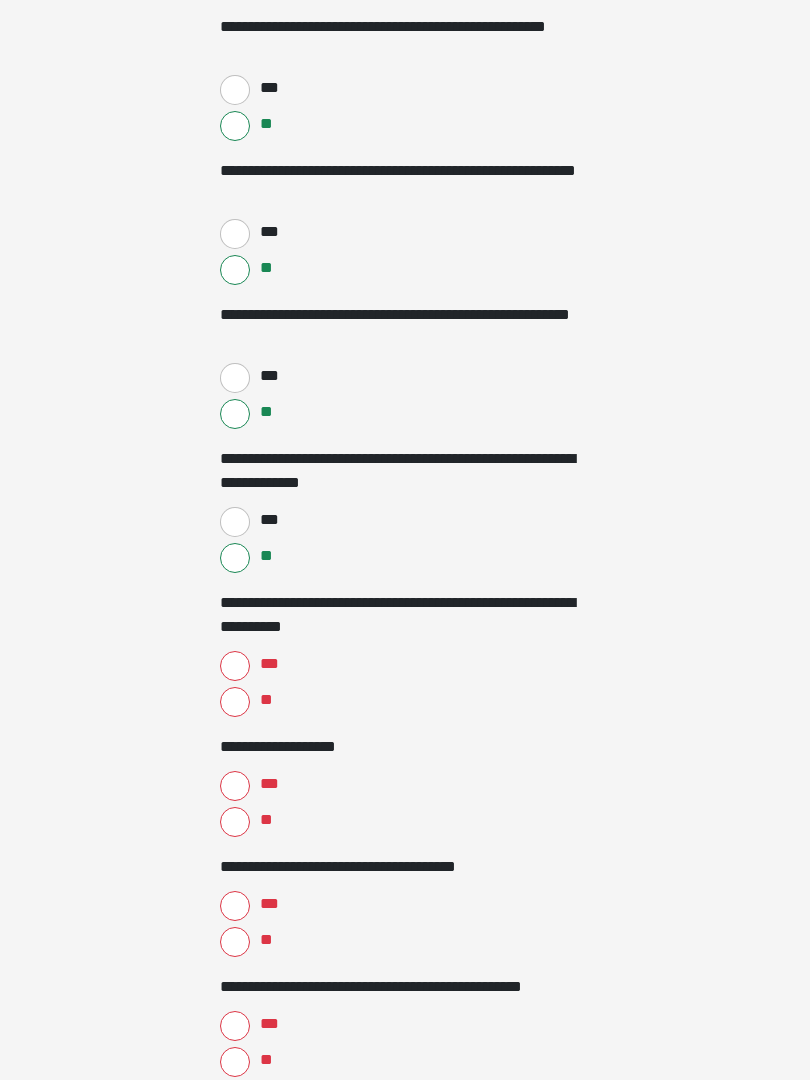 click on "**" at bounding box center [235, 702] 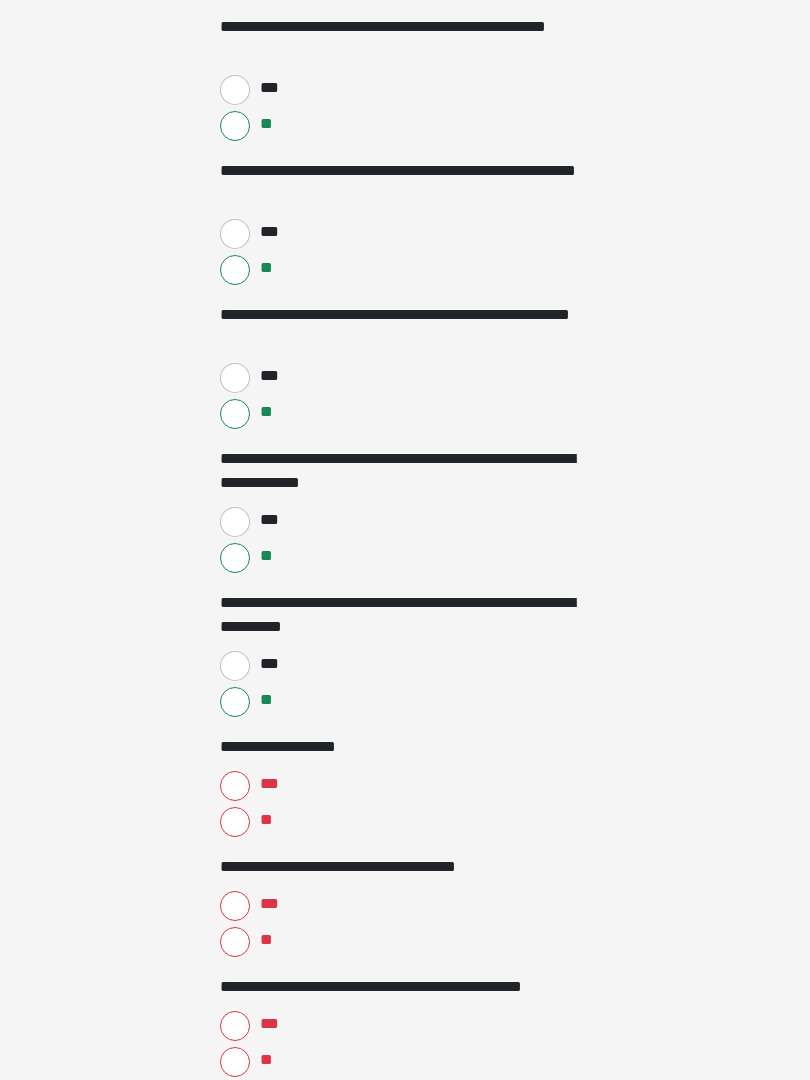 click on "**" at bounding box center [235, 822] 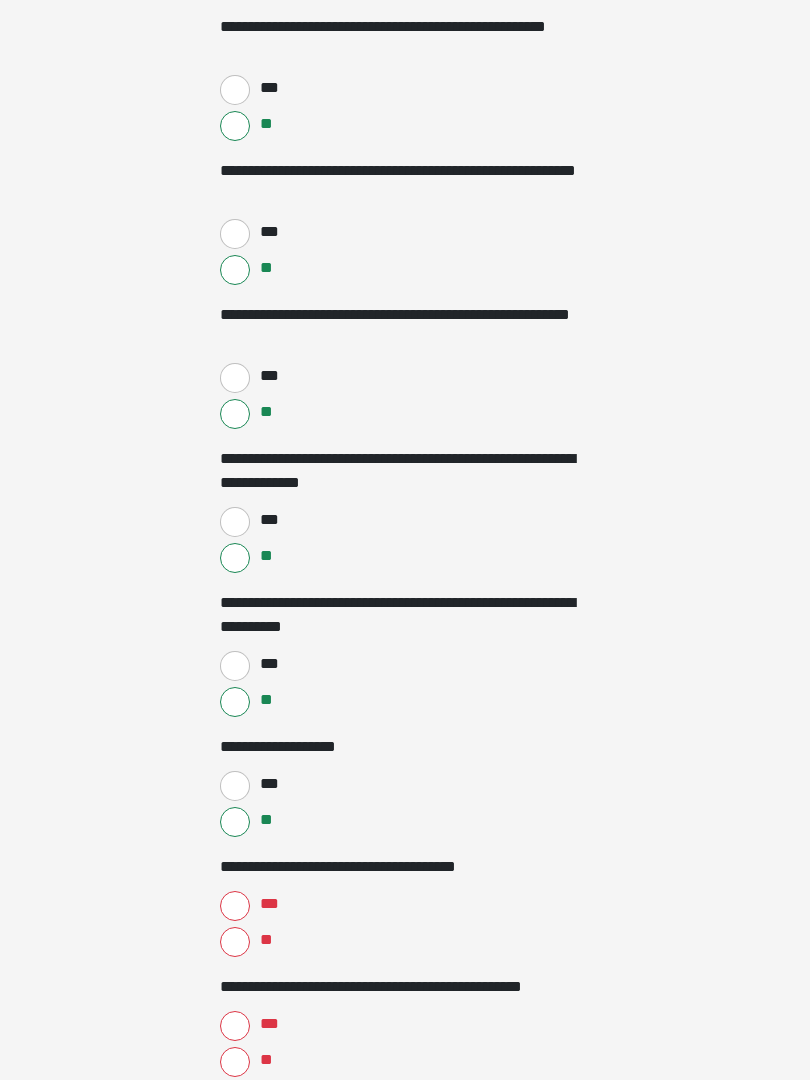 click on "**" at bounding box center (235, 942) 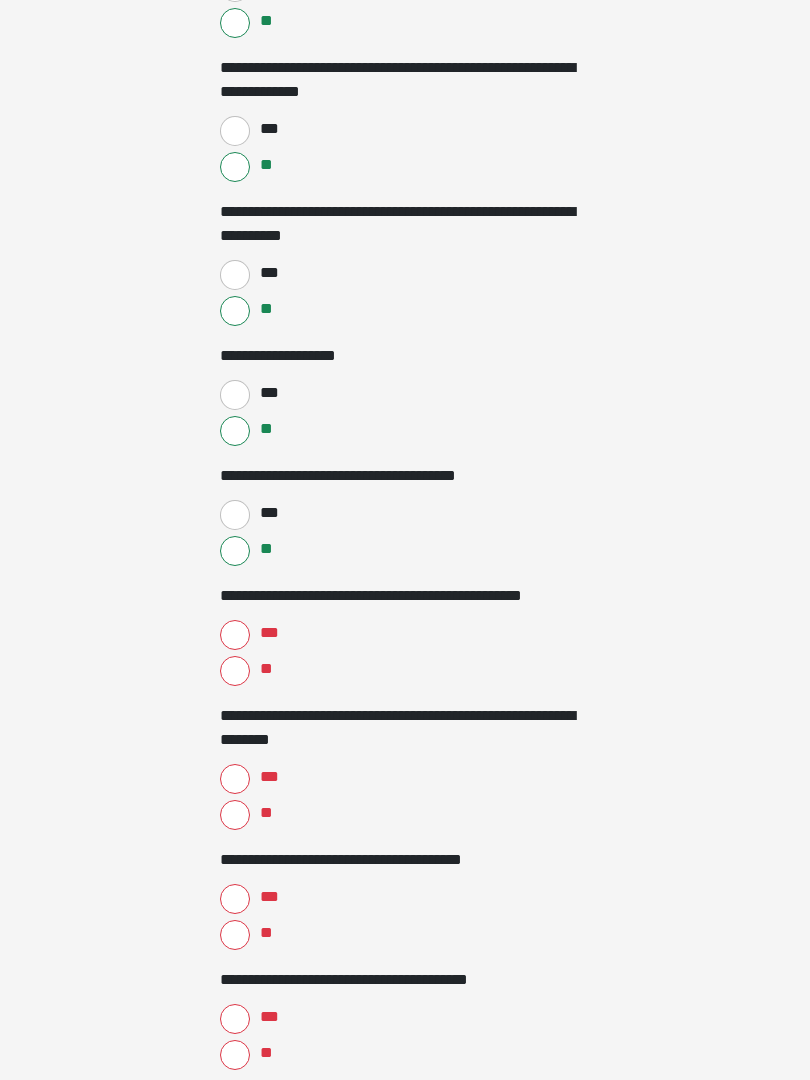 scroll, scrollTop: 1810, scrollLeft: 0, axis: vertical 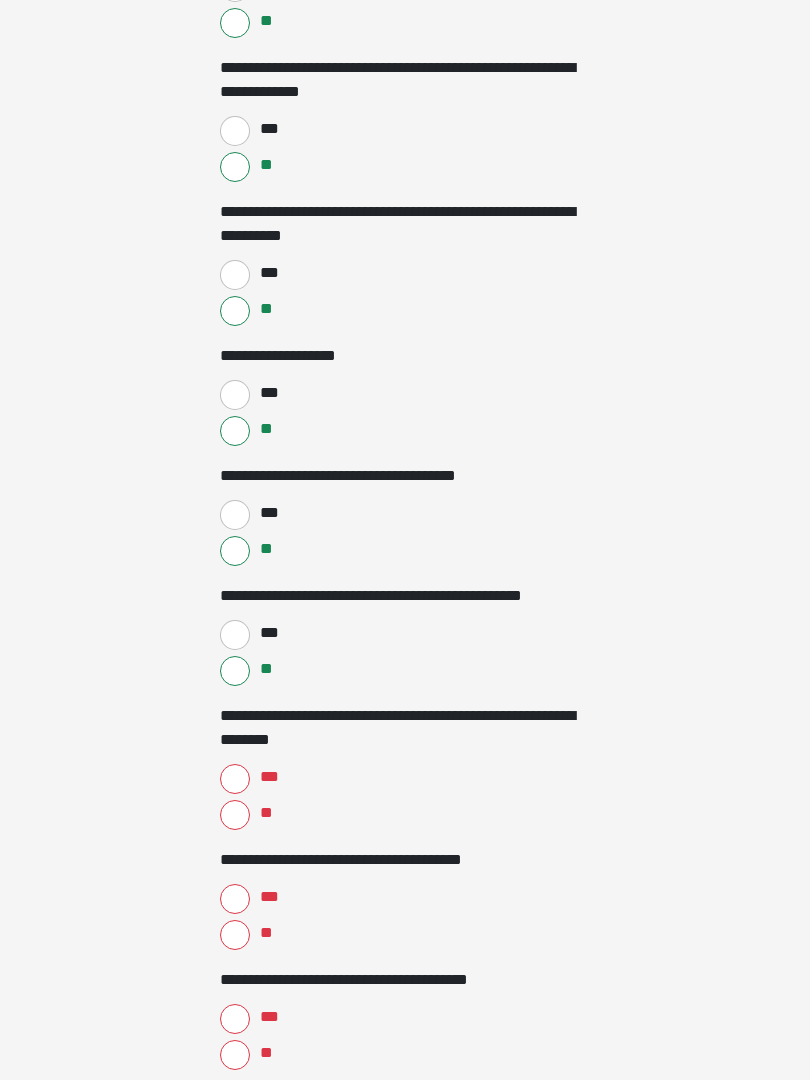 click on "**" at bounding box center [235, 815] 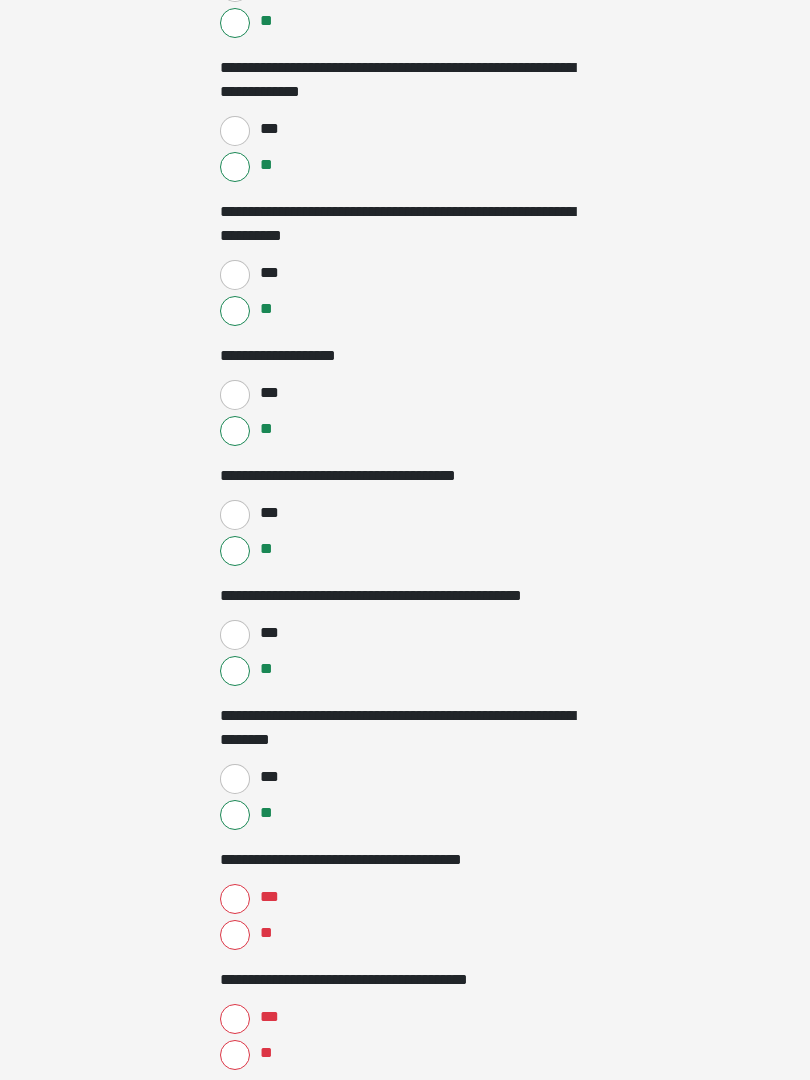 click on "**" at bounding box center [235, 935] 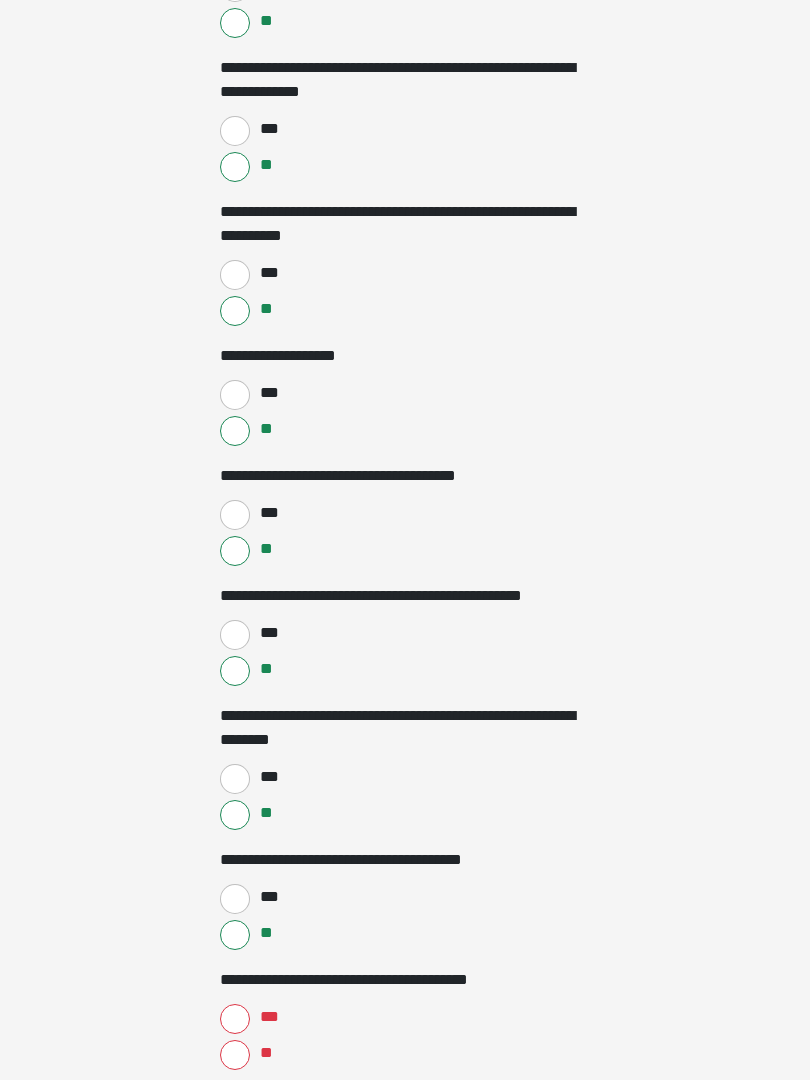 click on "**" at bounding box center [235, 1055] 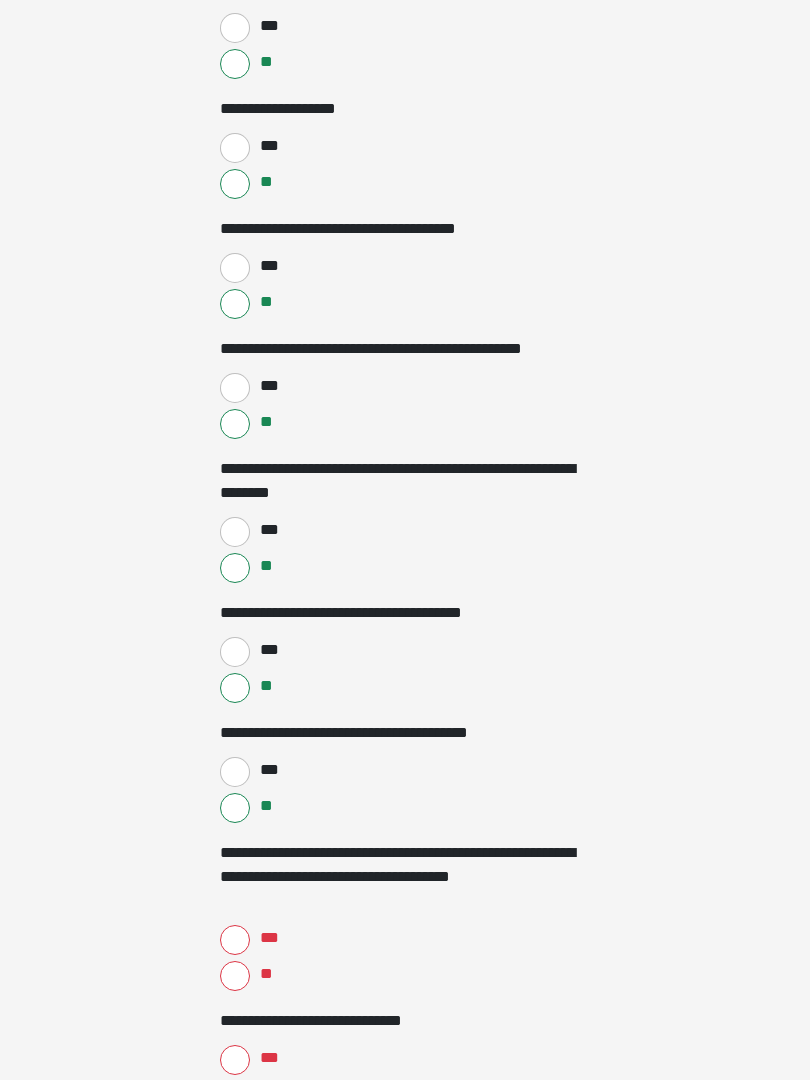 scroll, scrollTop: 2058, scrollLeft: 0, axis: vertical 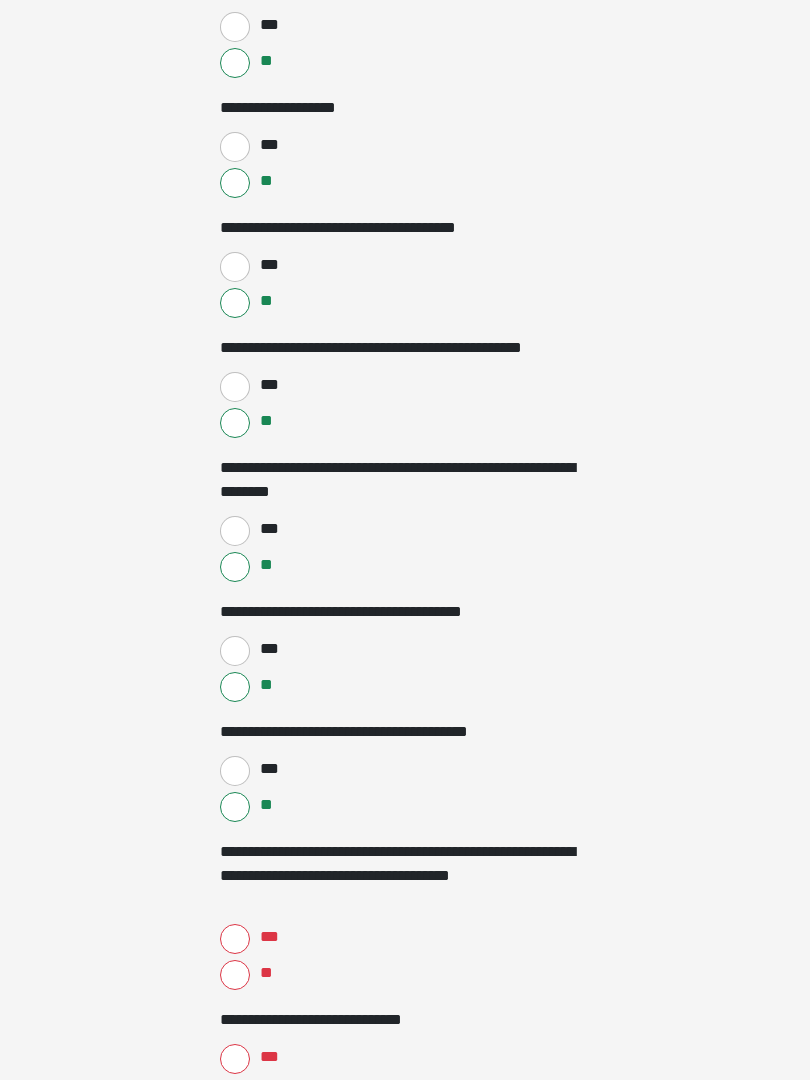 click on "**" at bounding box center (235, 975) 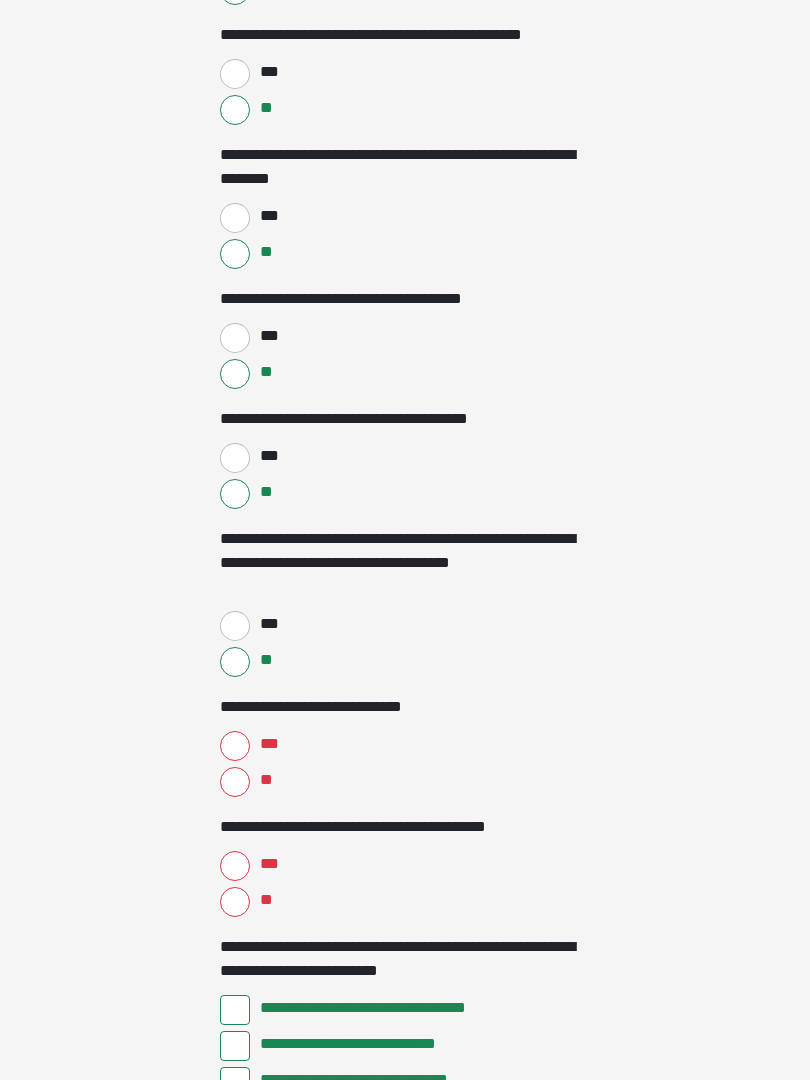 scroll, scrollTop: 2372, scrollLeft: 0, axis: vertical 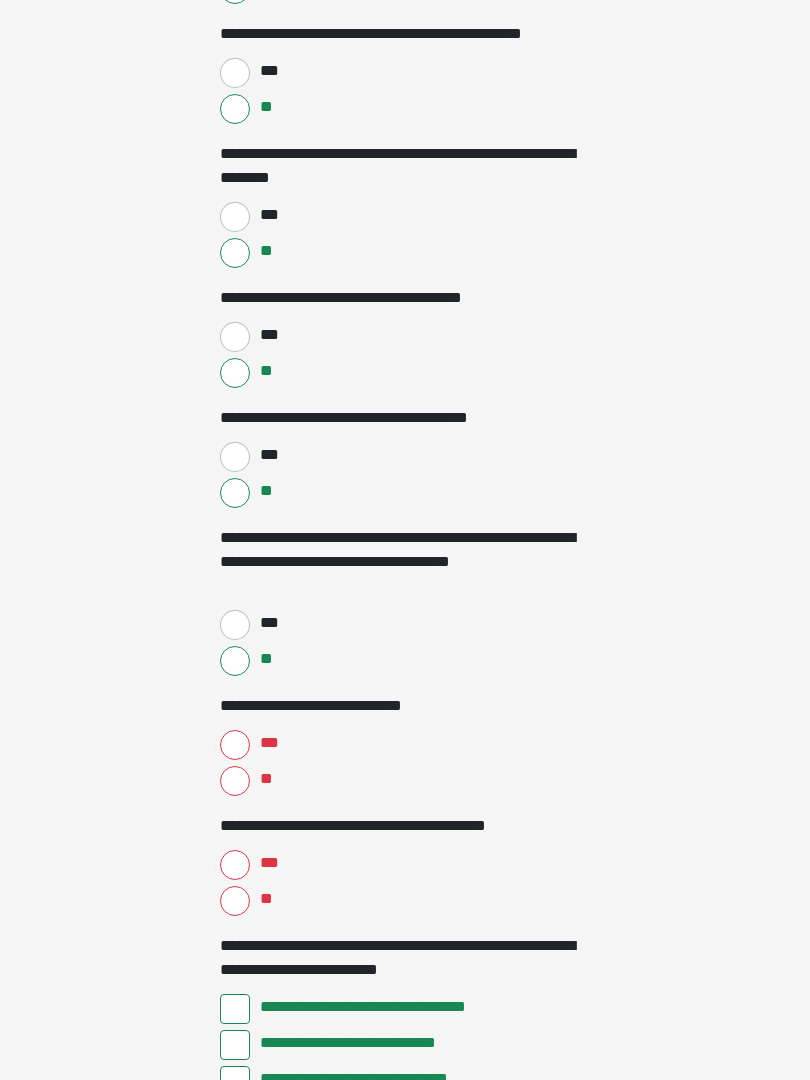 click on "***" at bounding box center (235, 745) 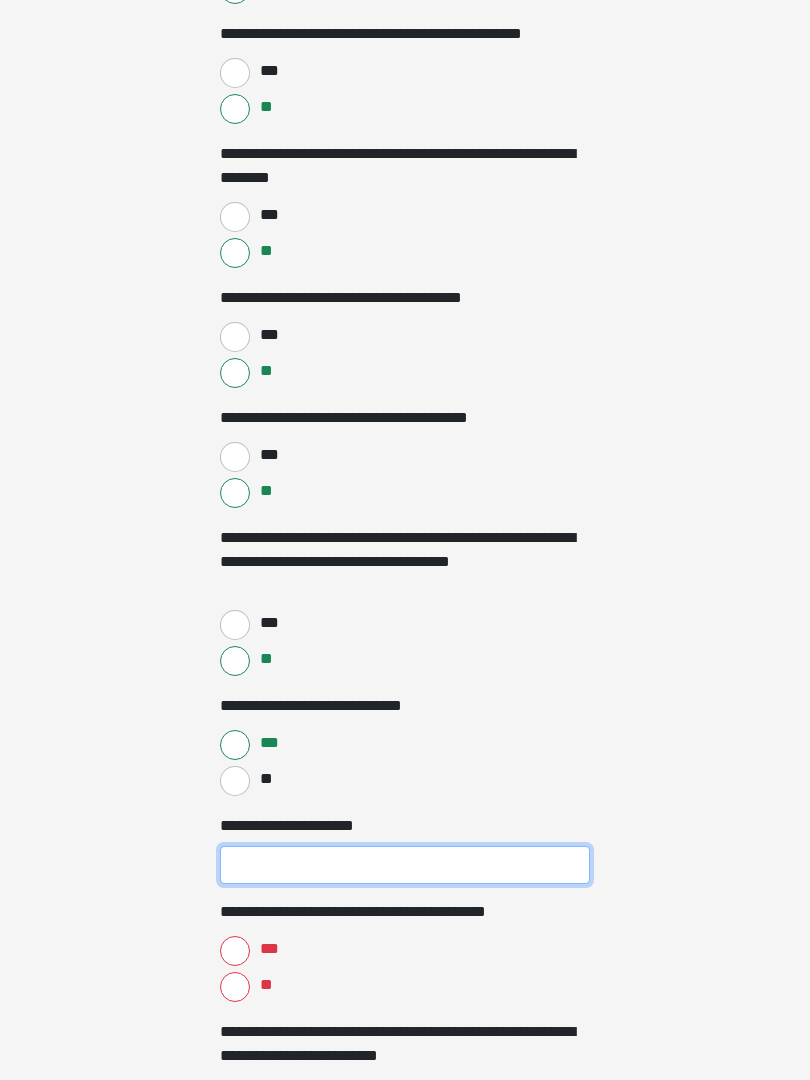 click on "**********" at bounding box center (405, 865) 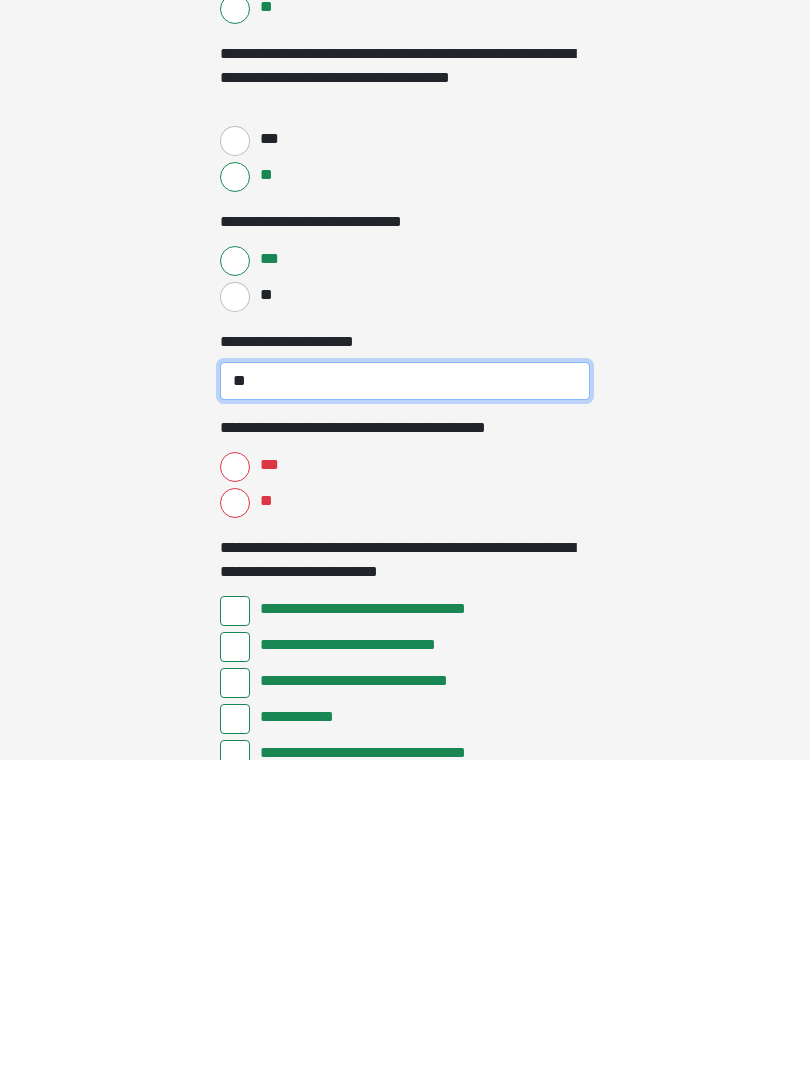 type on "**" 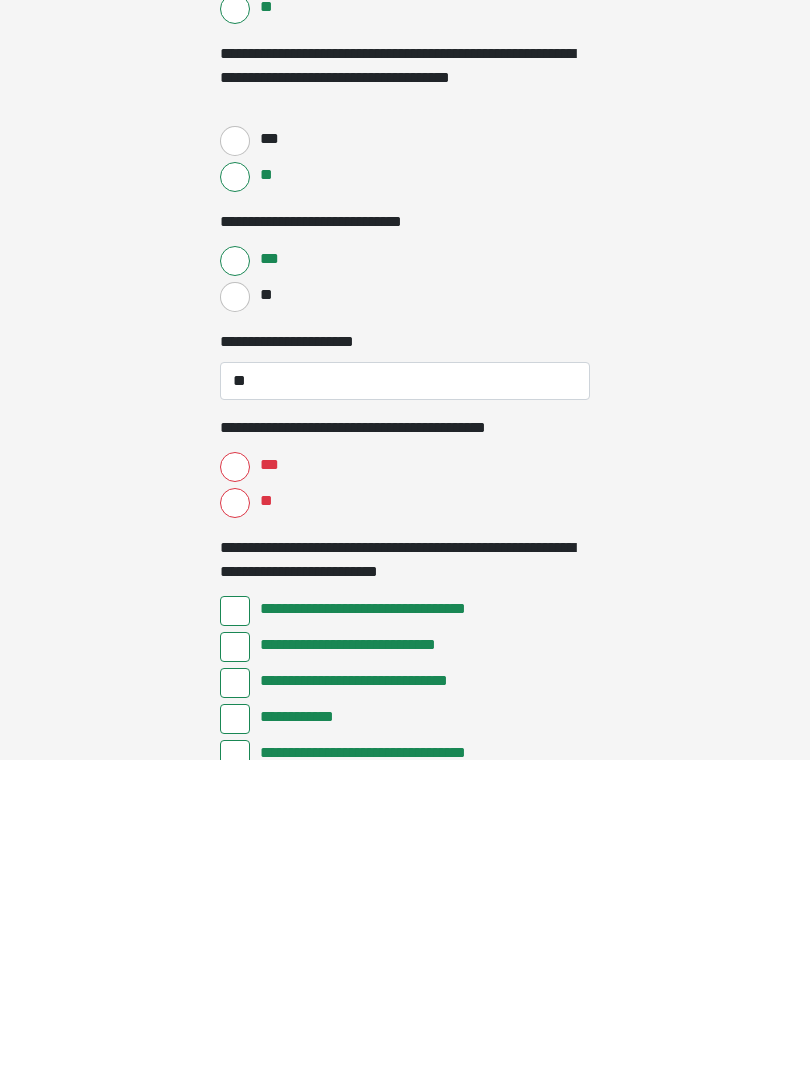 click on "***" at bounding box center [235, 787] 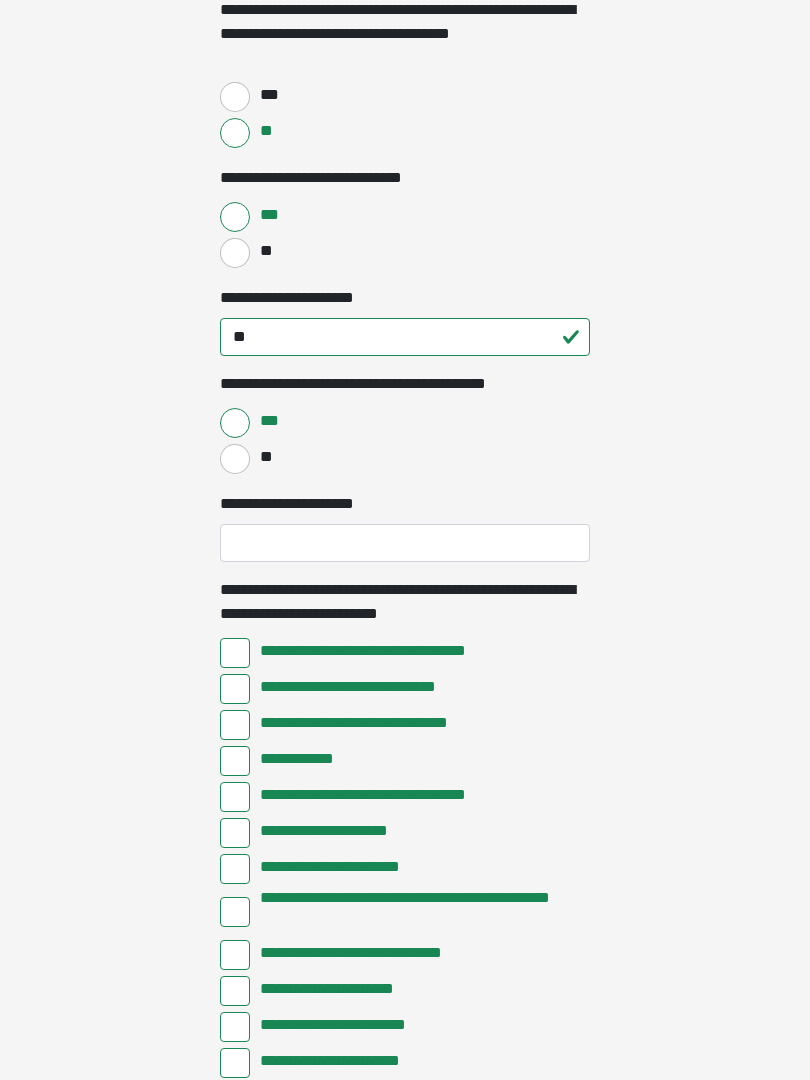 scroll, scrollTop: 2904, scrollLeft: 0, axis: vertical 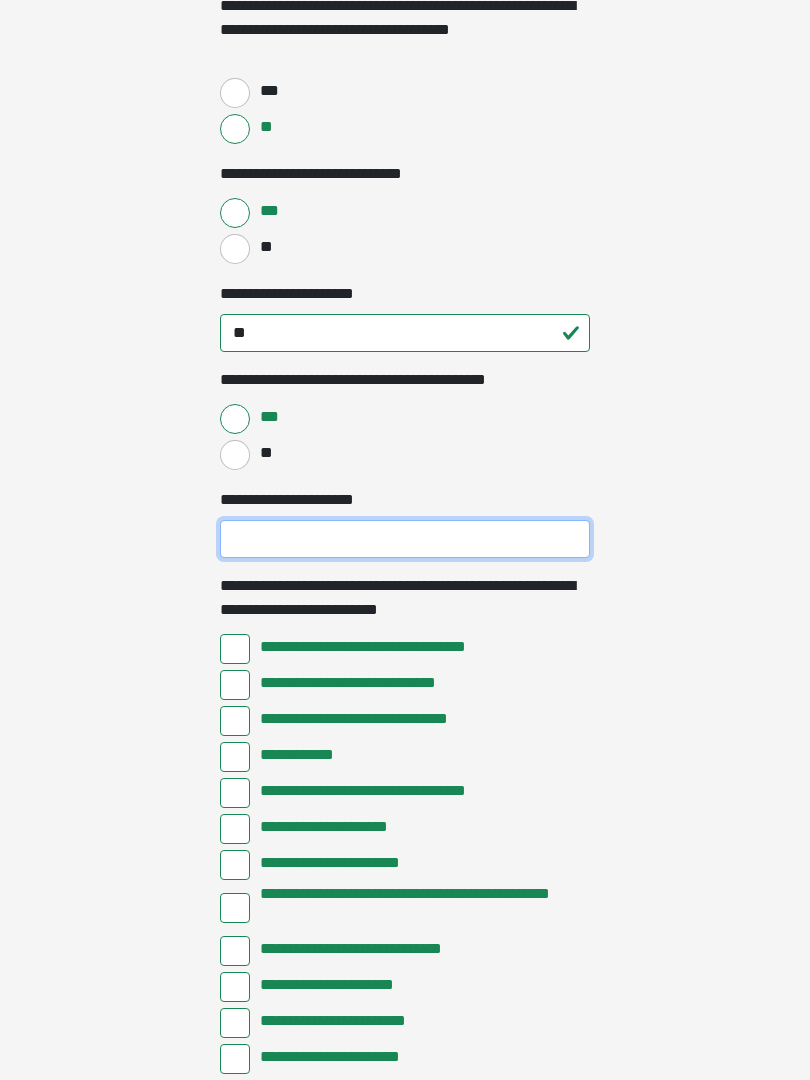 click on "**********" at bounding box center [405, 539] 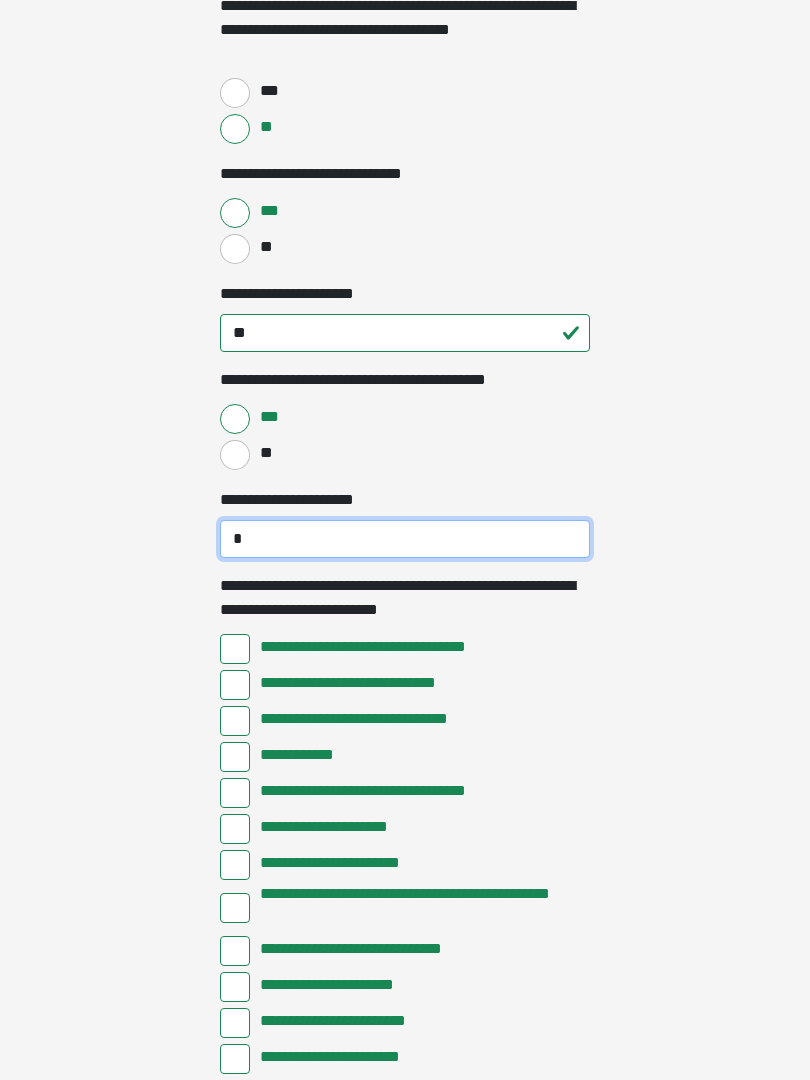 type on "**" 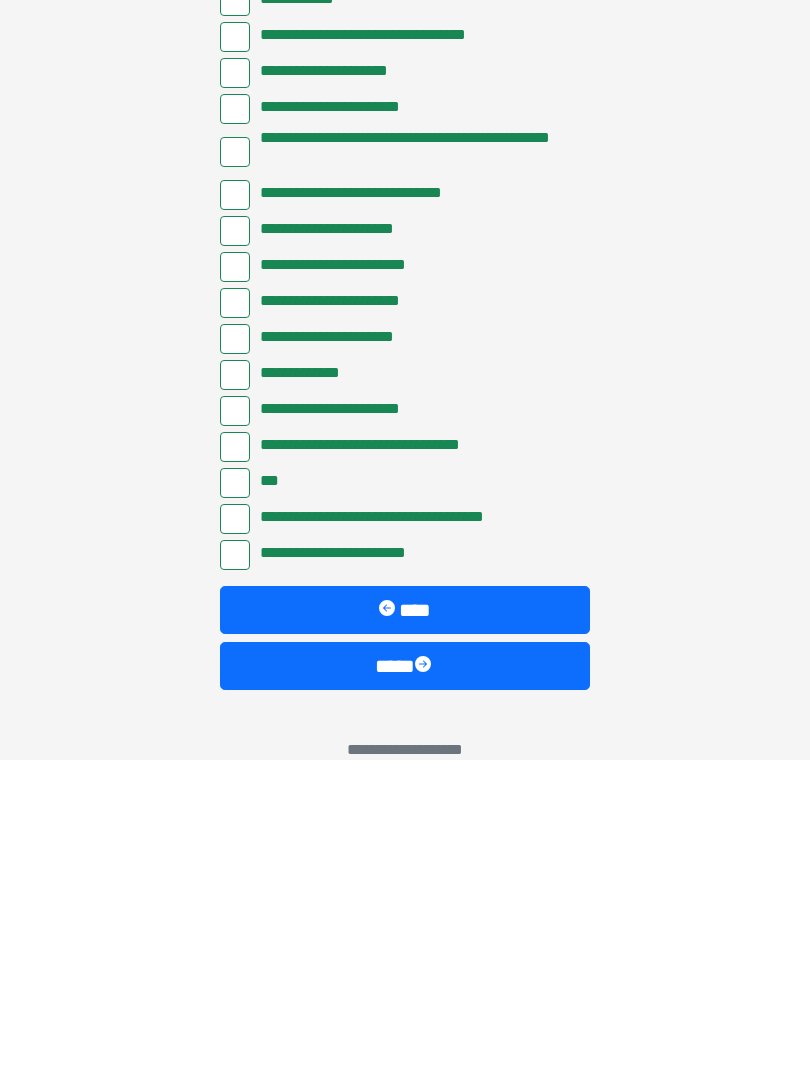 scroll, scrollTop: 3373, scrollLeft: 0, axis: vertical 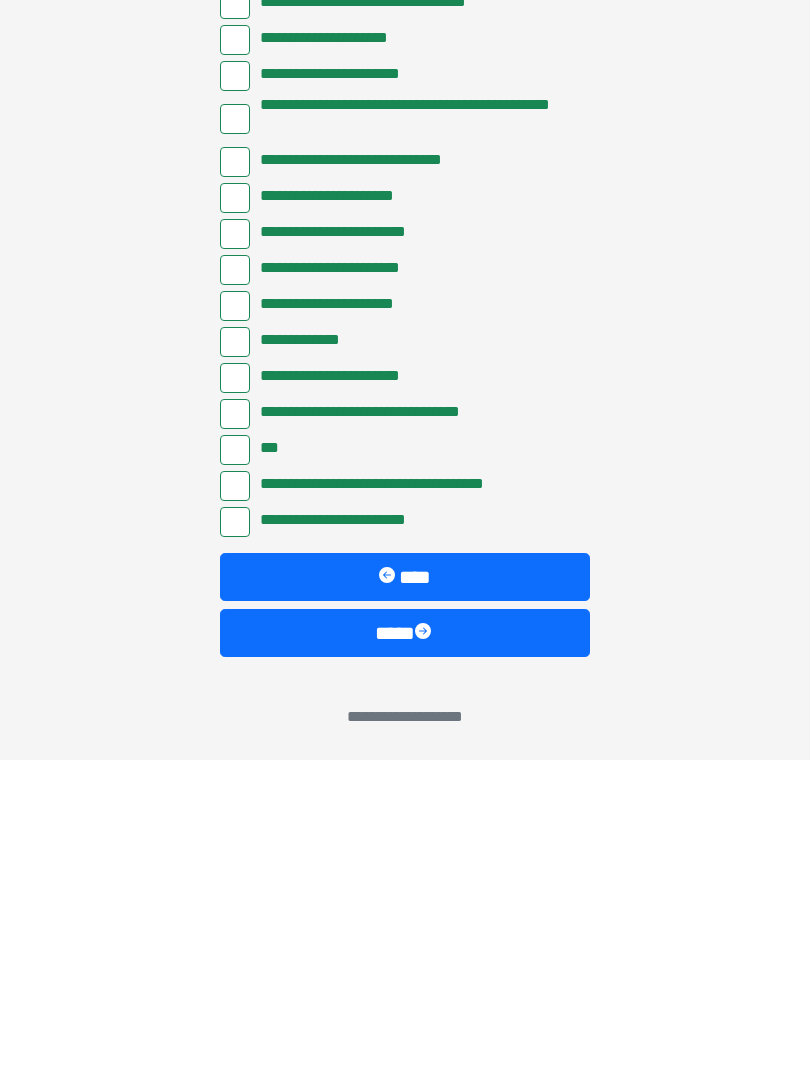 click at bounding box center (425, 953) 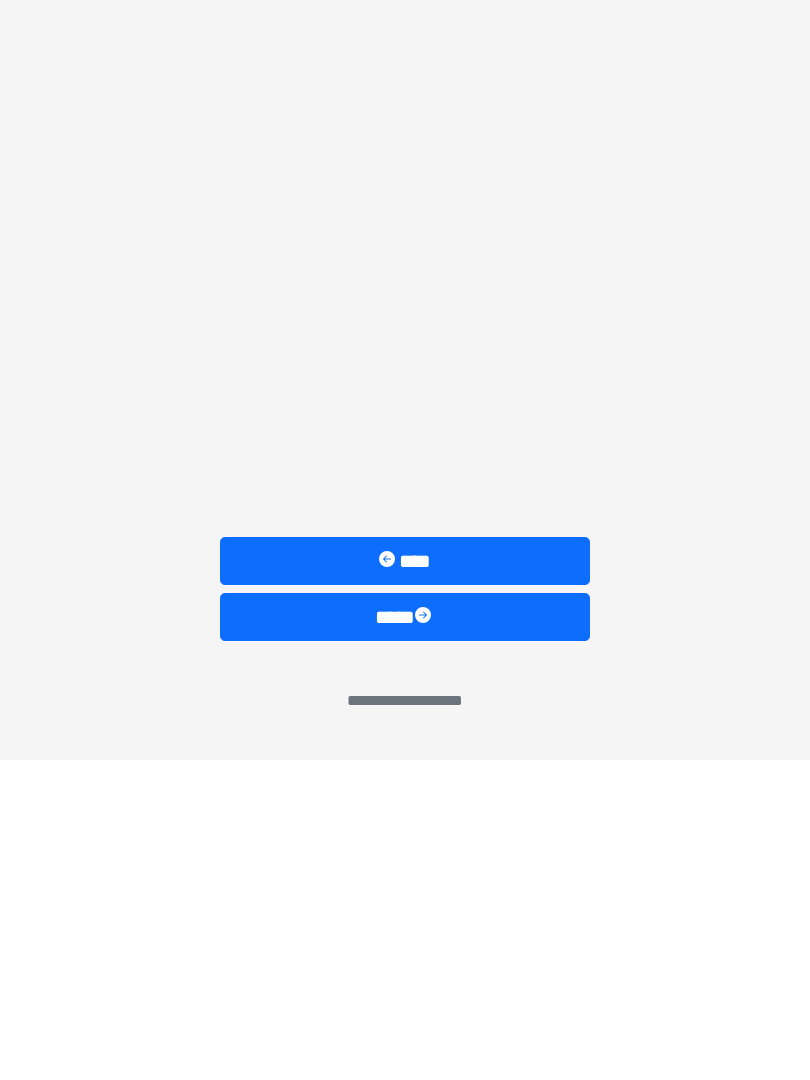 scroll, scrollTop: 0, scrollLeft: 0, axis: both 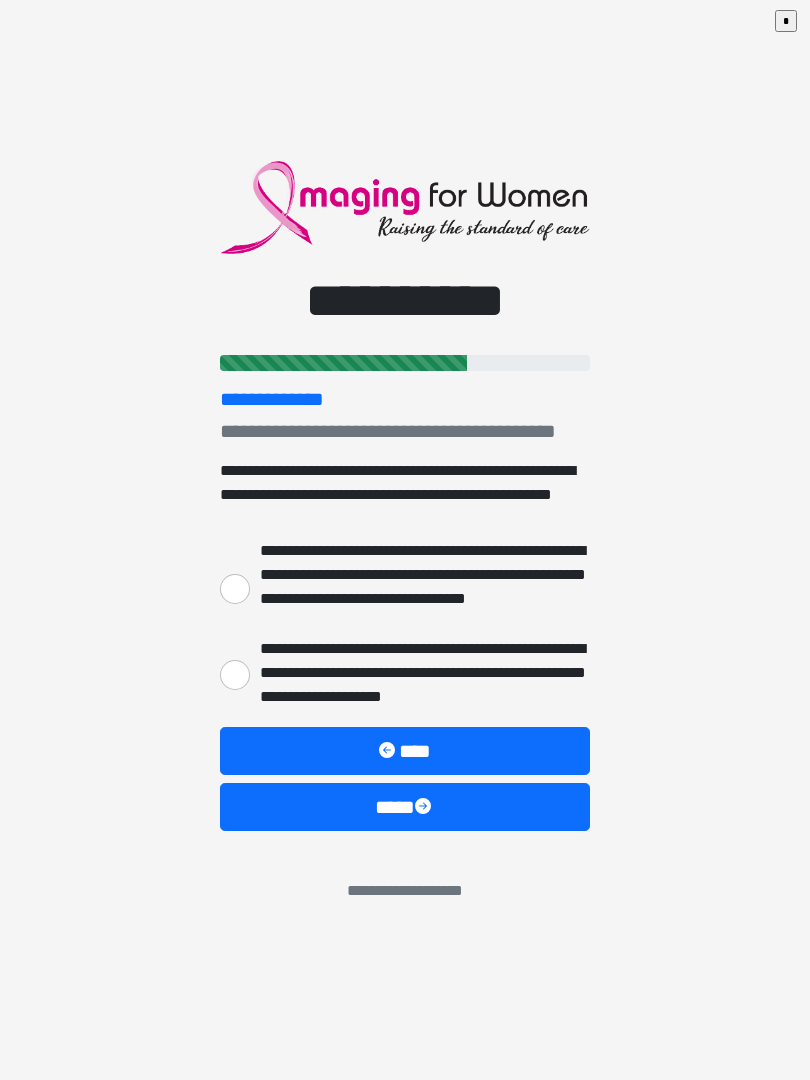 click on "**********" at bounding box center (235, 589) 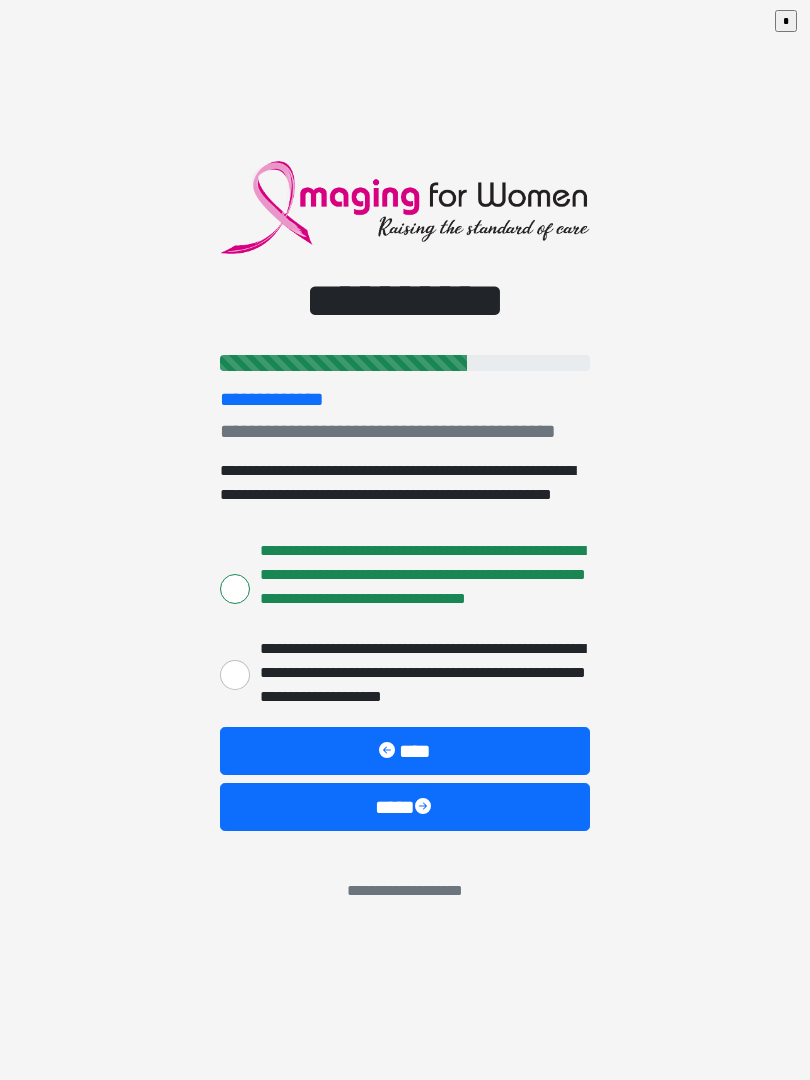 click at bounding box center [425, 808] 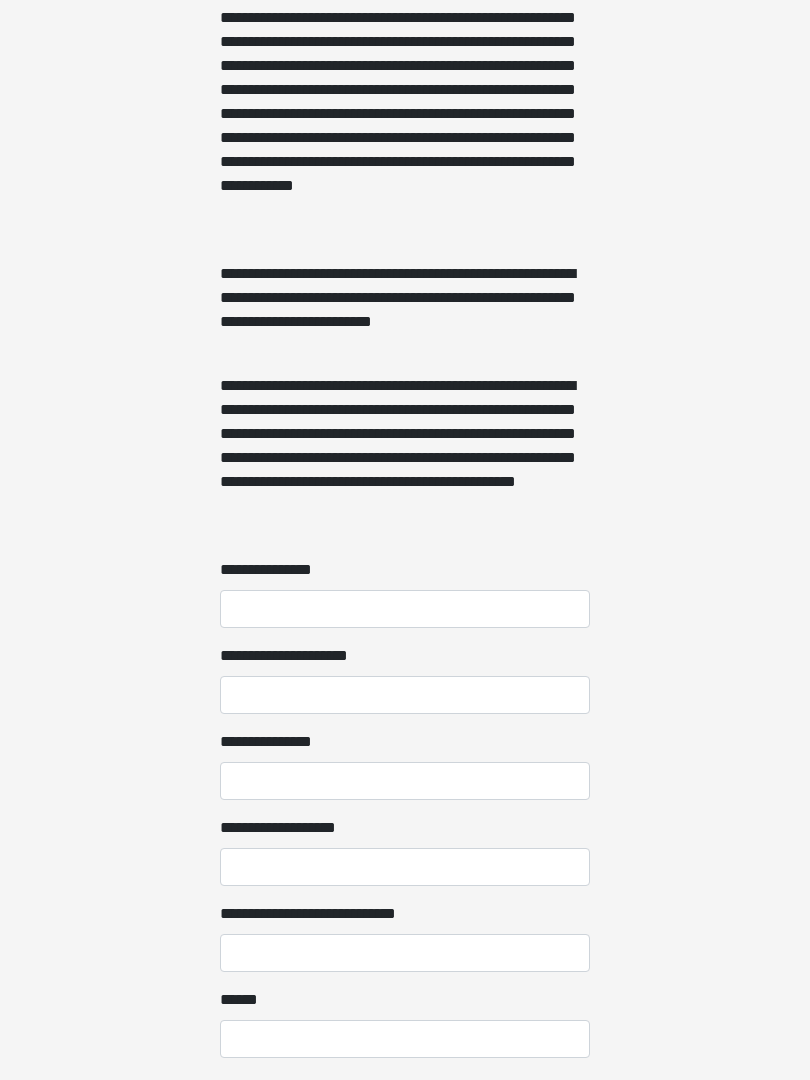 scroll, scrollTop: 1188, scrollLeft: 0, axis: vertical 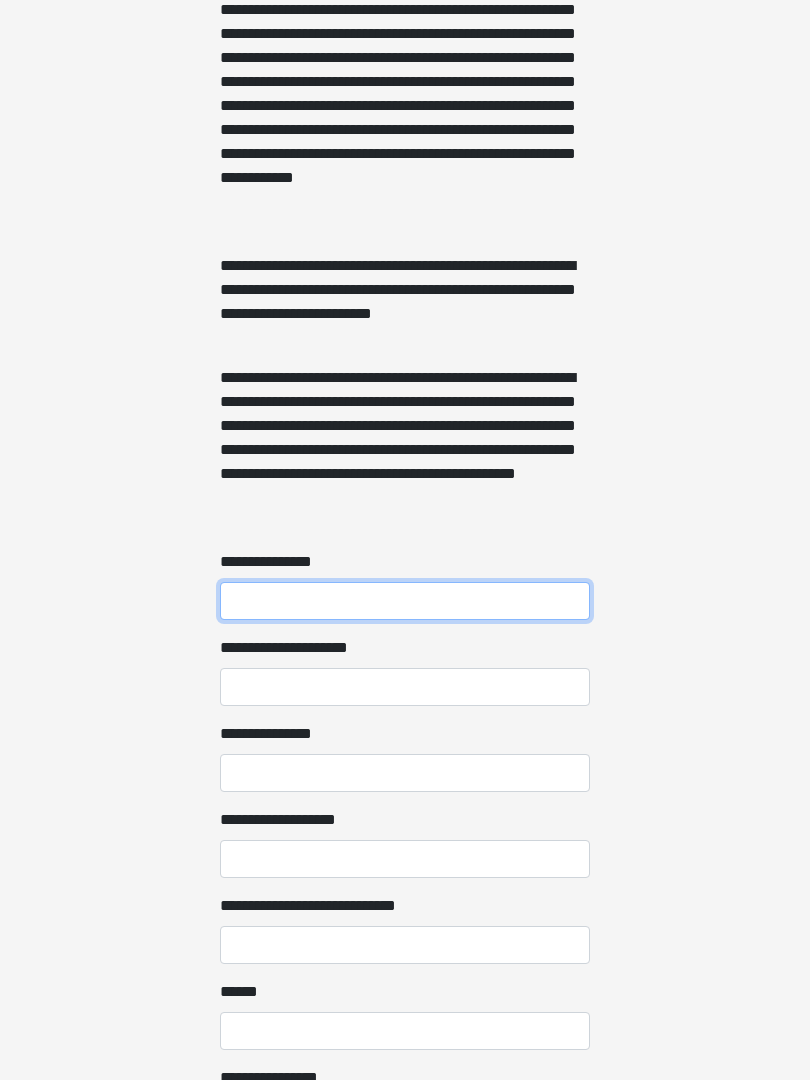 click on "**********" at bounding box center (405, 601) 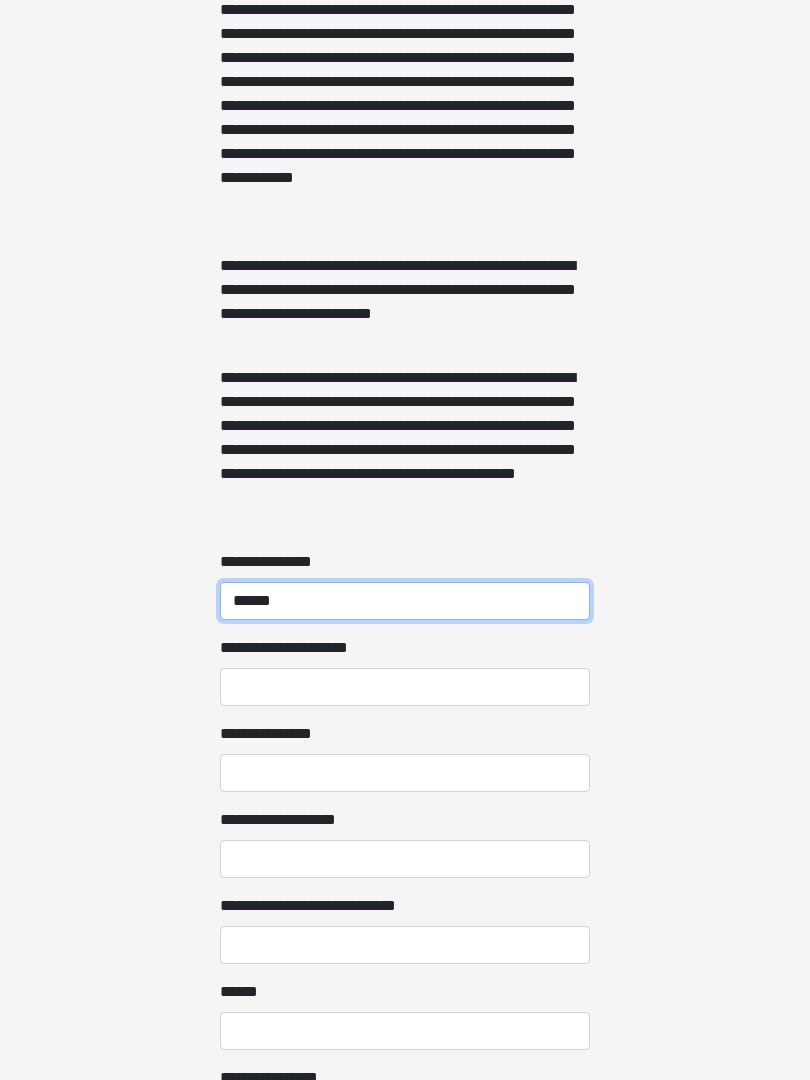 click on "******" at bounding box center [405, 601] 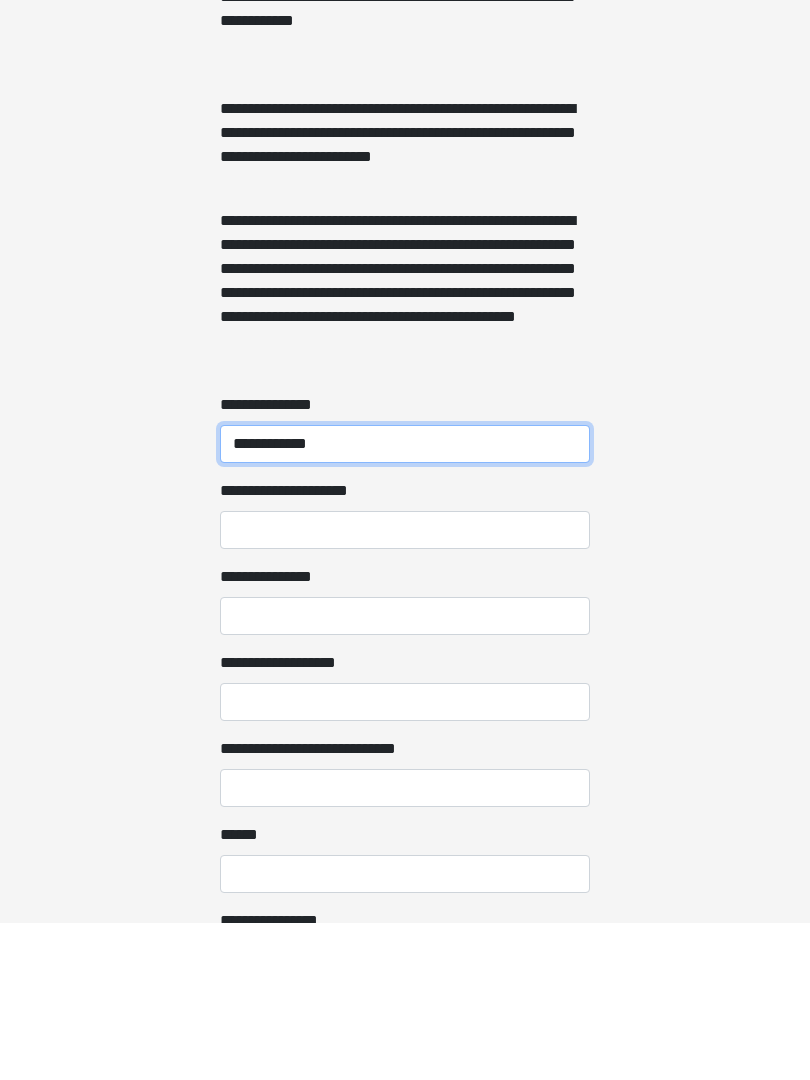 type on "**********" 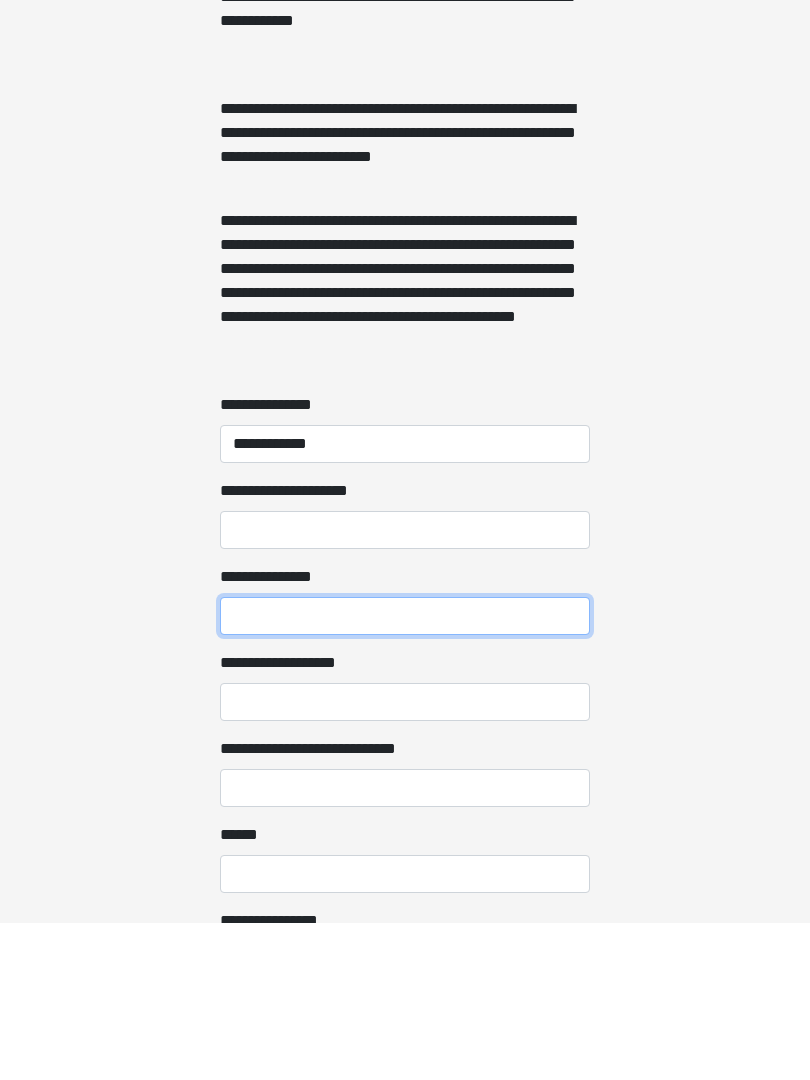 click on "**********" at bounding box center (405, 773) 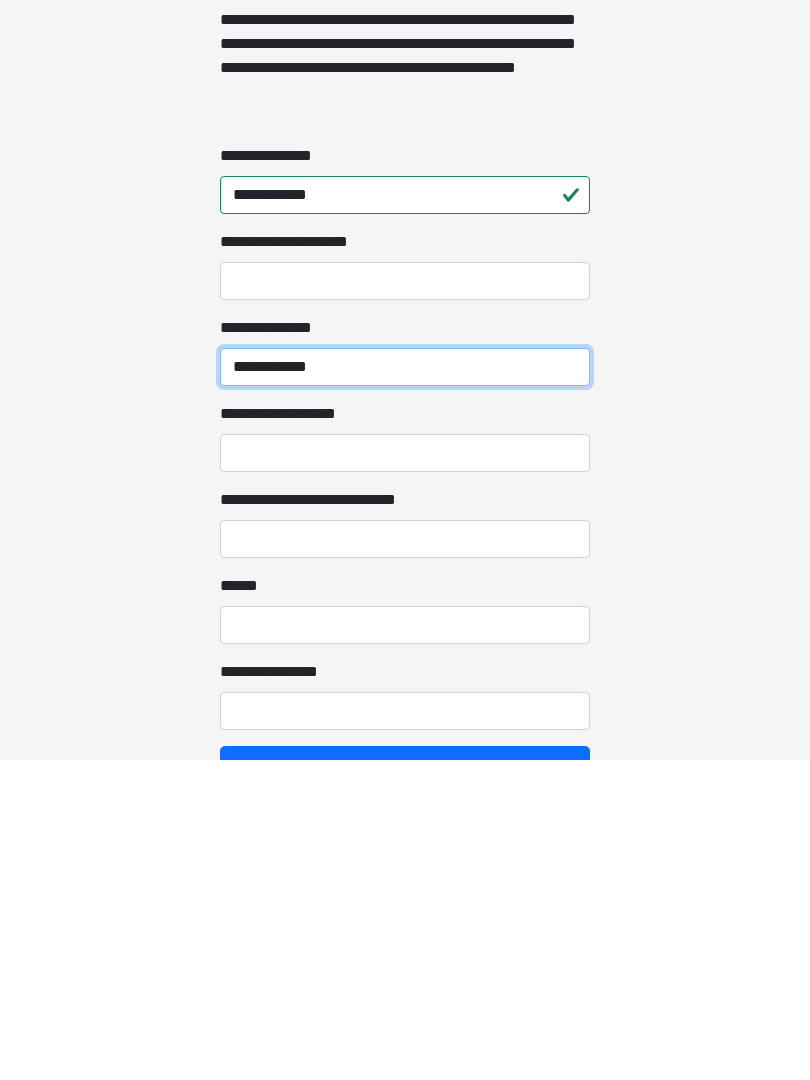 scroll, scrollTop: 1282, scrollLeft: 0, axis: vertical 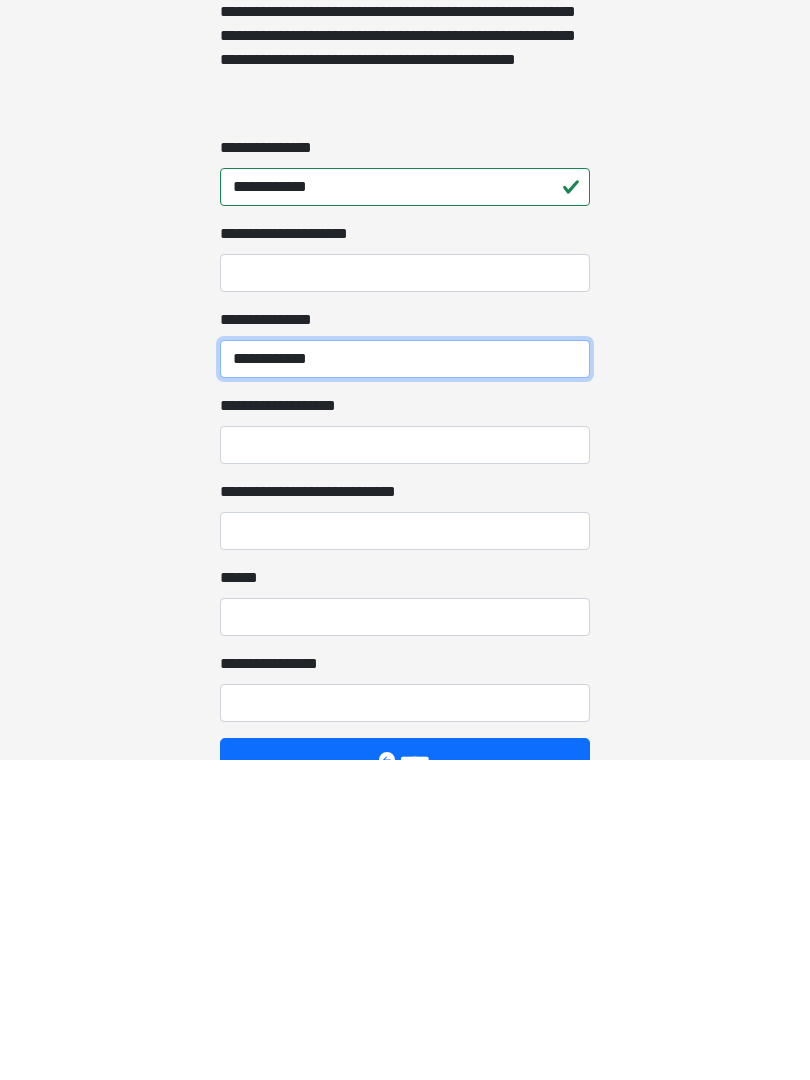 type on "**********" 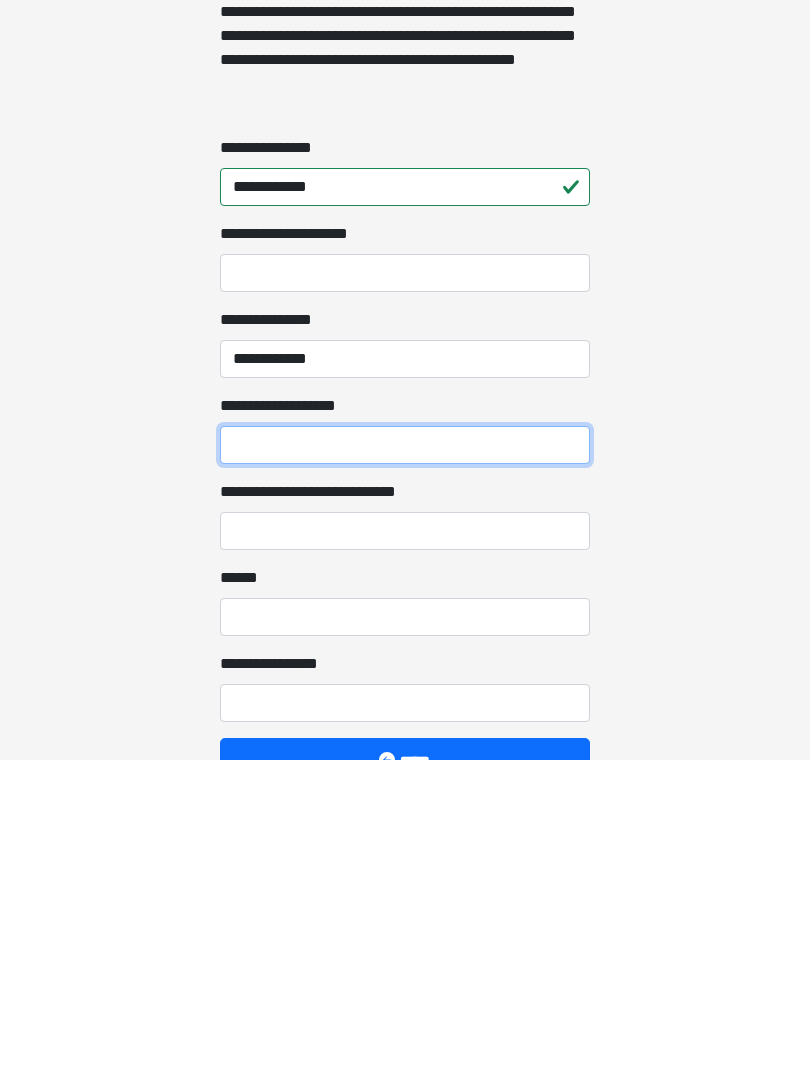 click on "**********" at bounding box center [405, 765] 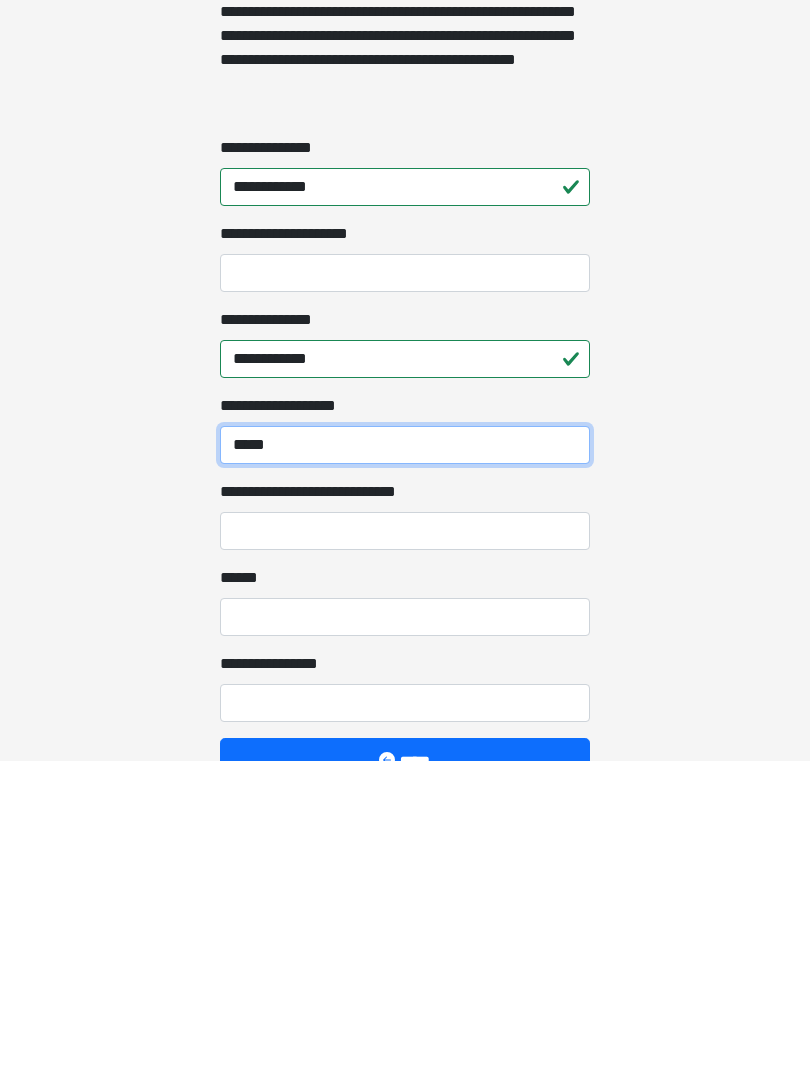 type on "*****" 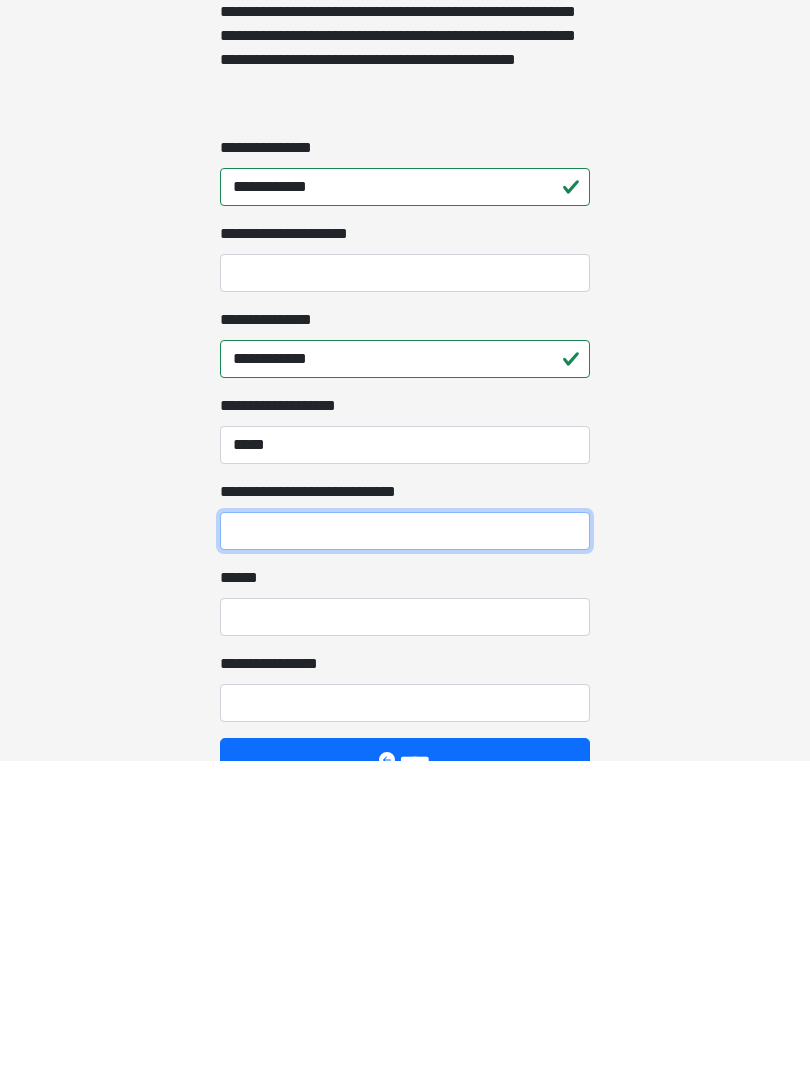 click on "**********" at bounding box center (405, 851) 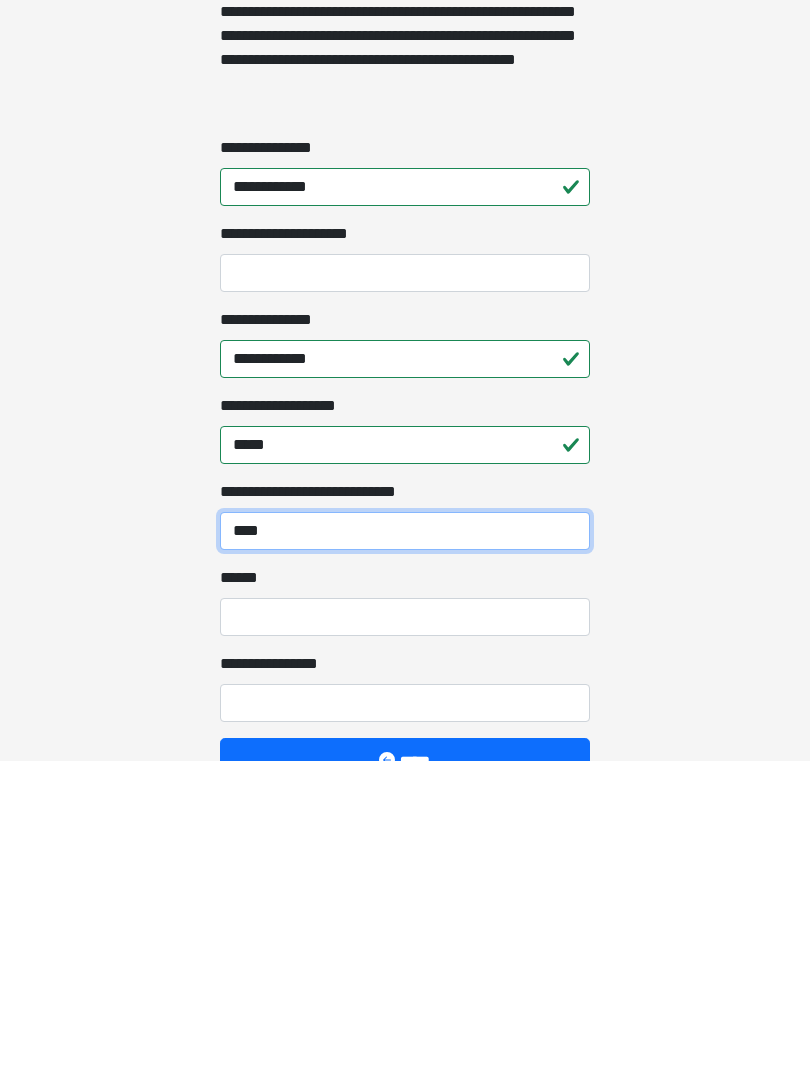 type on "****" 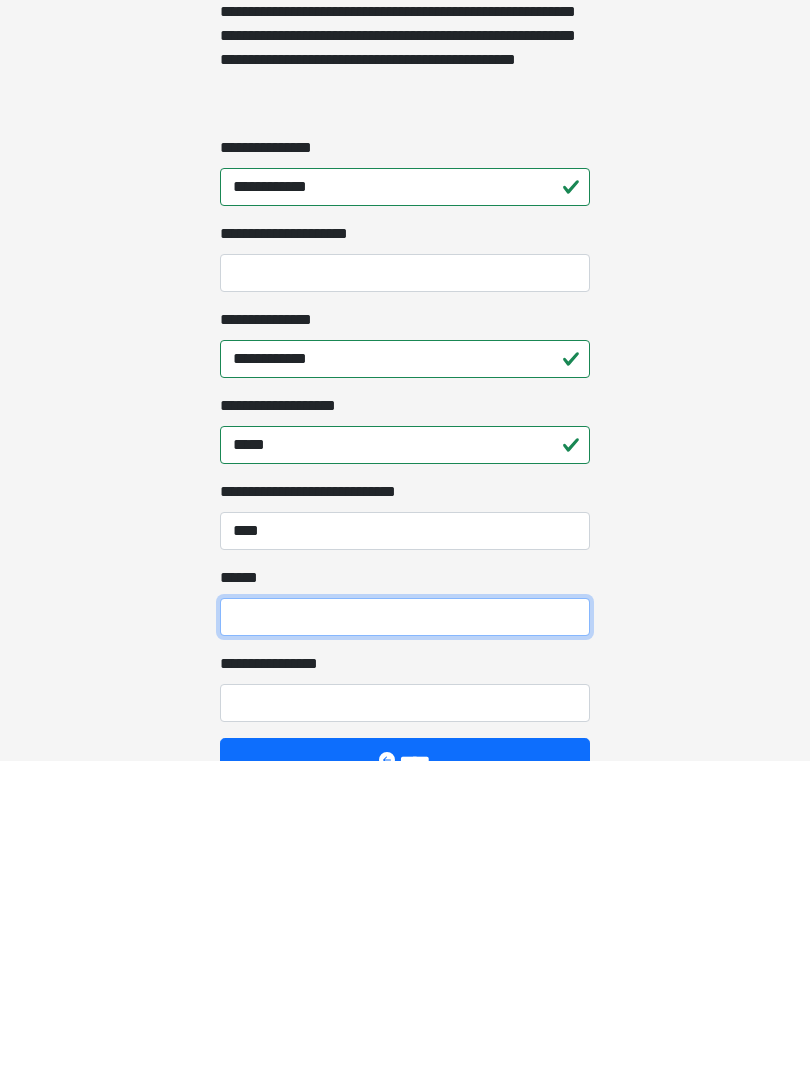 click on "**** *" at bounding box center (405, 937) 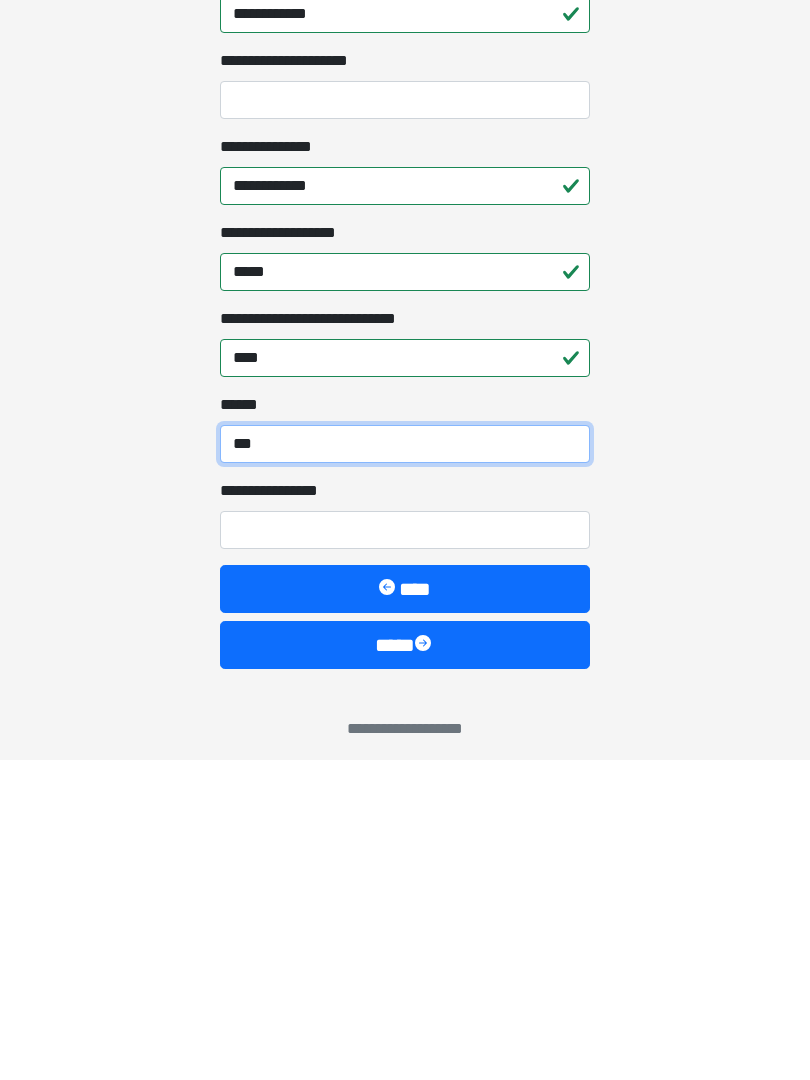 scroll, scrollTop: 1467, scrollLeft: 0, axis: vertical 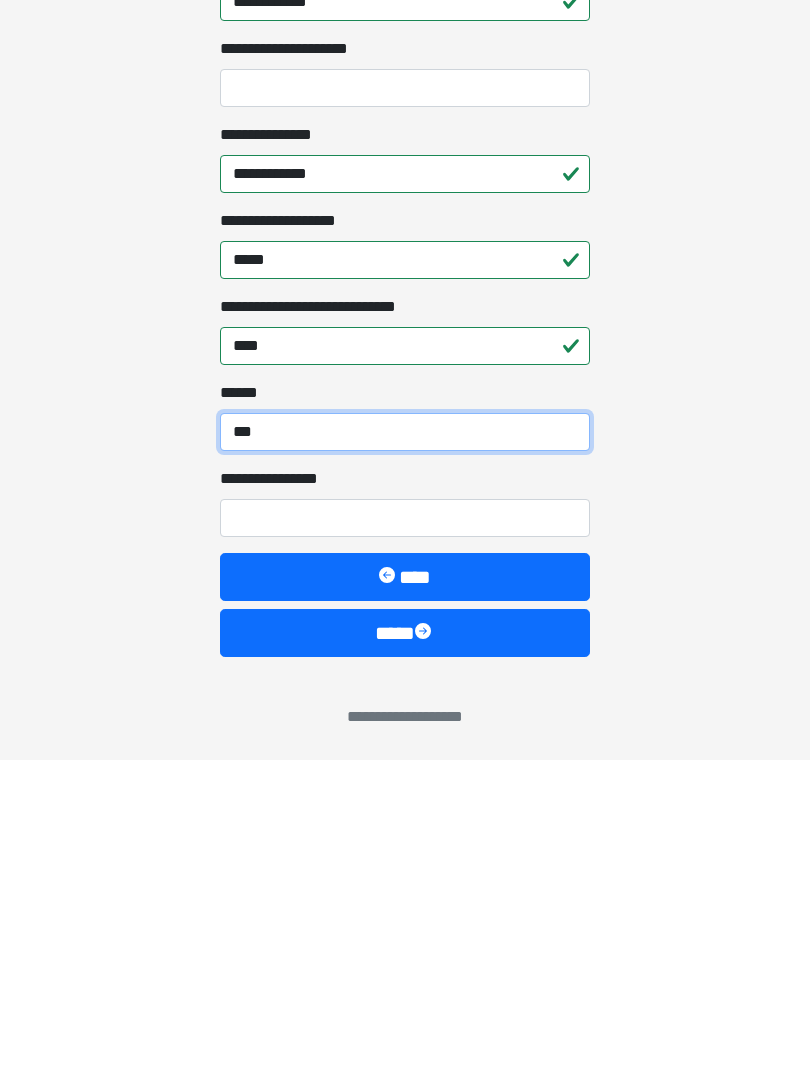 type on "***" 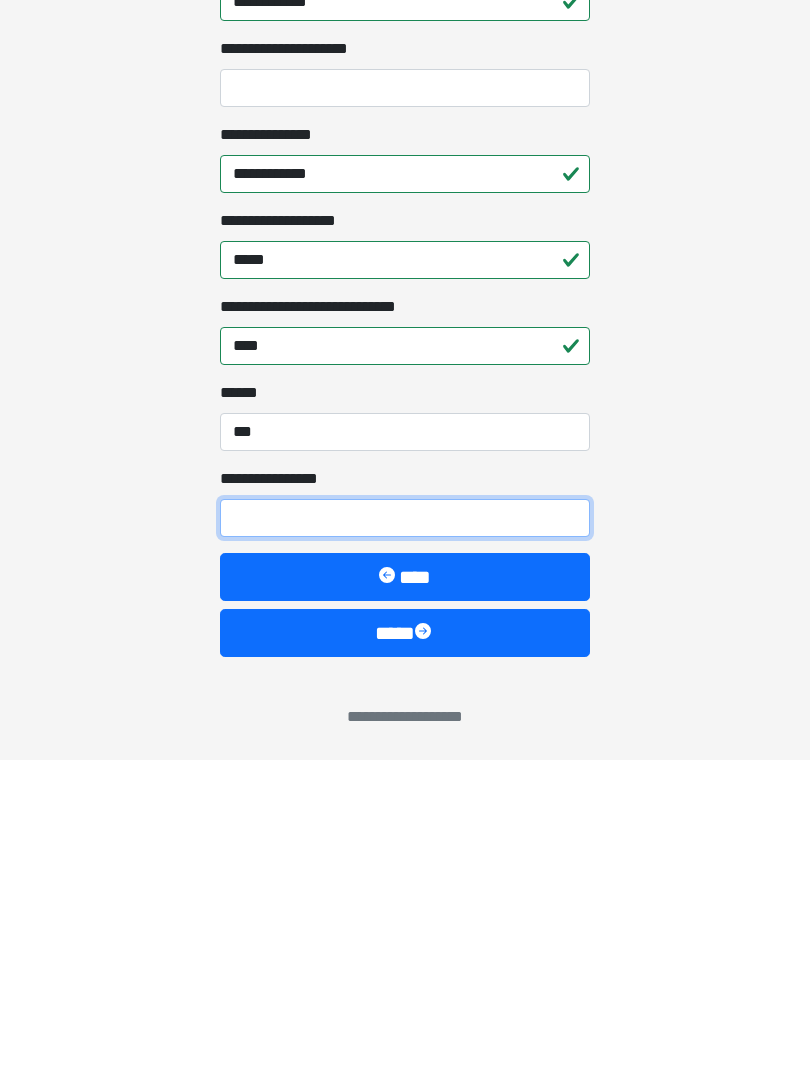 click on "**********" at bounding box center (405, 838) 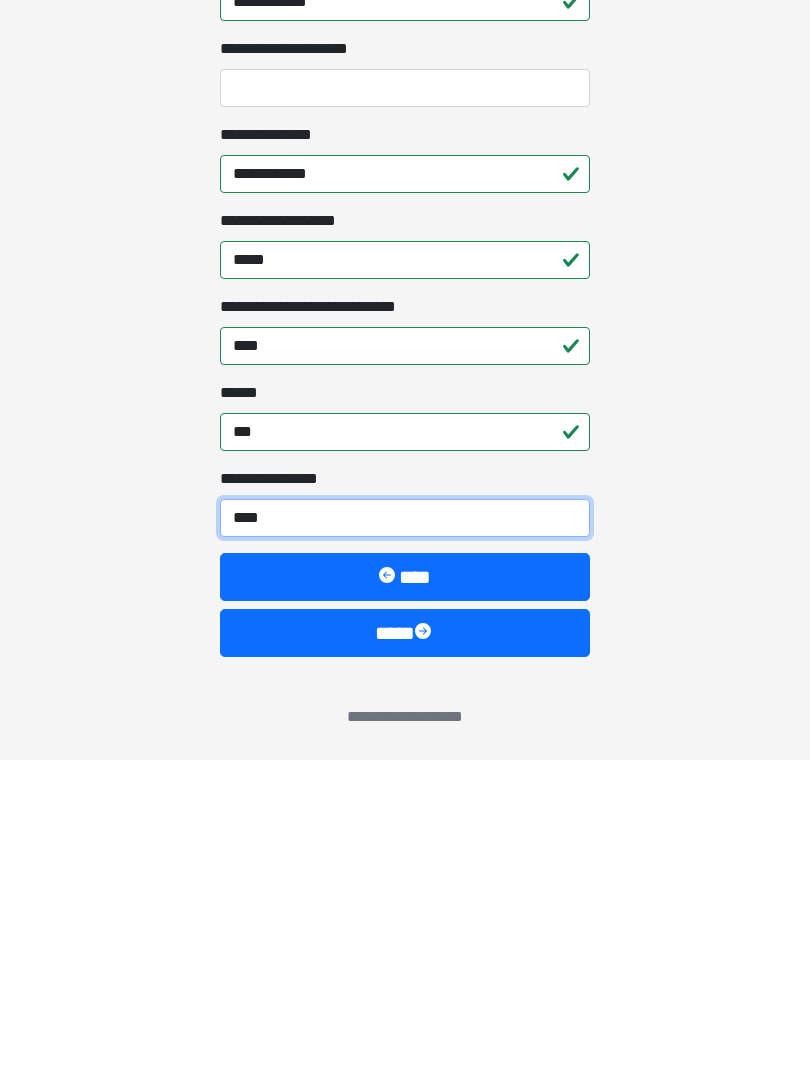 type on "*****" 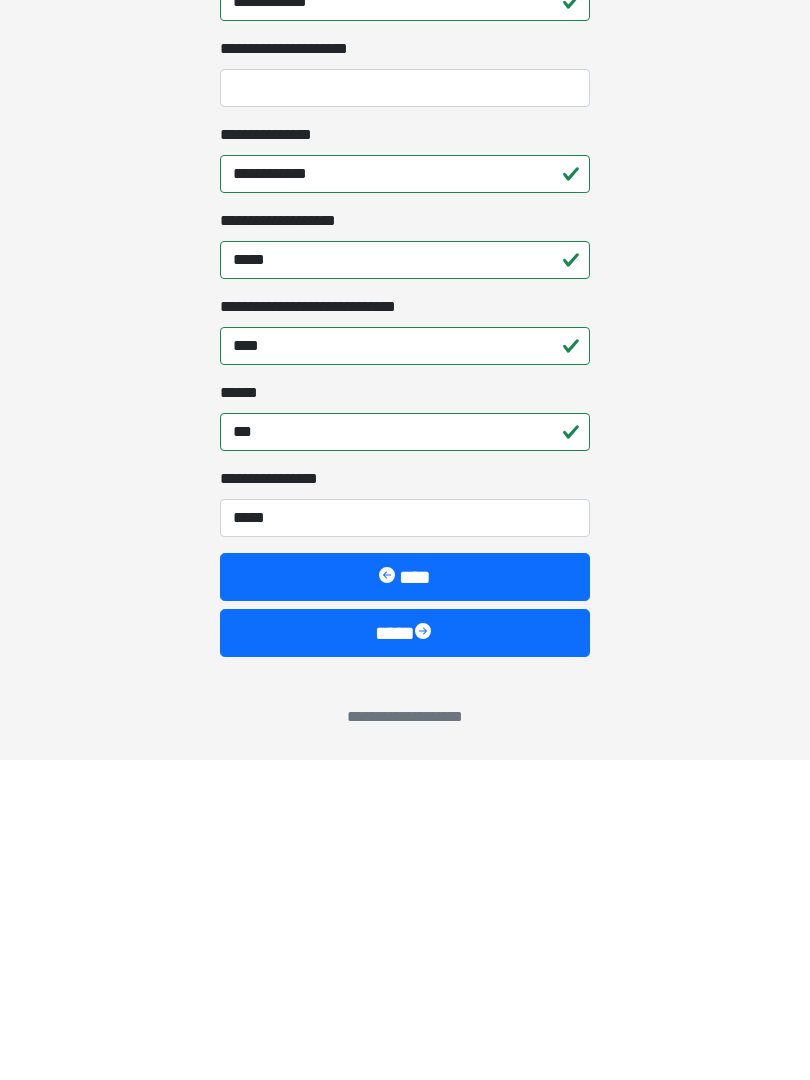 click on "****" at bounding box center (405, 953) 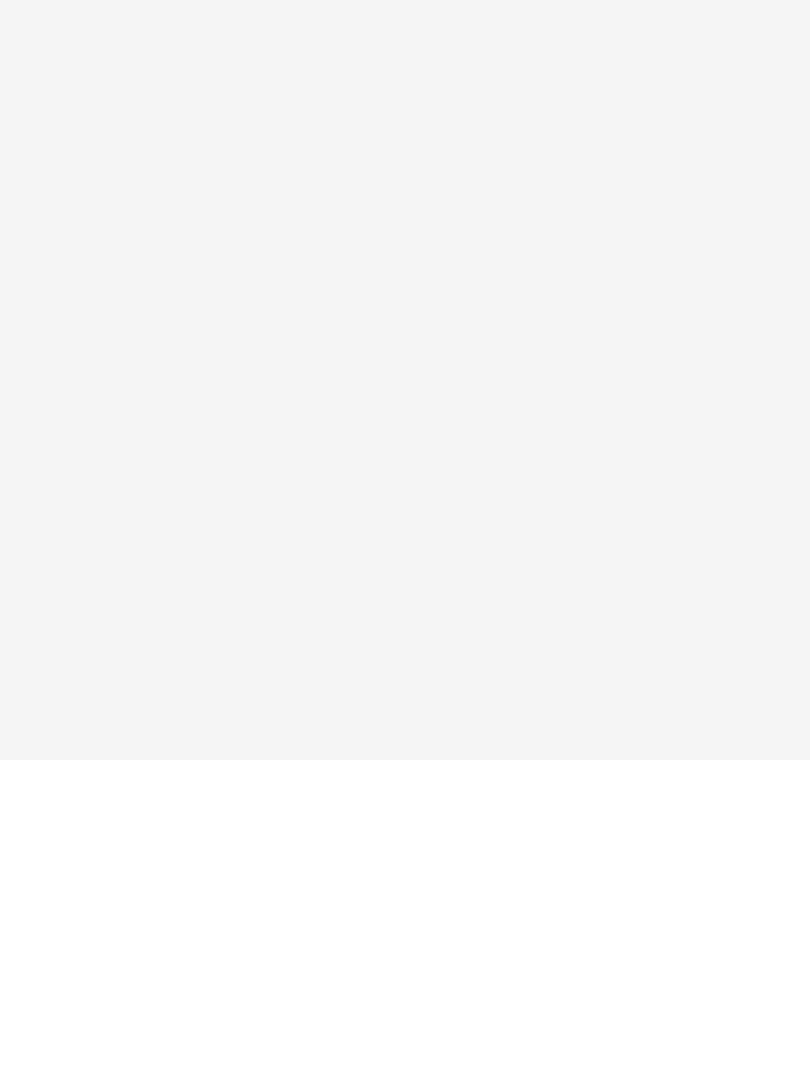 scroll, scrollTop: 0, scrollLeft: 0, axis: both 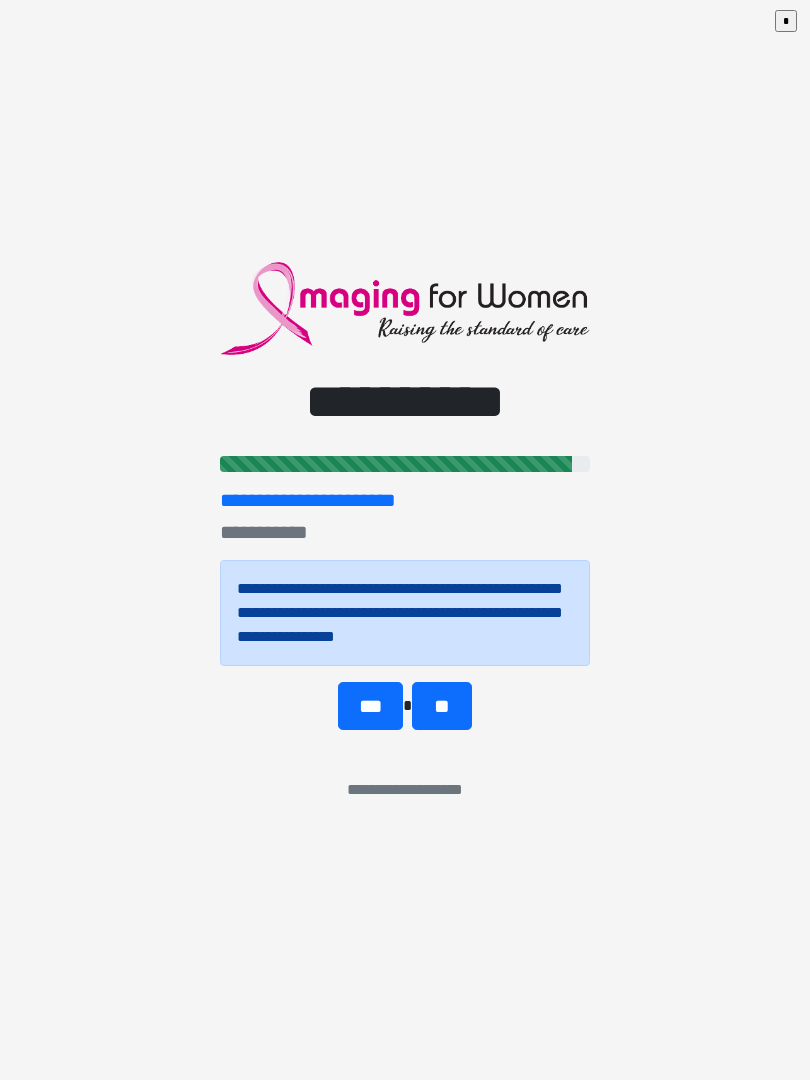click on "***" at bounding box center [370, 706] 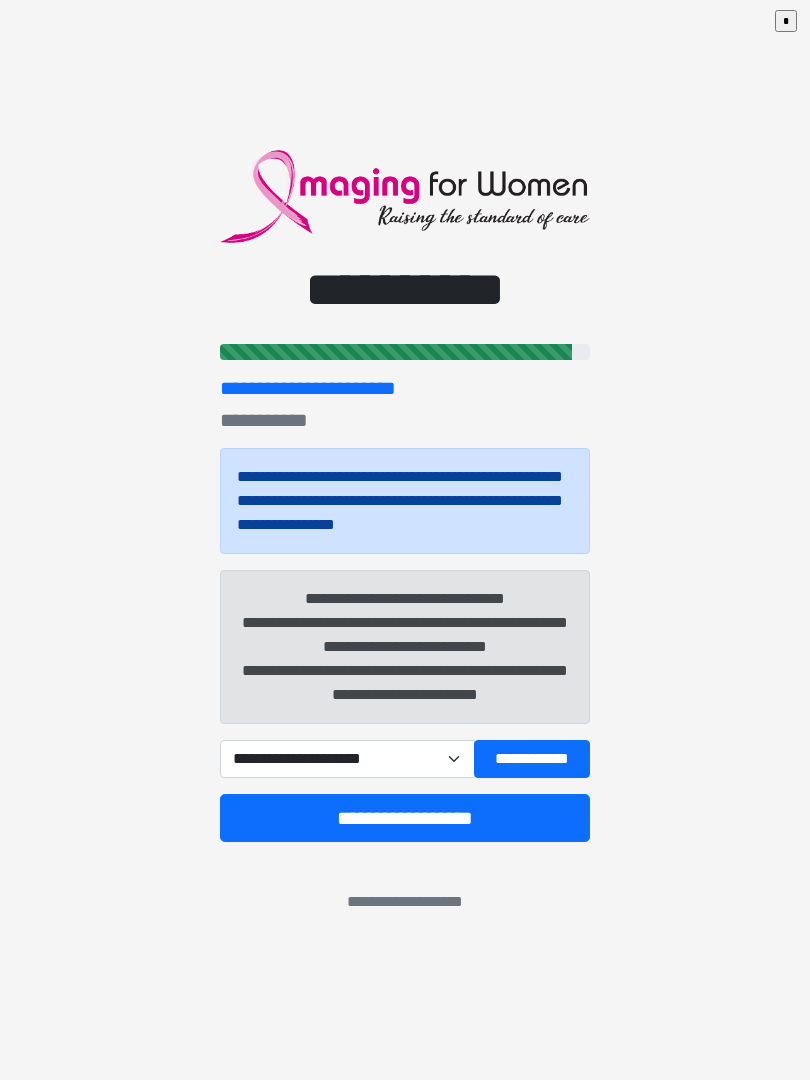 click on "**********" at bounding box center [532, 759] 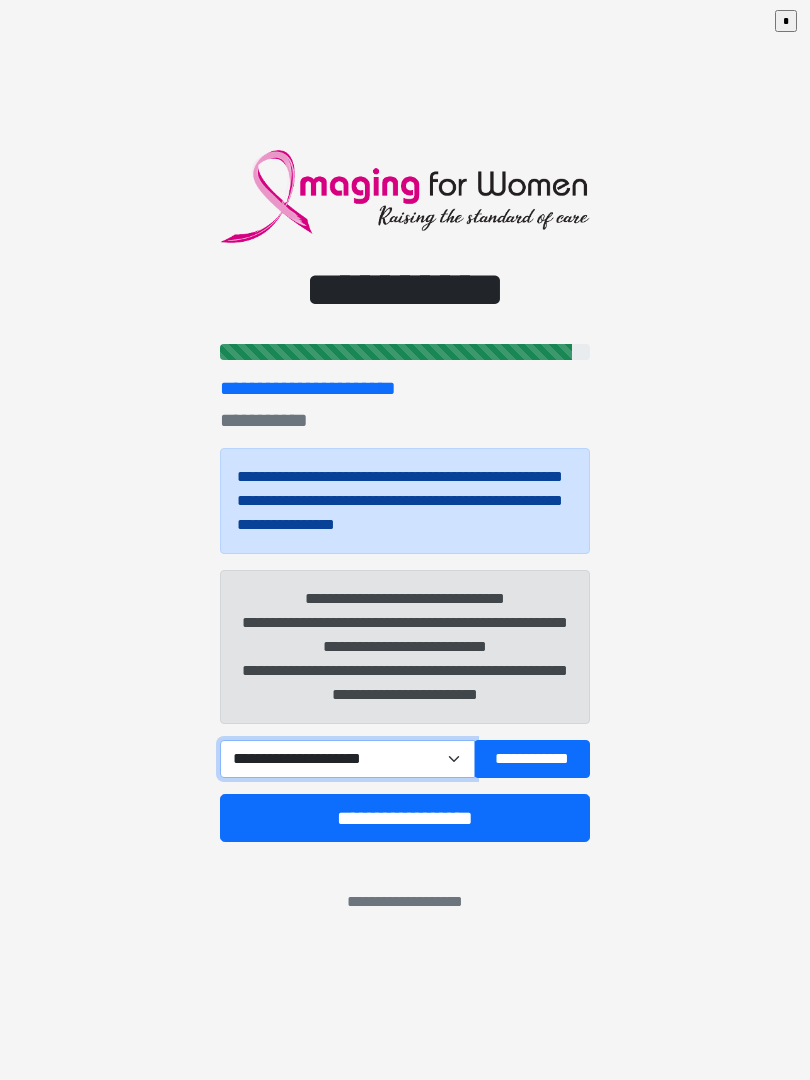 select on "*****" 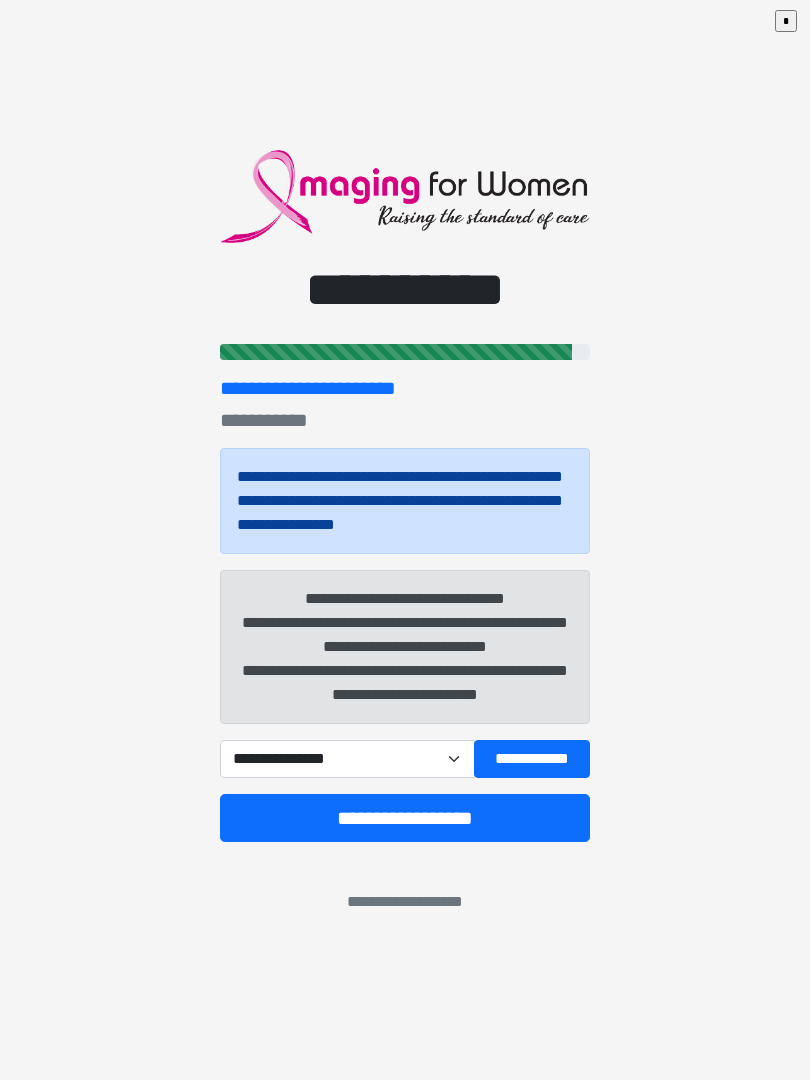 click on "**********" at bounding box center [405, 818] 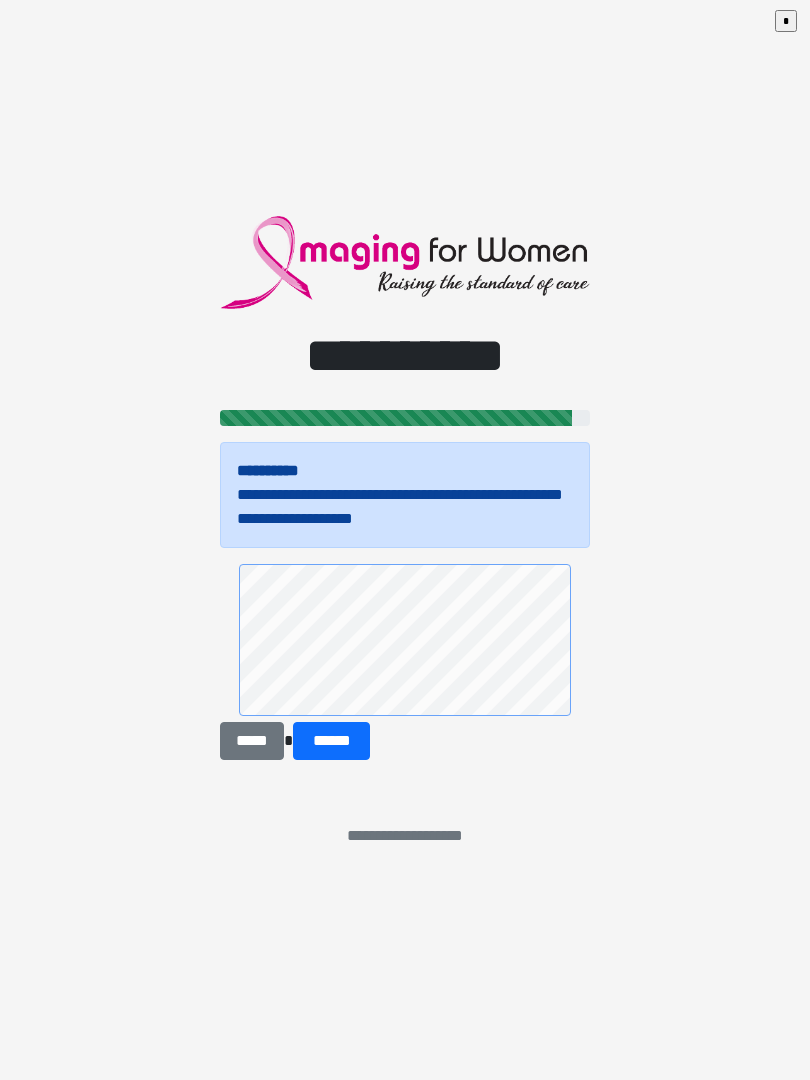 click on "******" at bounding box center [331, 741] 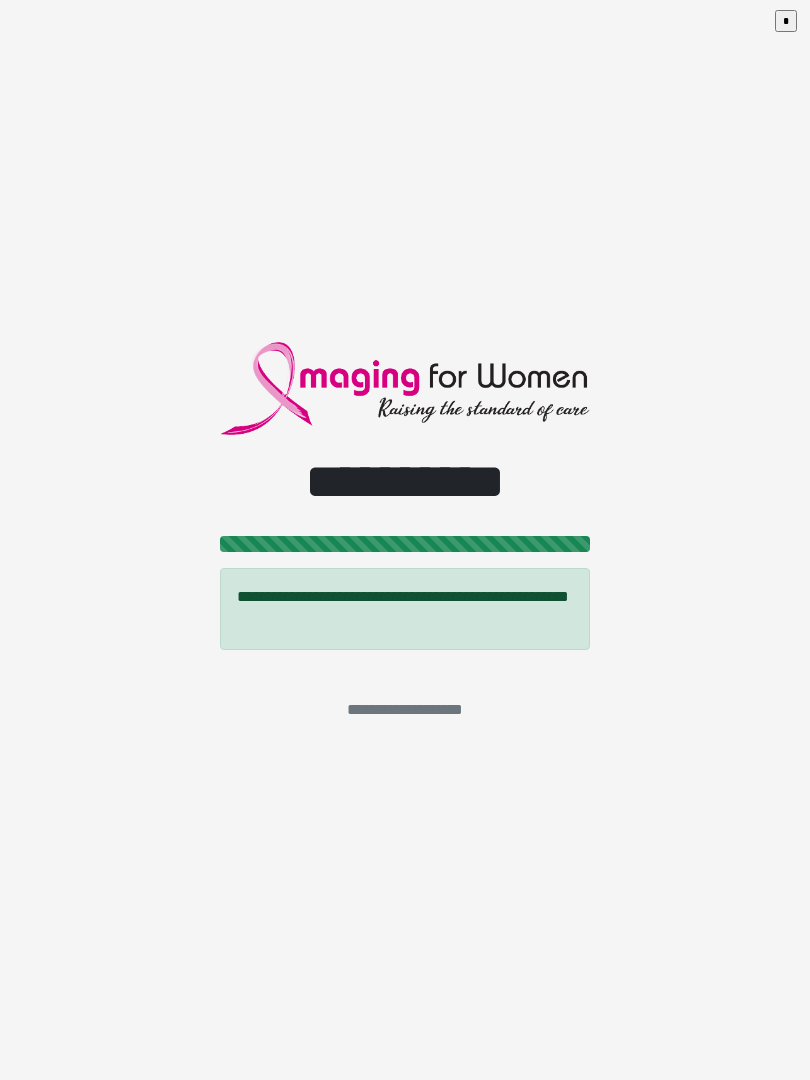 click on "**********" at bounding box center (405, 540) 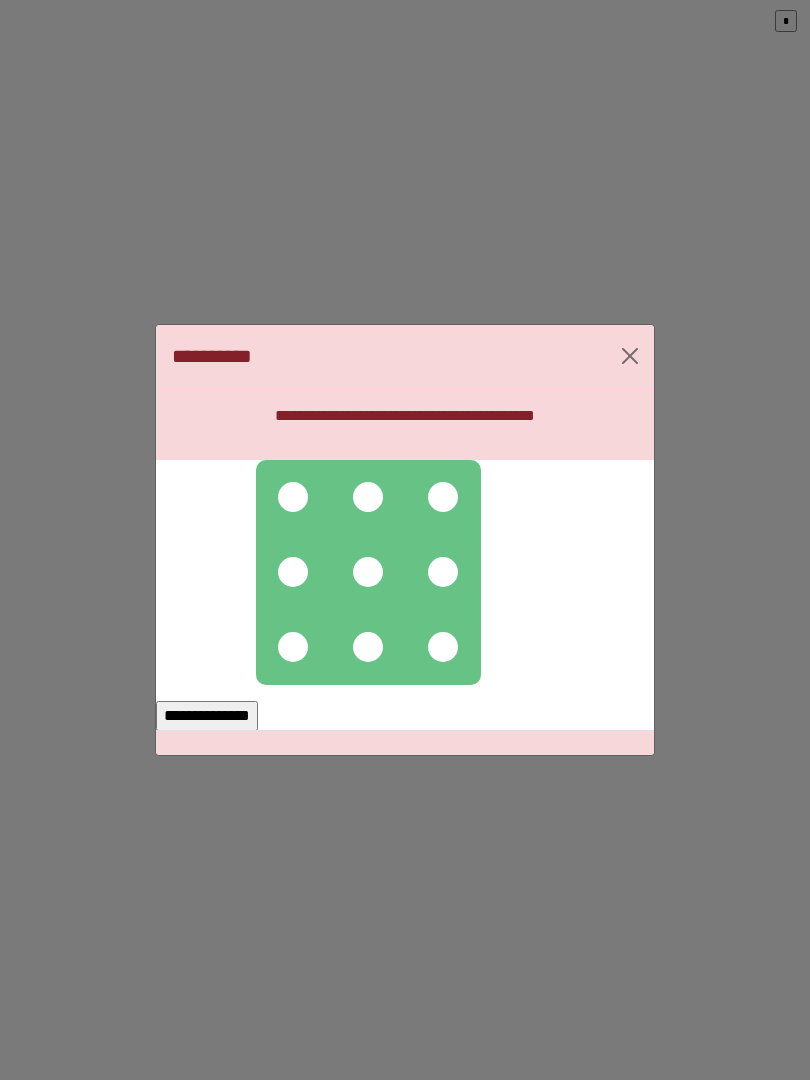 click at bounding box center (368, 572) 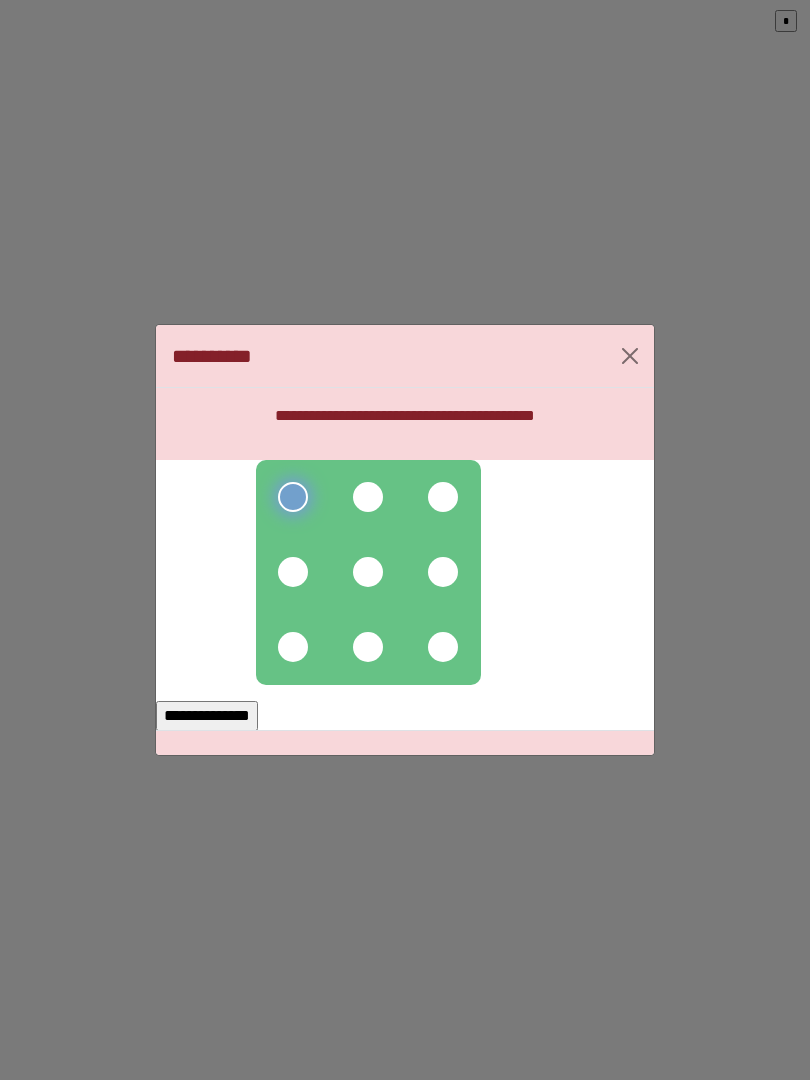 click at bounding box center [368, 497] 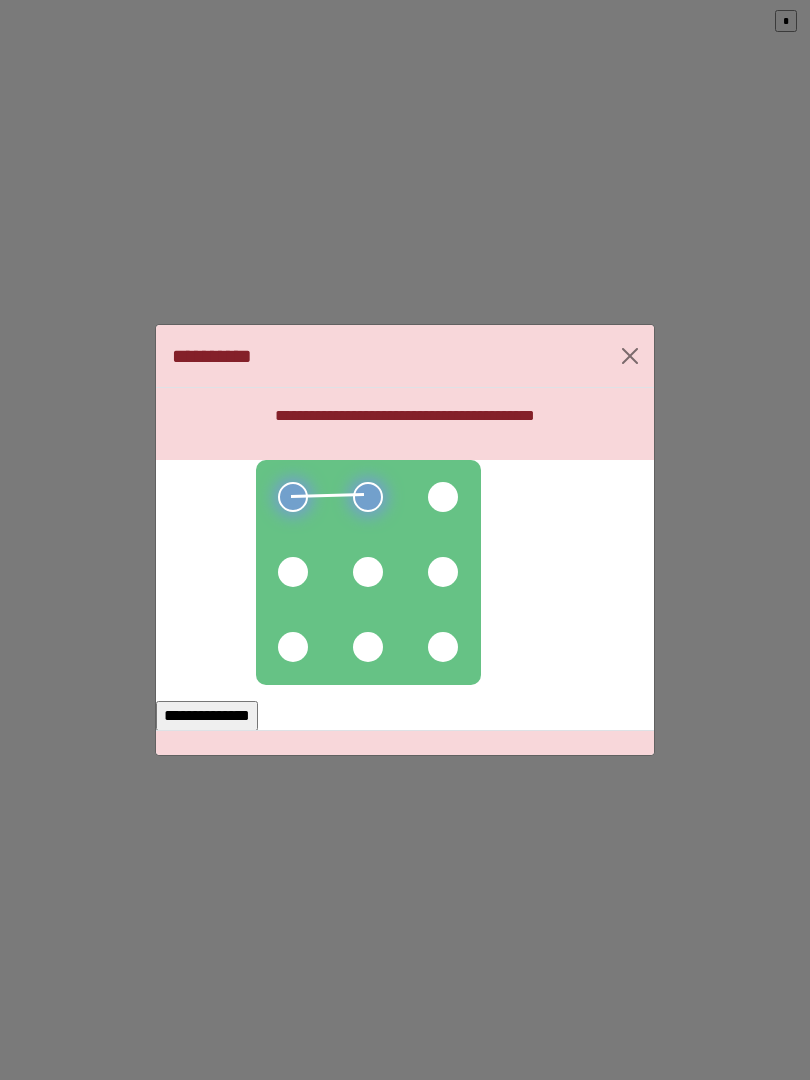 click at bounding box center [443, 497] 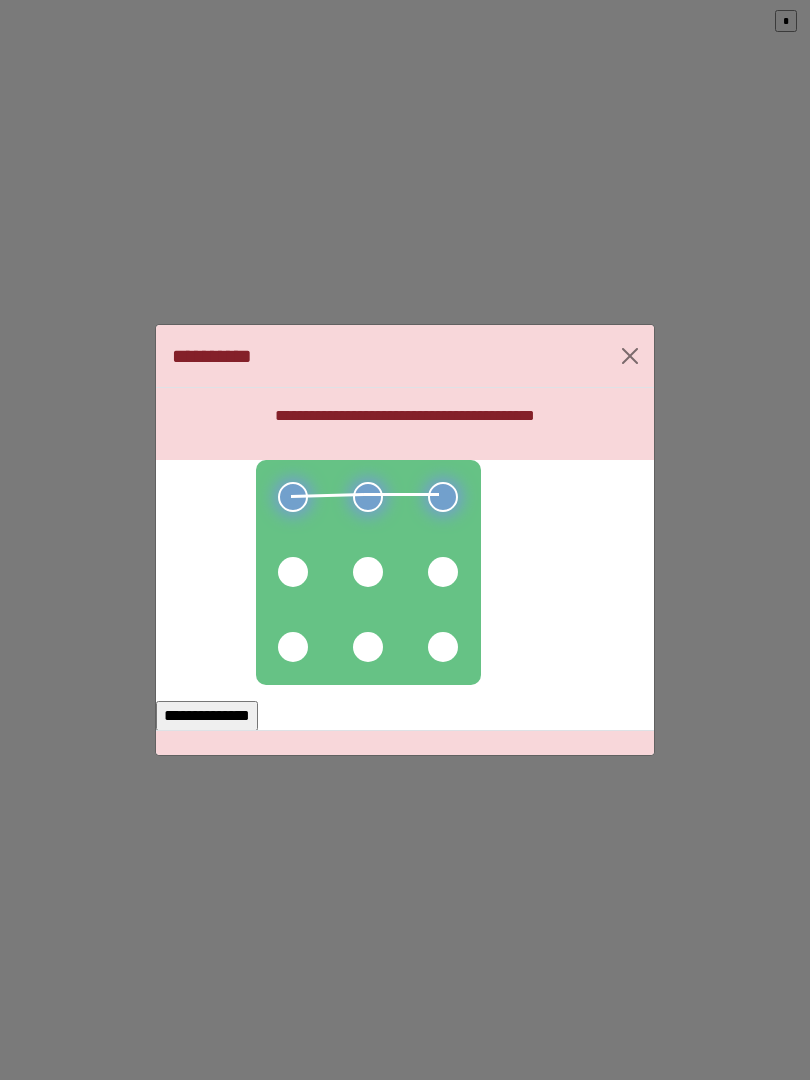 click at bounding box center (443, 572) 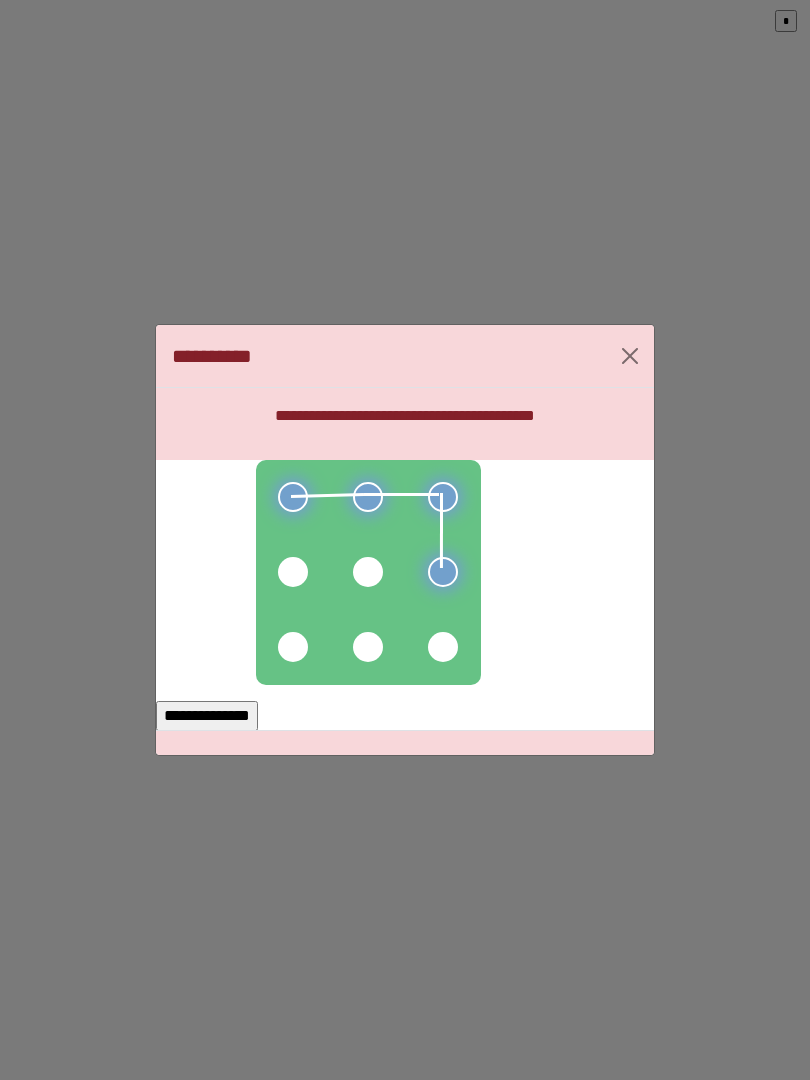 click at bounding box center [368, 572] 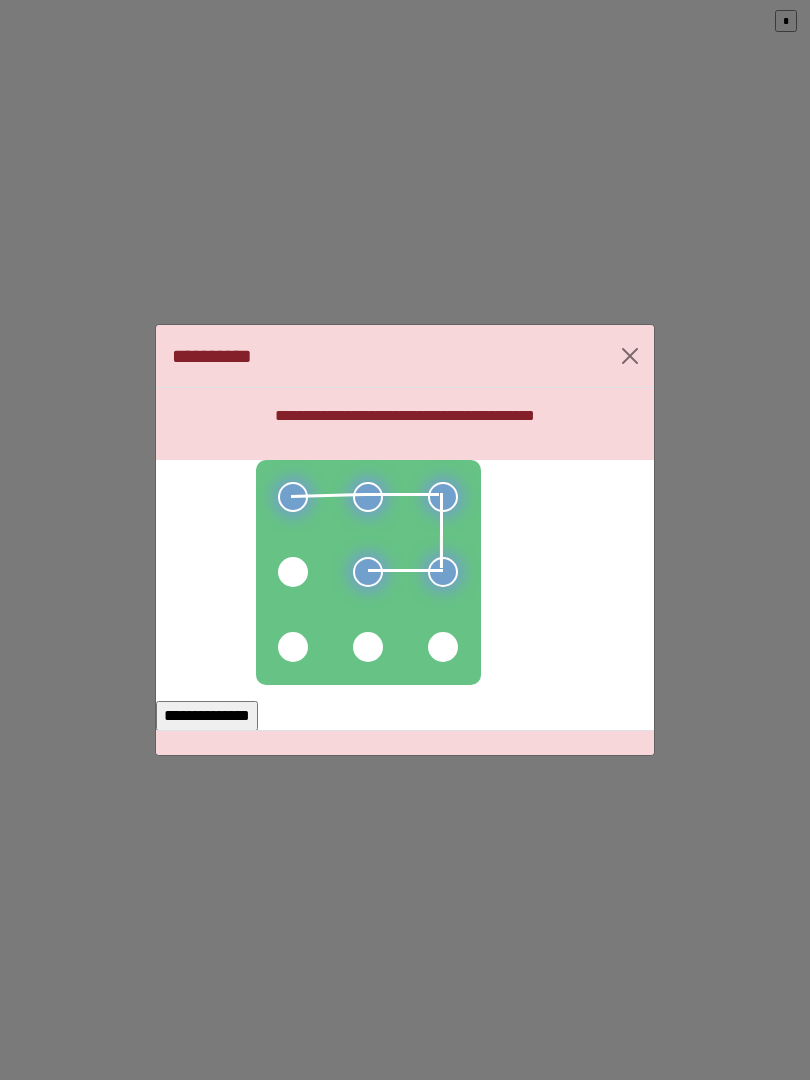 click at bounding box center (293, 572) 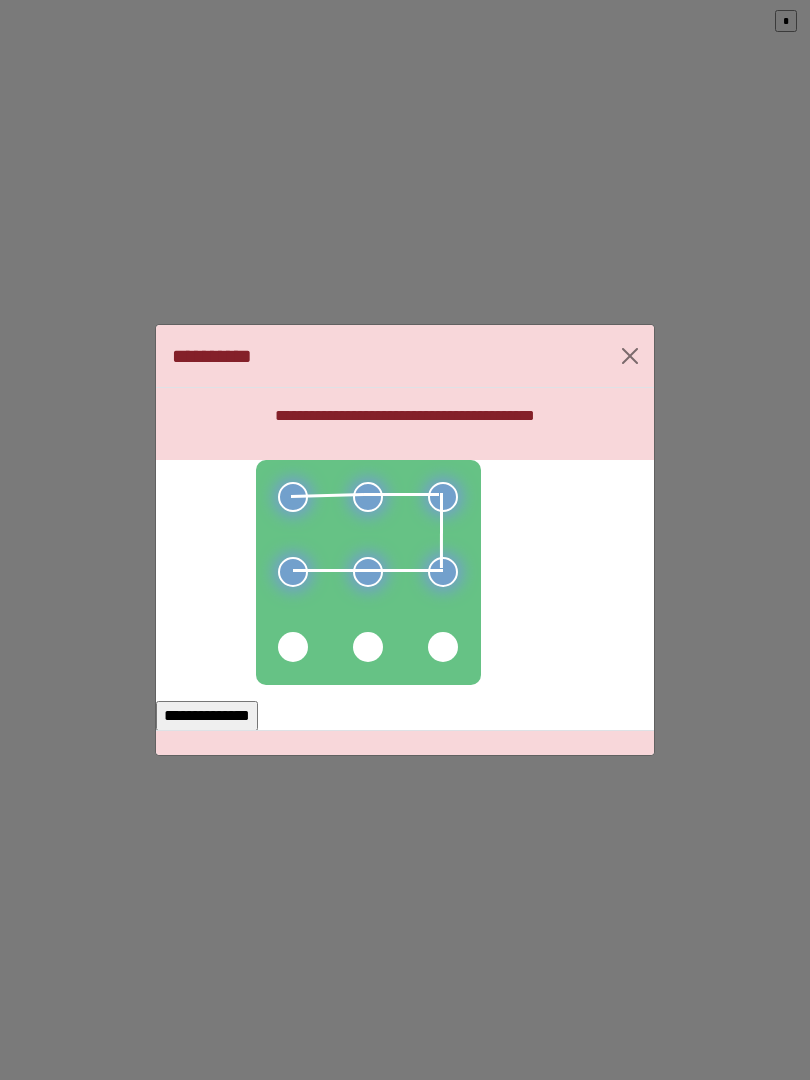 click on "**********" at bounding box center [207, 716] 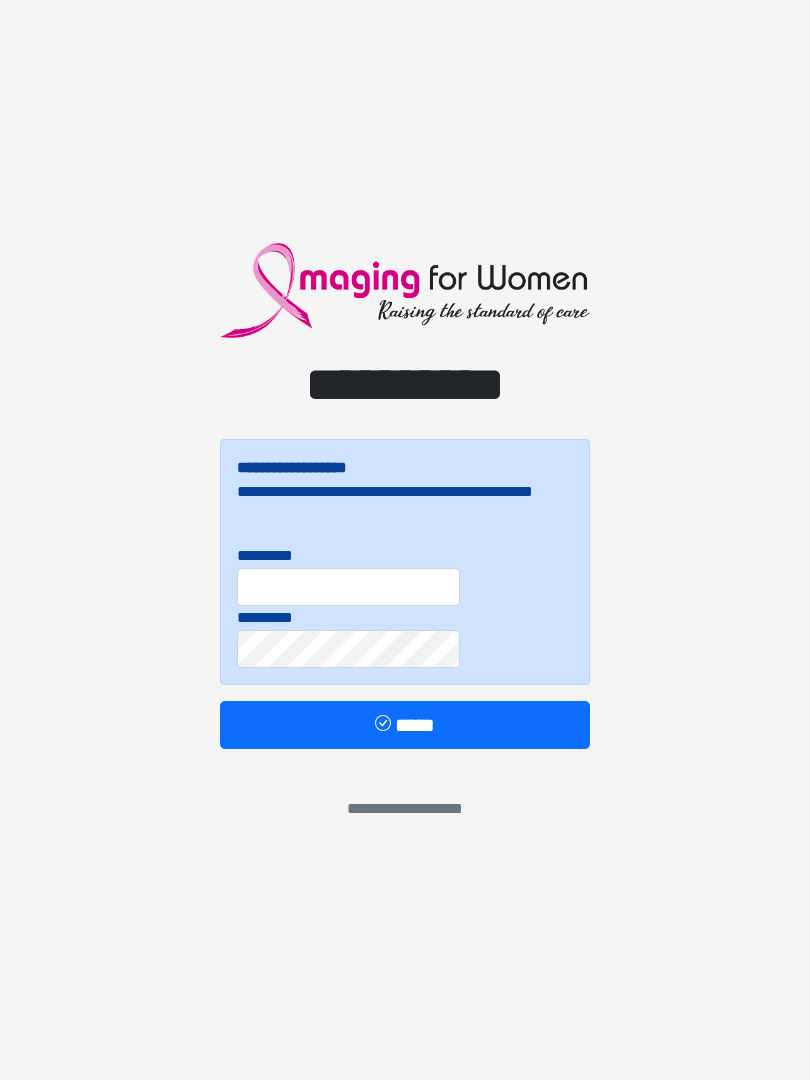 scroll, scrollTop: 0, scrollLeft: 0, axis: both 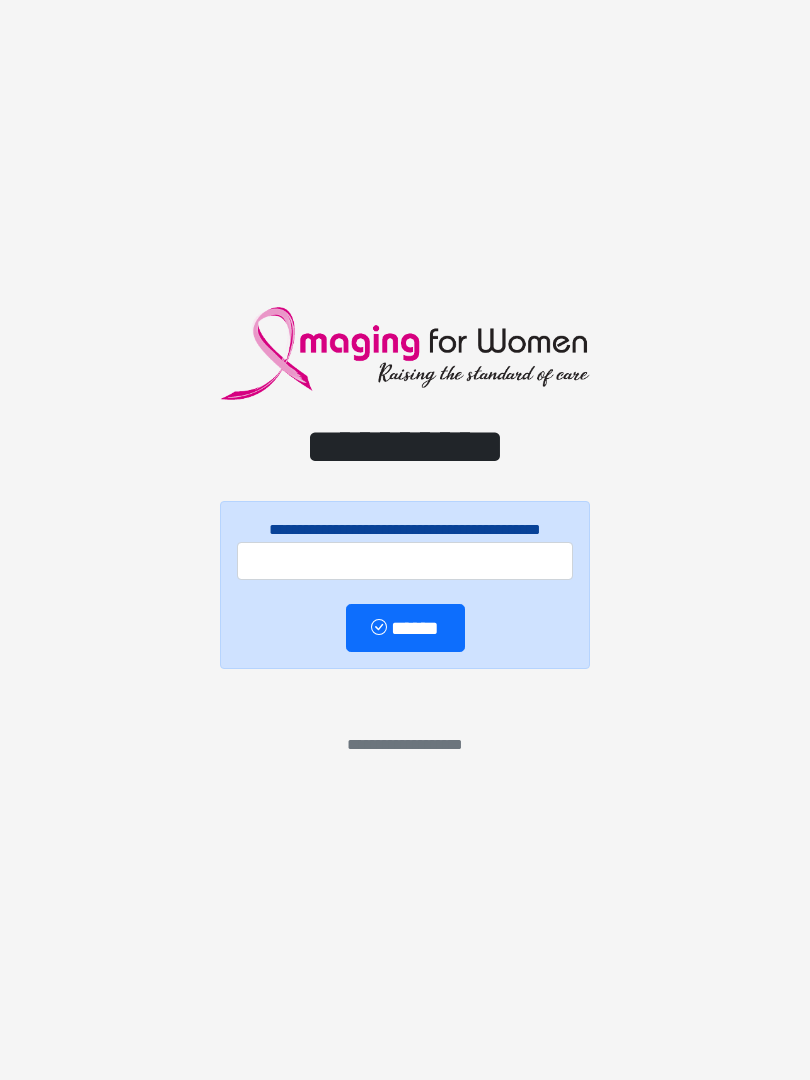 click on "**********" at bounding box center [405, 585] 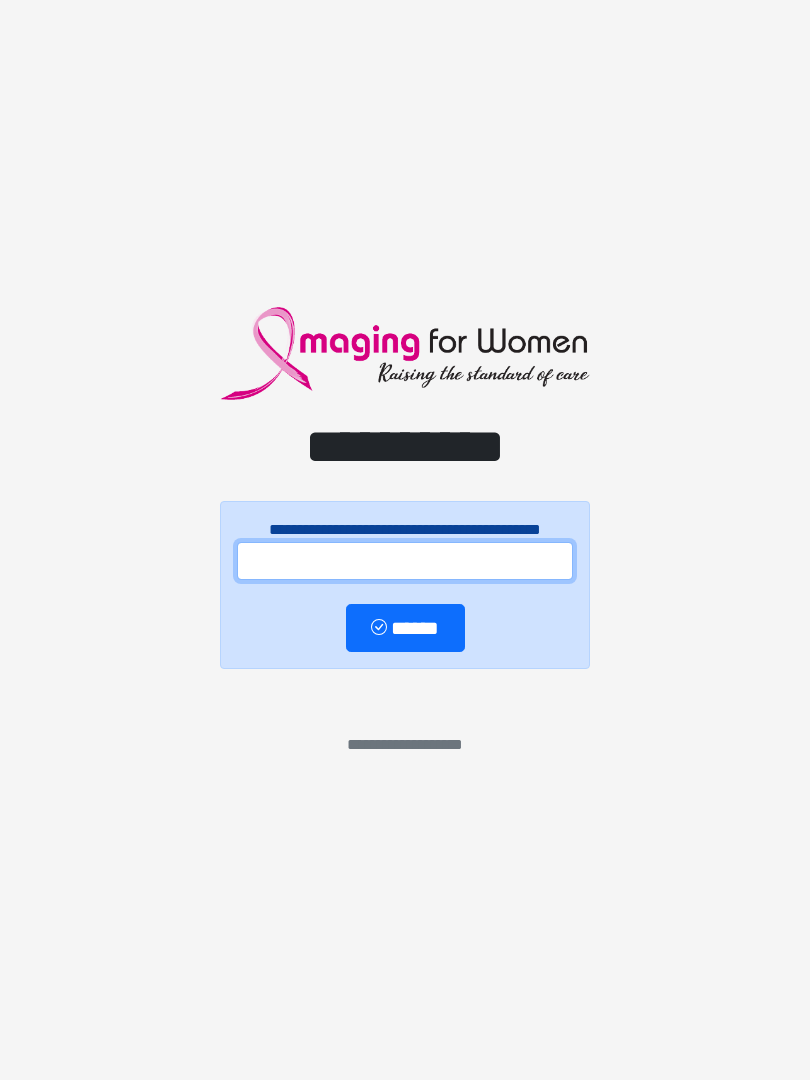 click at bounding box center (405, 561) 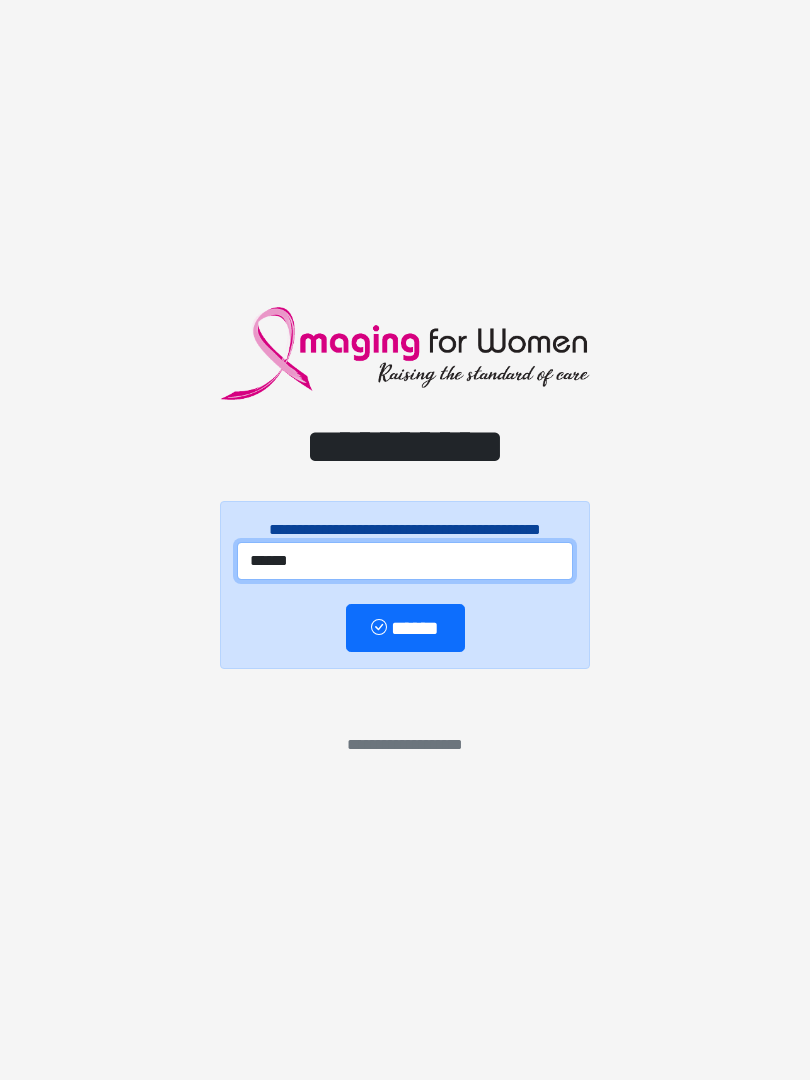 type on "******" 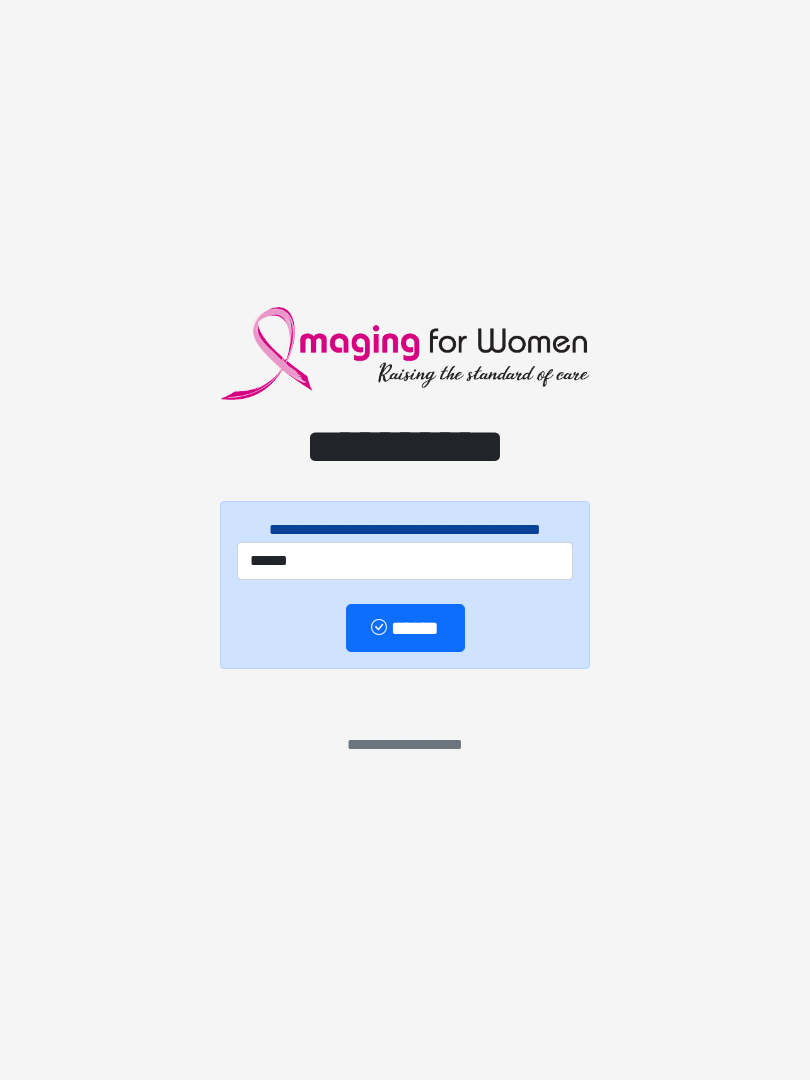 click on "******" at bounding box center (405, 628) 